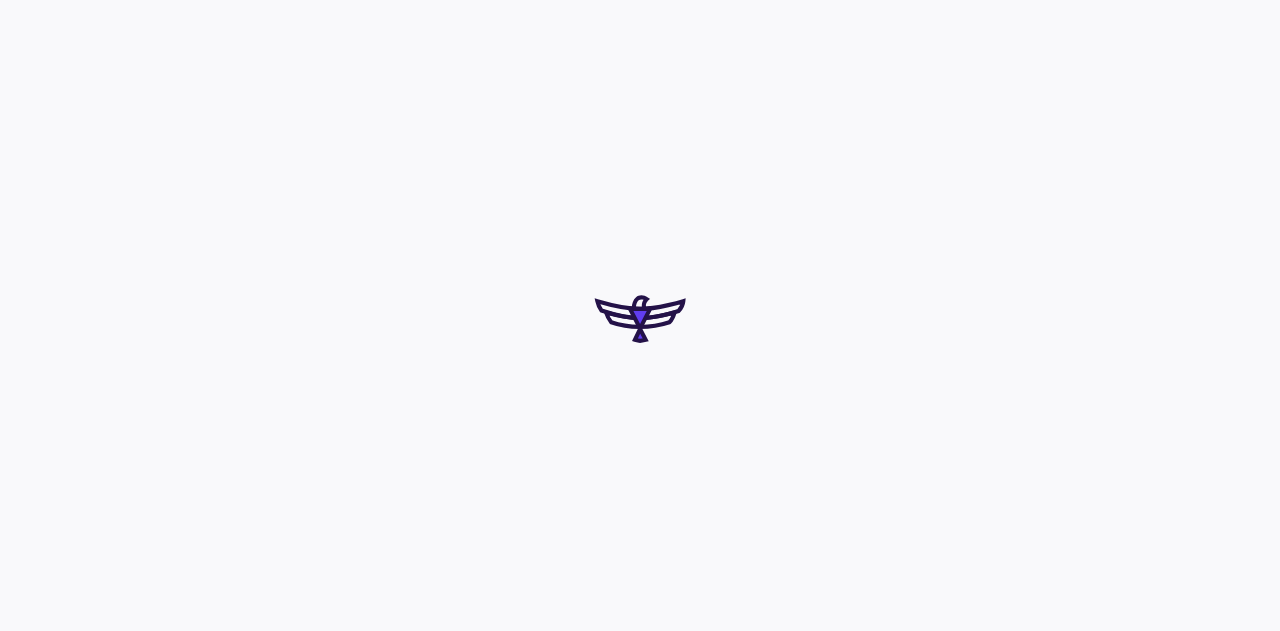scroll, scrollTop: 0, scrollLeft: 0, axis: both 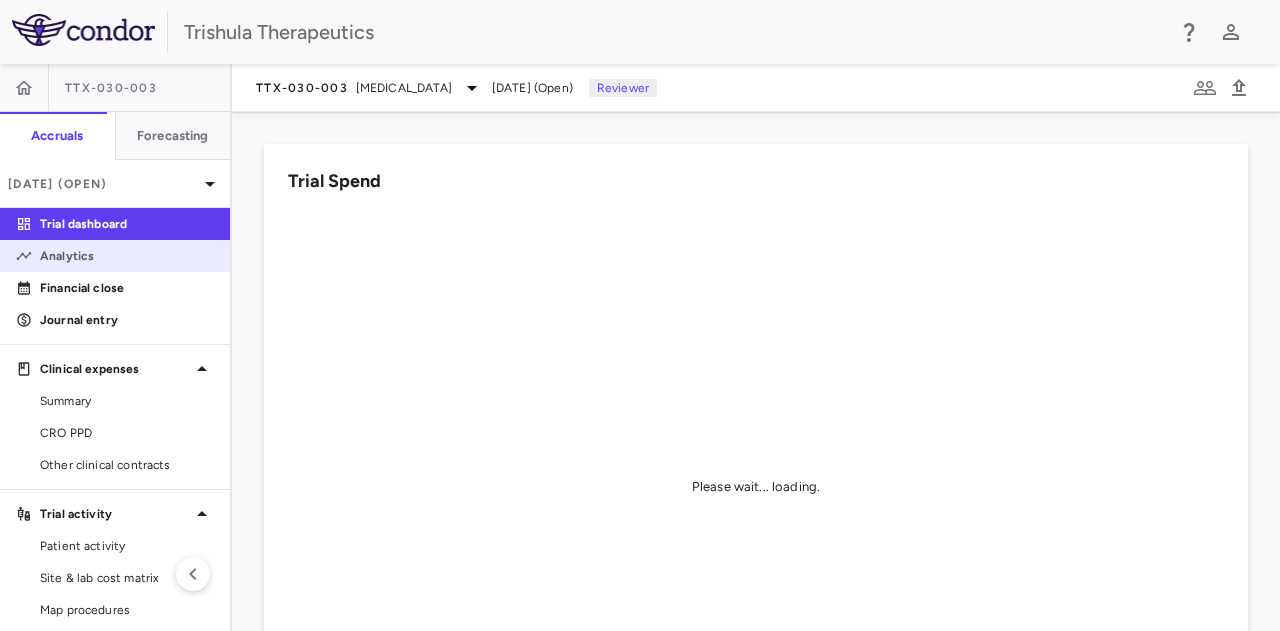 click on "Analytics" at bounding box center (127, 256) 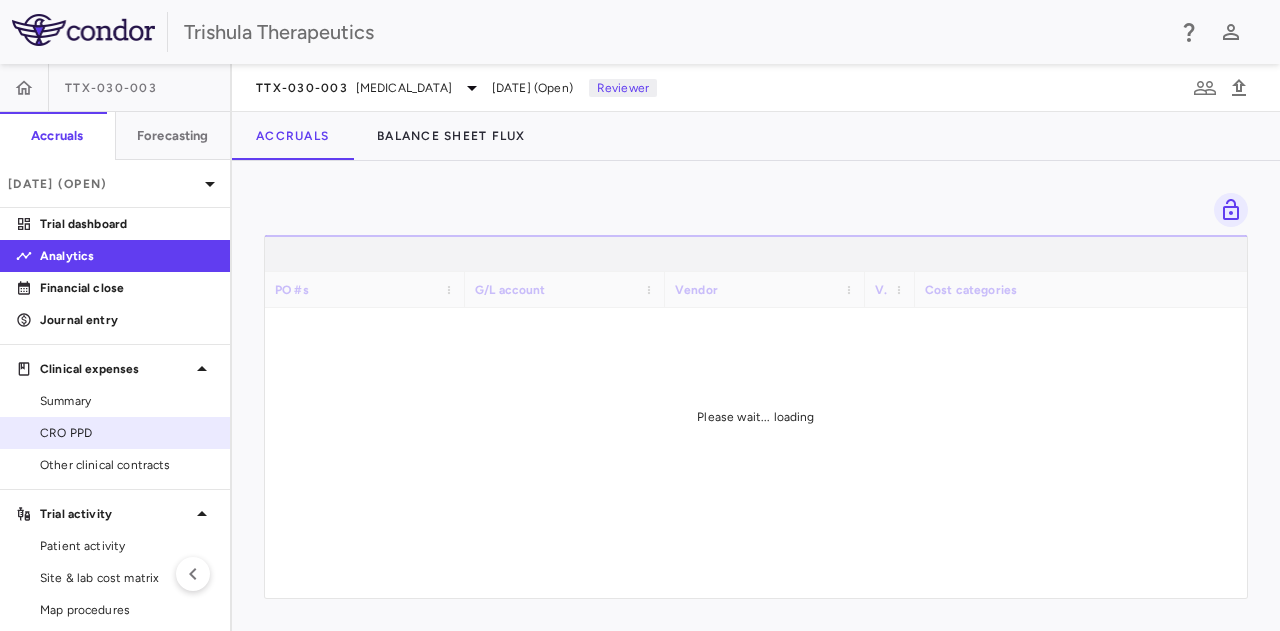 click on "CRO PPD" at bounding box center (127, 433) 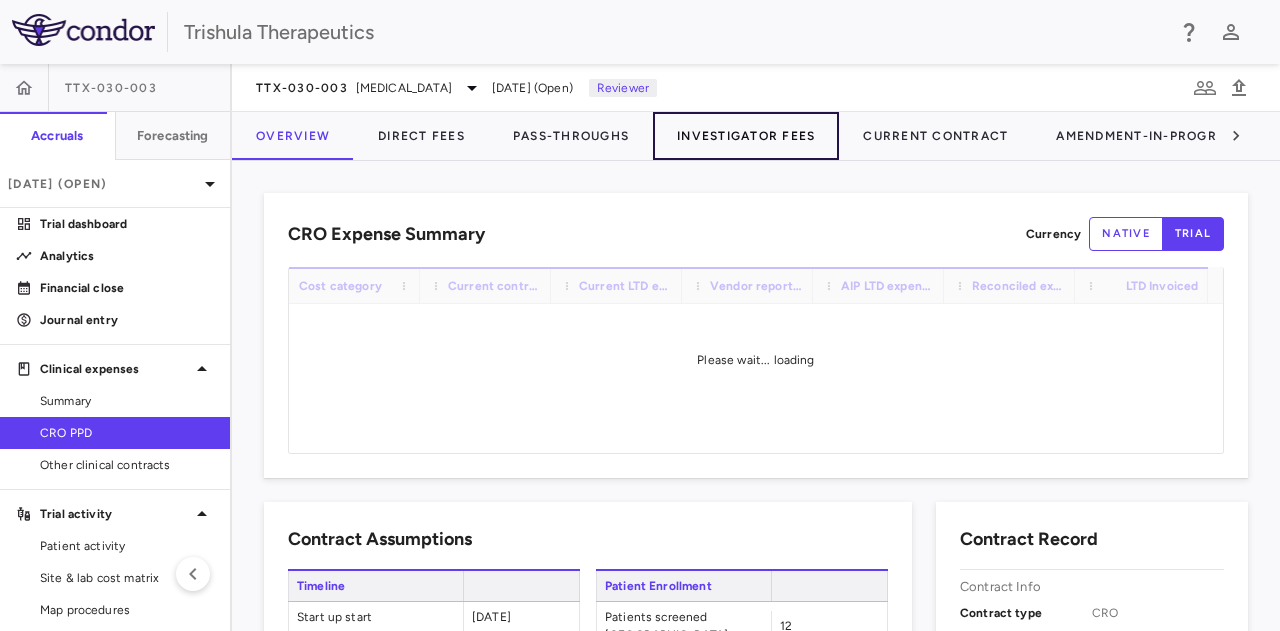 click on "Investigator Fees" at bounding box center (746, 136) 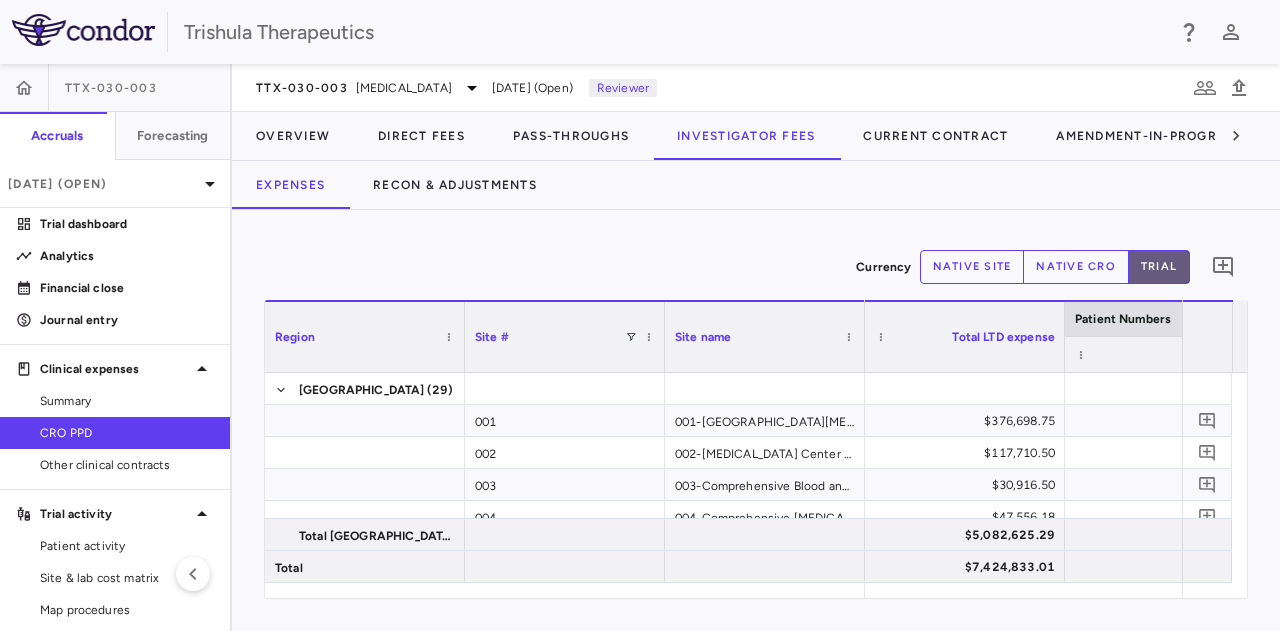 click on "trial" at bounding box center (1159, 267) 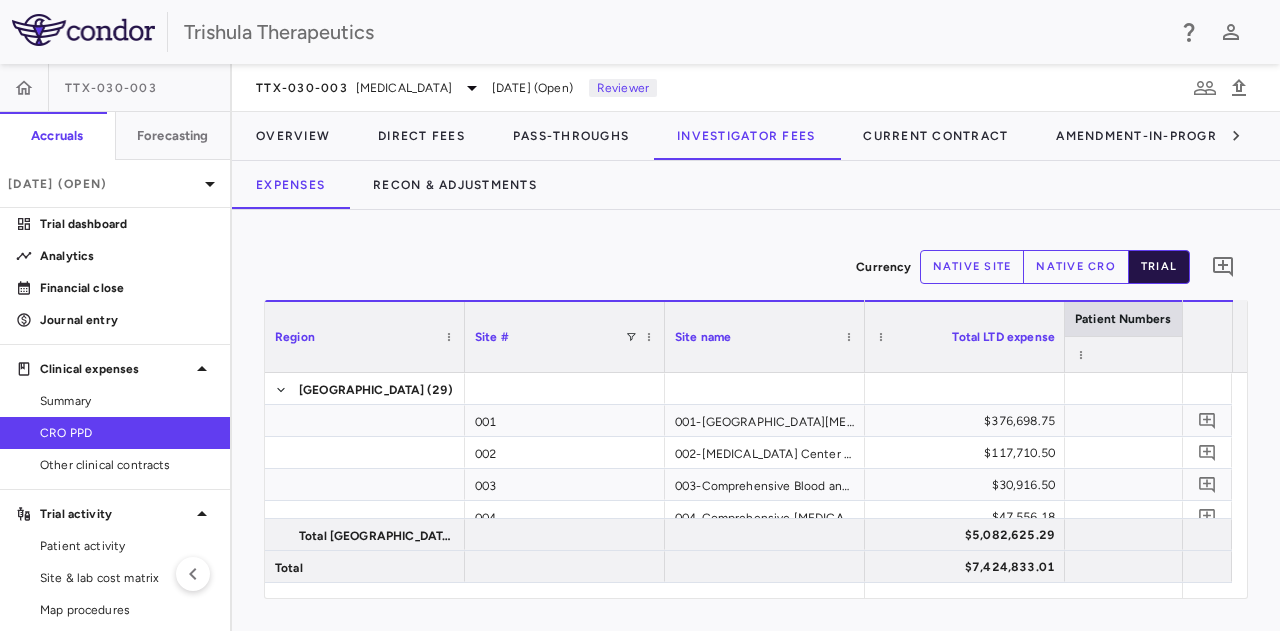 click on "trial" at bounding box center (1159, 267) 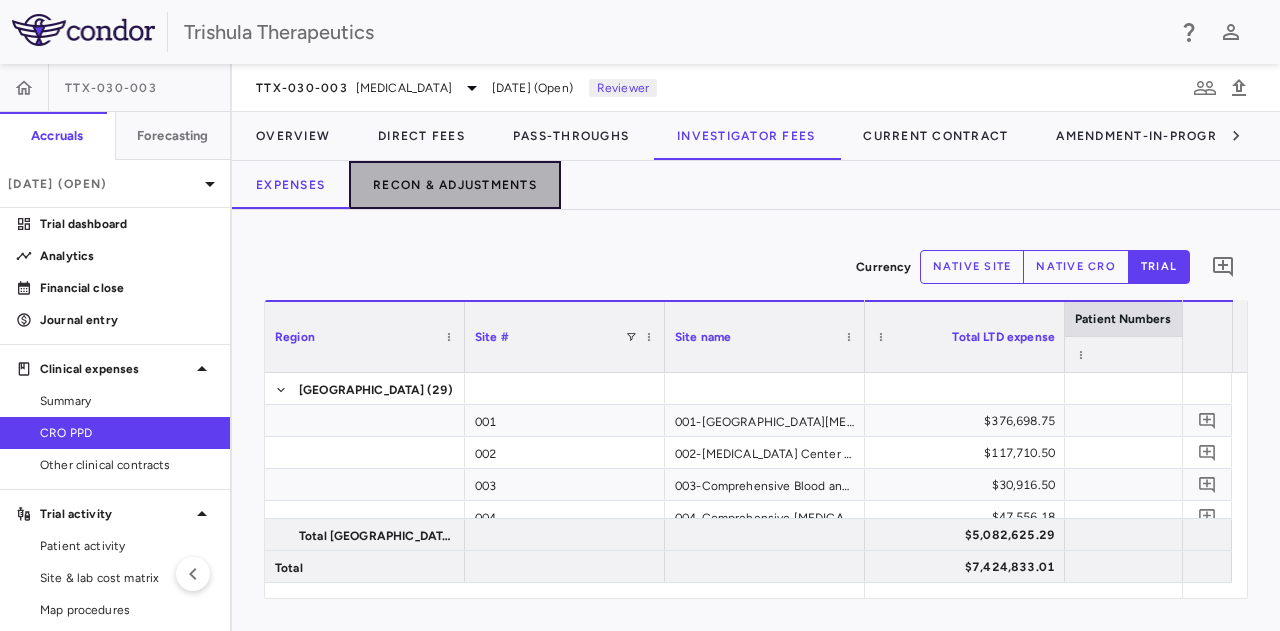 click on "Recon & Adjustments" at bounding box center (455, 185) 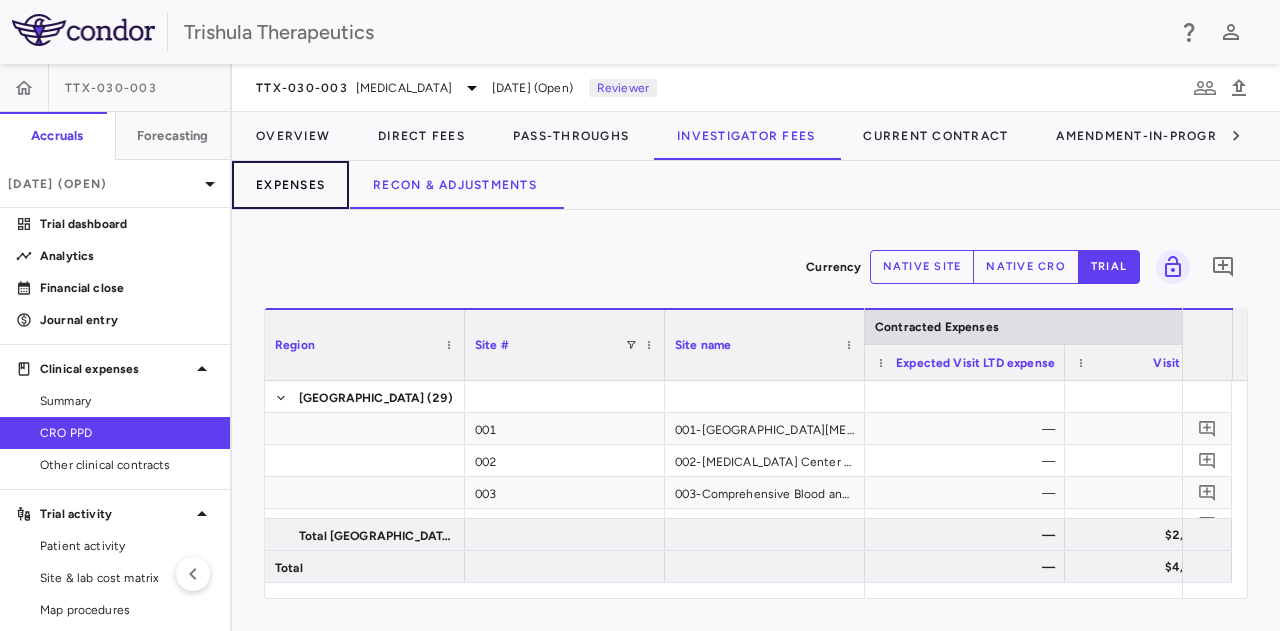 click on "Expenses" at bounding box center [290, 185] 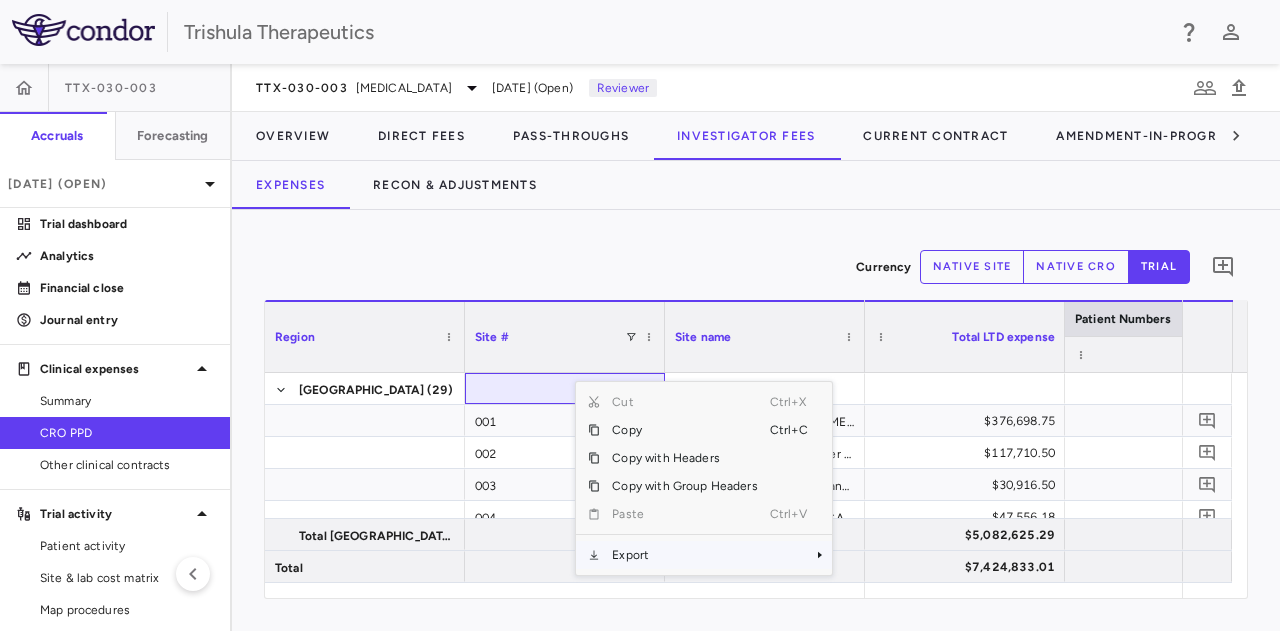 click on "Export" at bounding box center [684, 555] 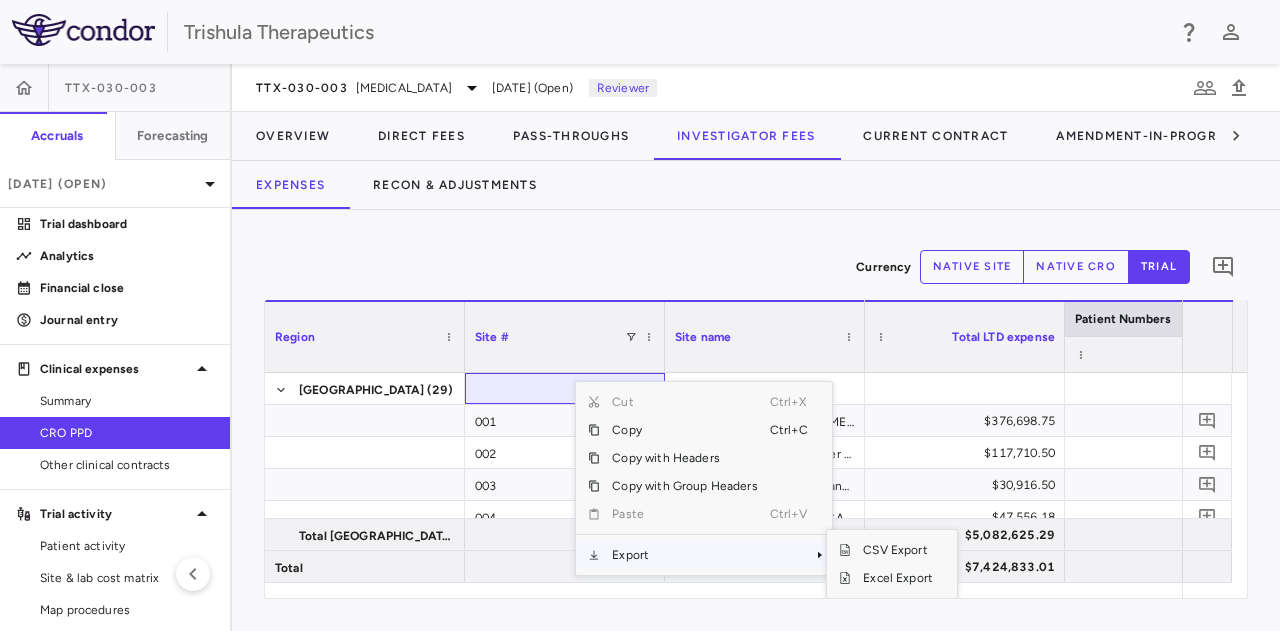 click at bounding box center [792, 555] 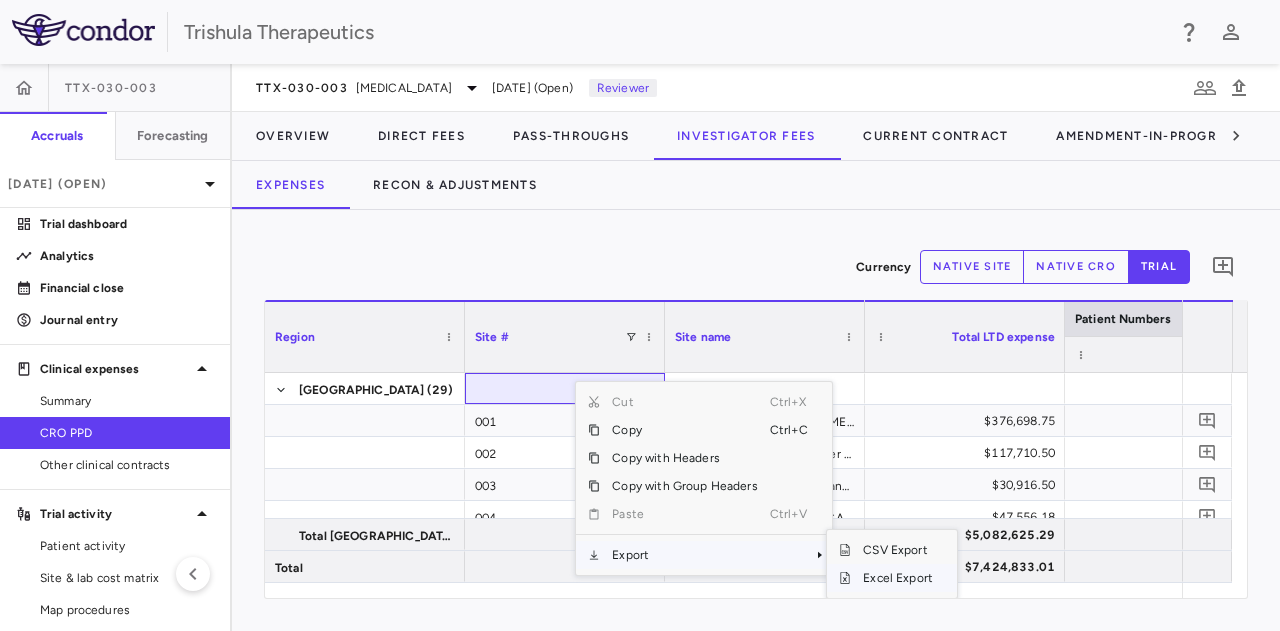 click on "Excel Export" at bounding box center [898, 578] 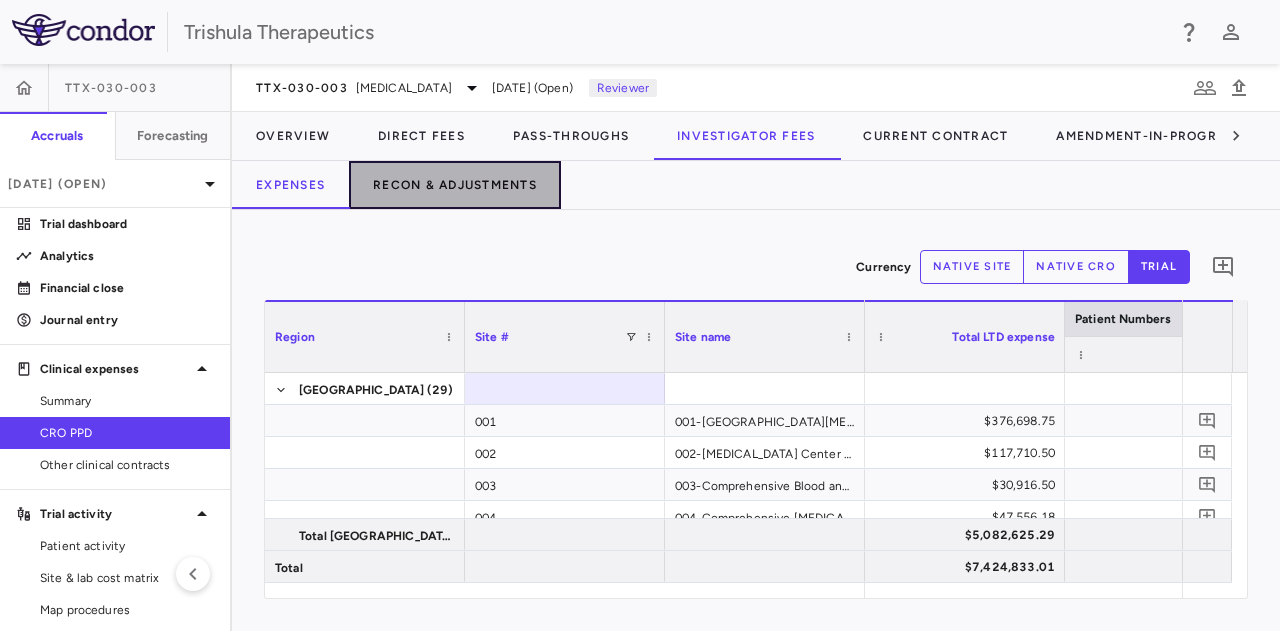 click on "Recon & Adjustments" at bounding box center (455, 185) 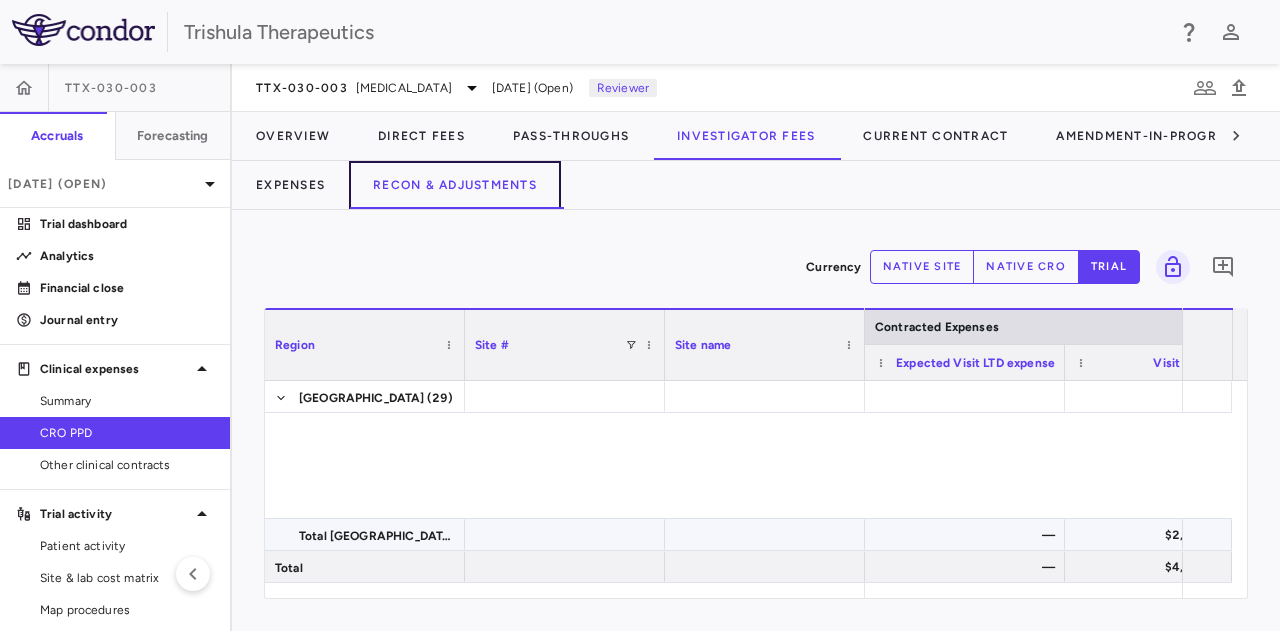scroll, scrollTop: 600, scrollLeft: 0, axis: vertical 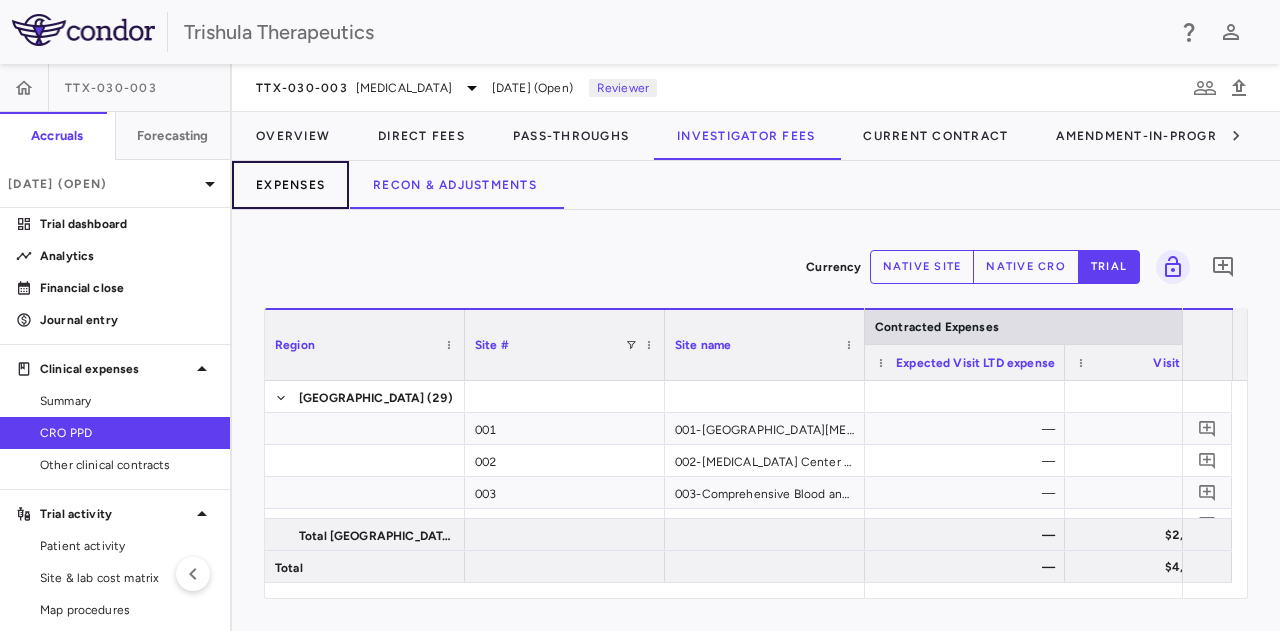 click on "Expenses" at bounding box center (290, 185) 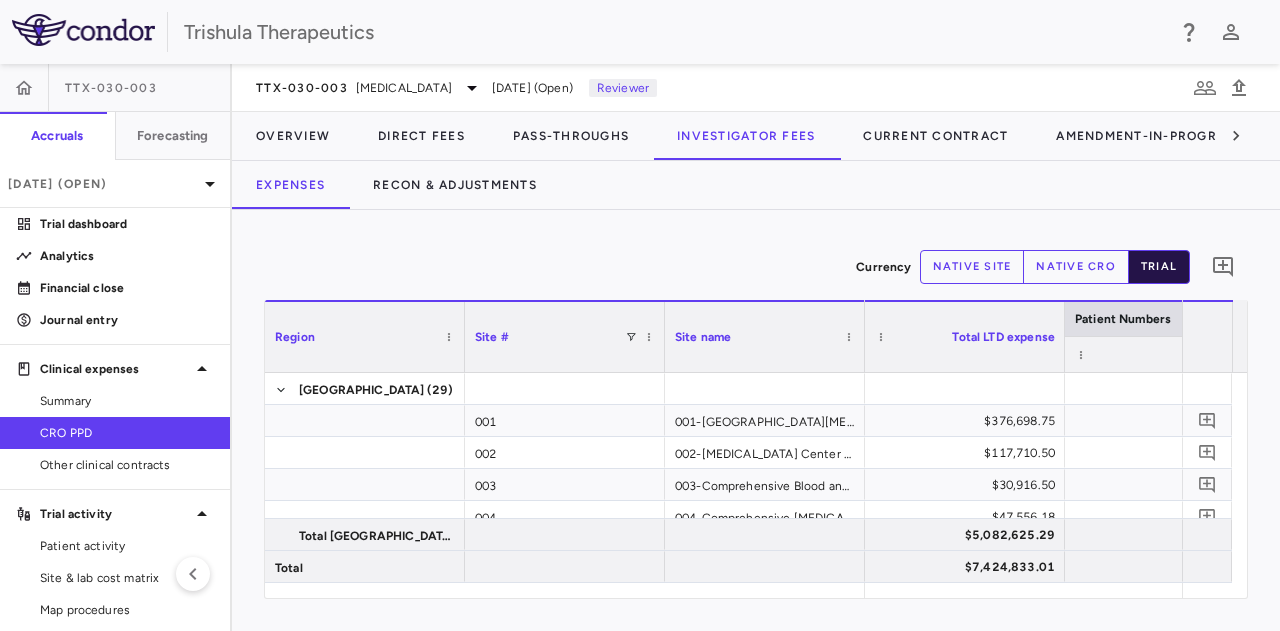 click on "trial" at bounding box center (1159, 267) 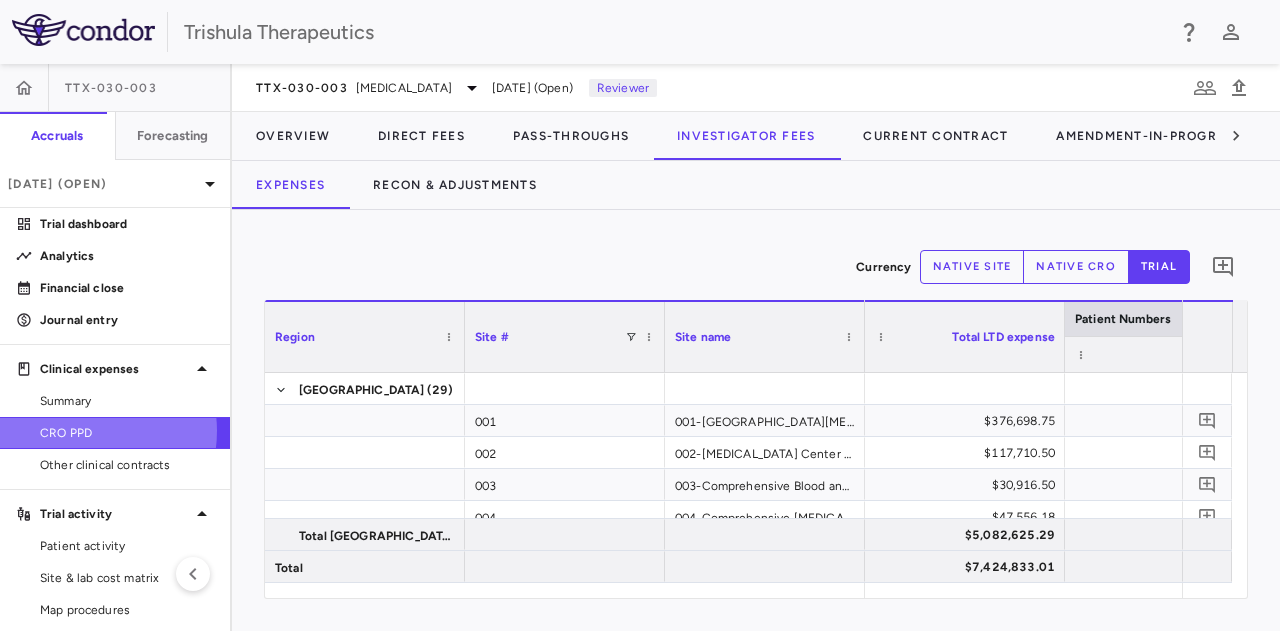 click on "CRO PPD" at bounding box center (127, 433) 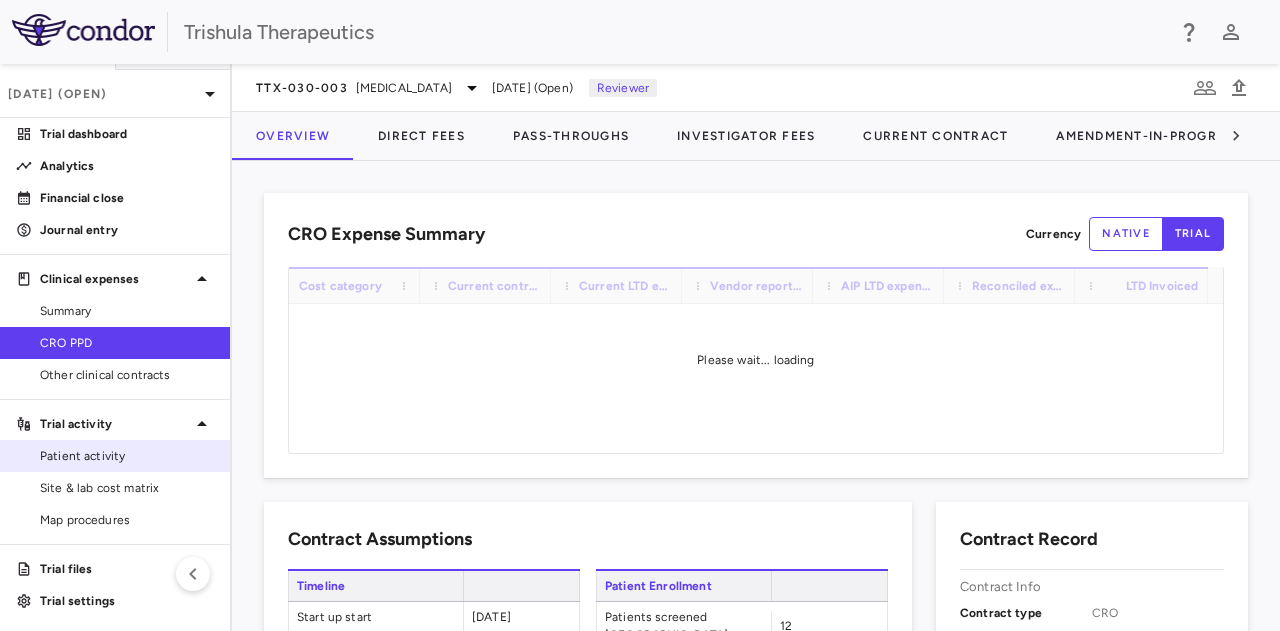 click on "Patient activity" at bounding box center [127, 456] 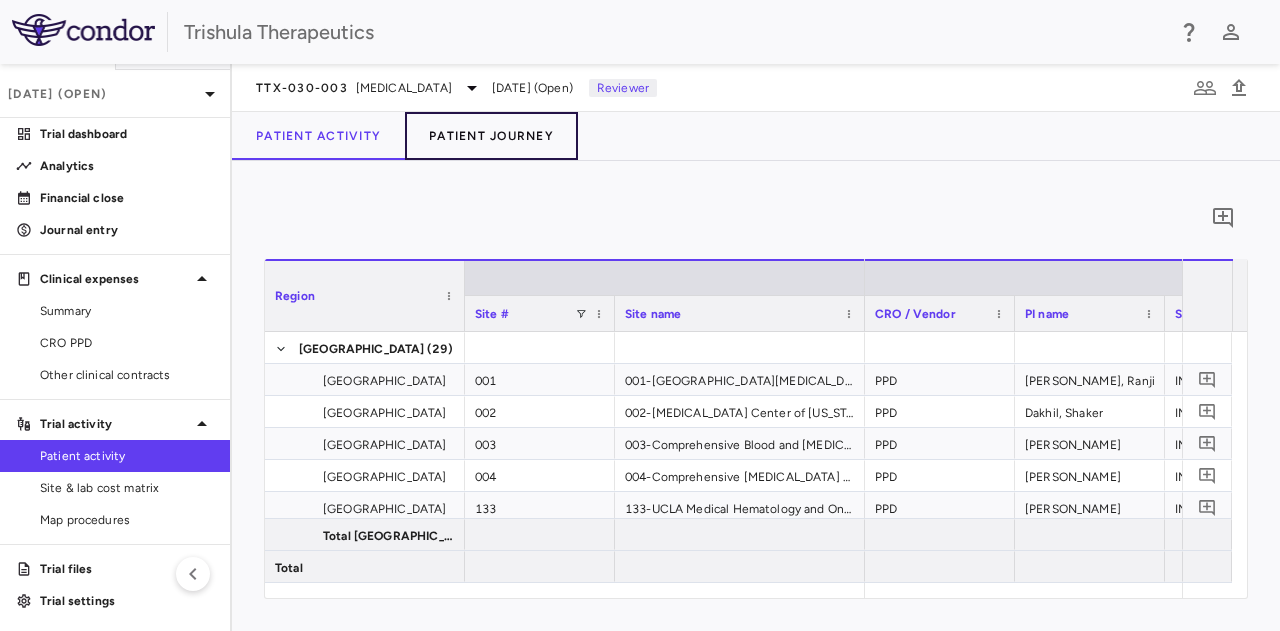 click on "Patient Journey" at bounding box center (491, 136) 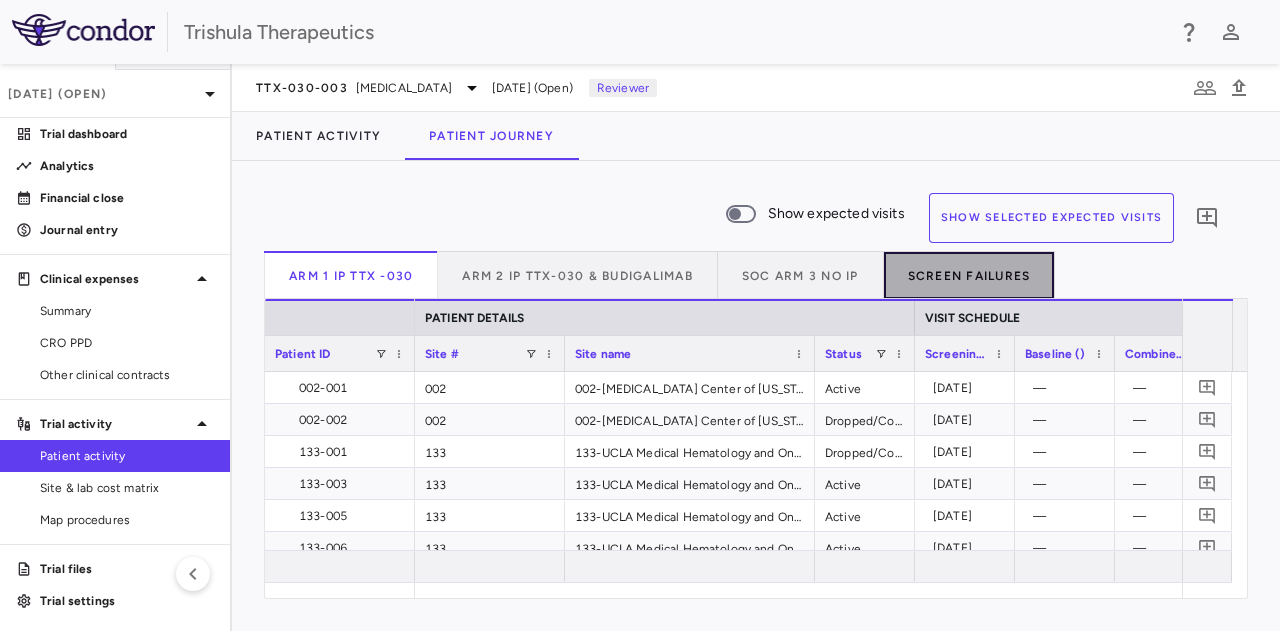 click on "Screen Failures" at bounding box center [970, 275] 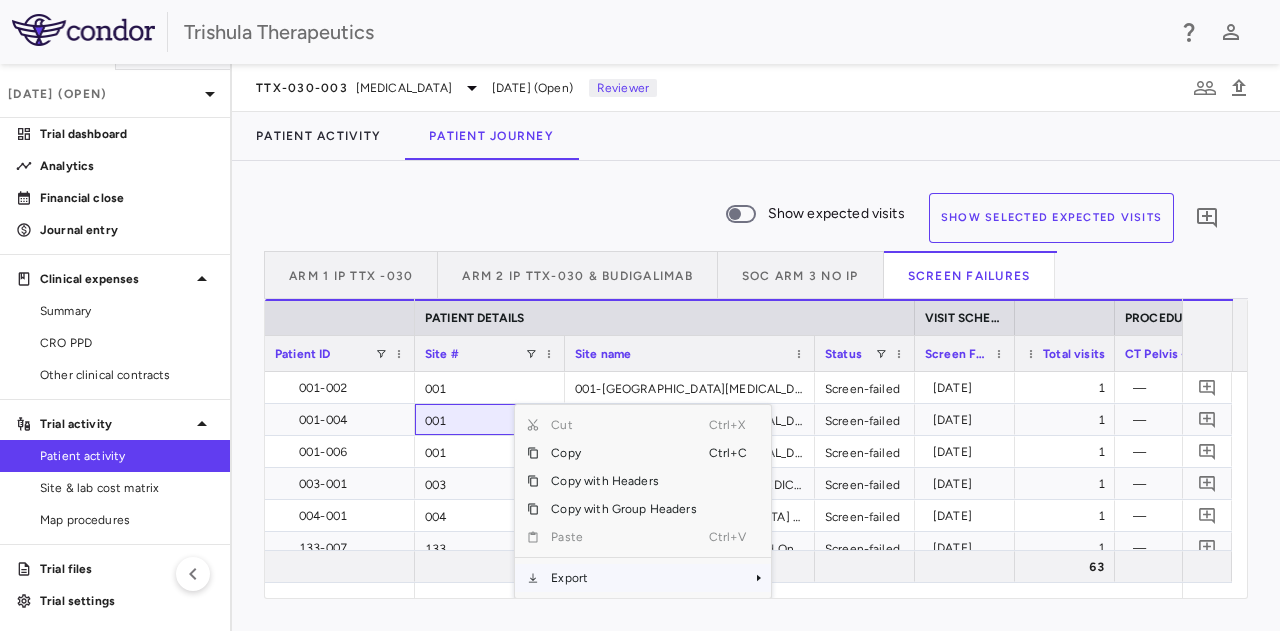 click on "Export" at bounding box center [623, 578] 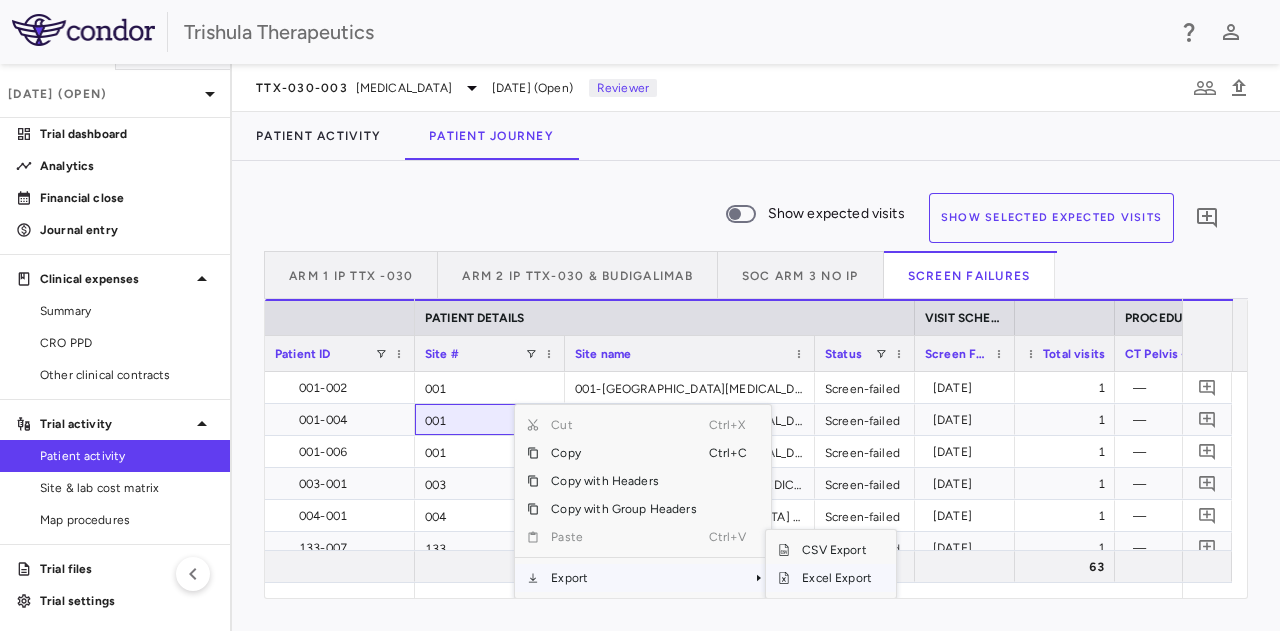 click on "Excel Export" at bounding box center (837, 578) 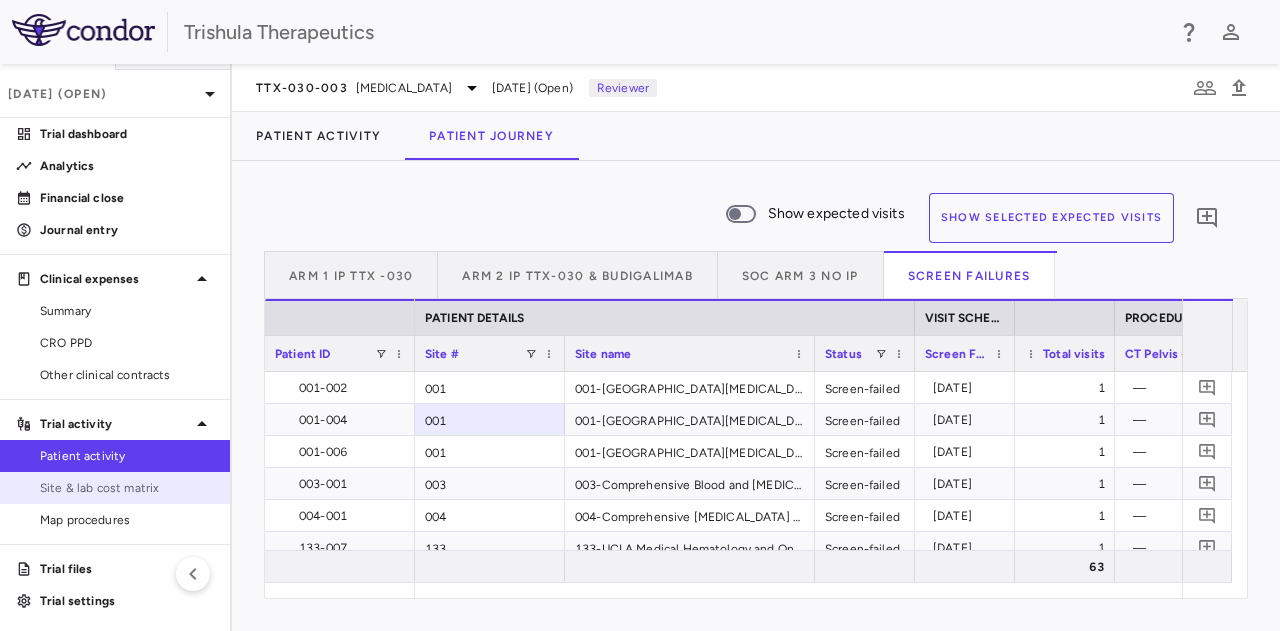 click on "Site & lab cost matrix" at bounding box center [127, 488] 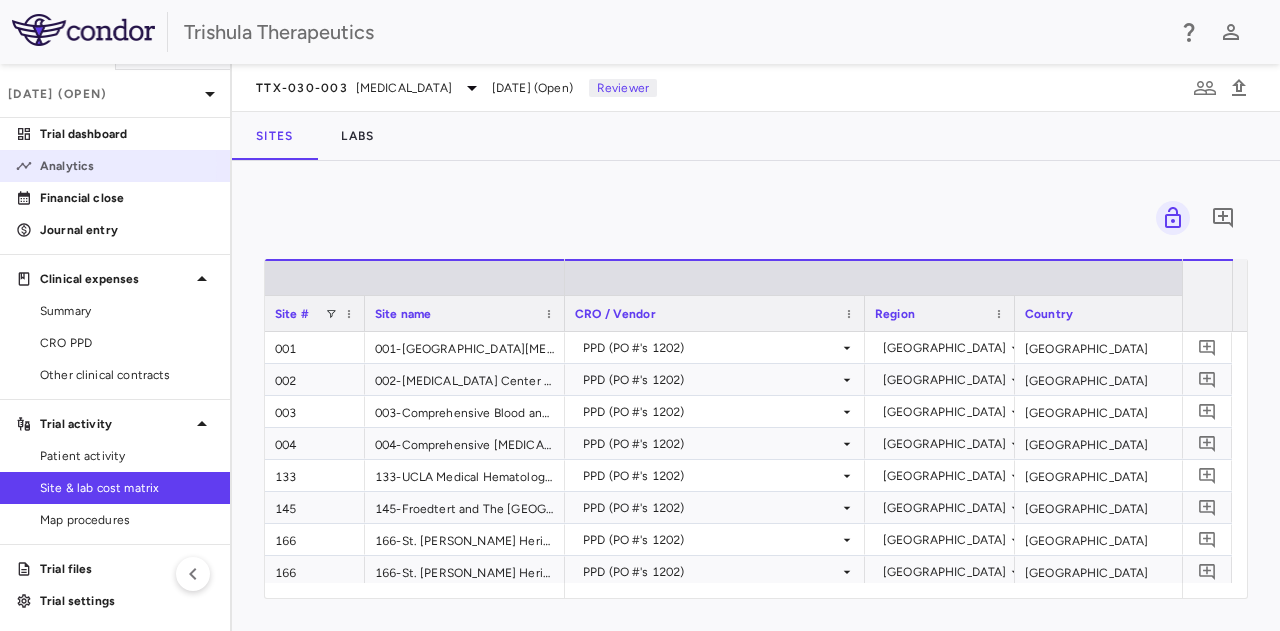 click on "Analytics" at bounding box center [127, 166] 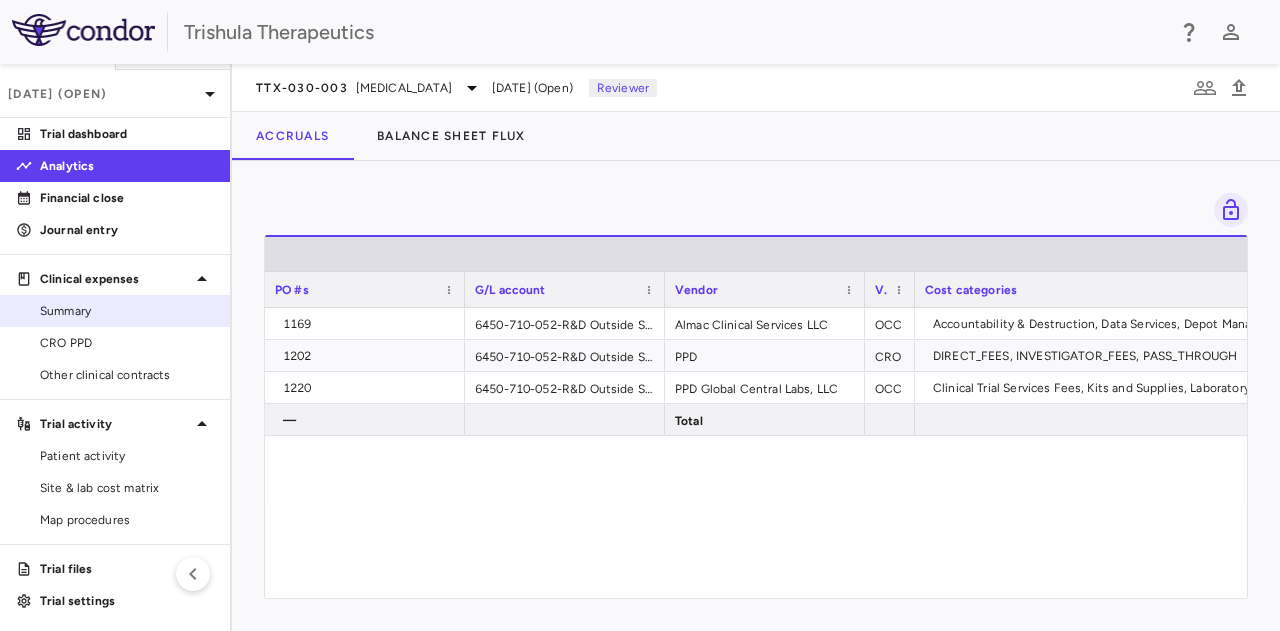 click on "Summary" at bounding box center [115, 311] 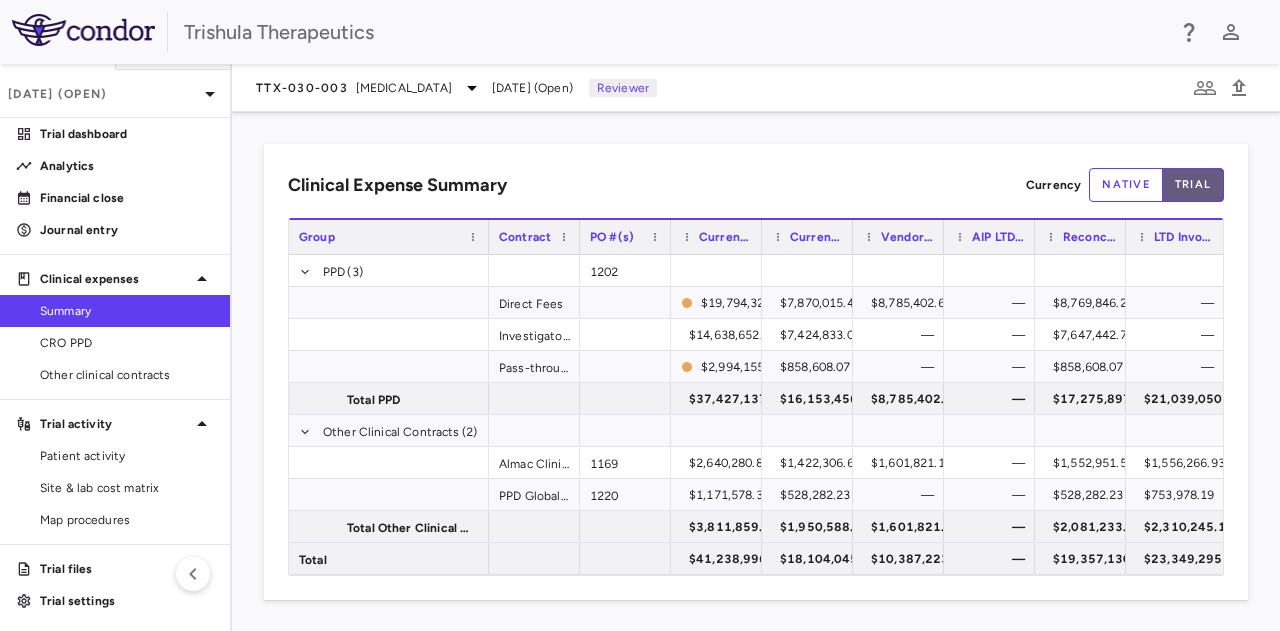 click on "trial" at bounding box center [1193, 185] 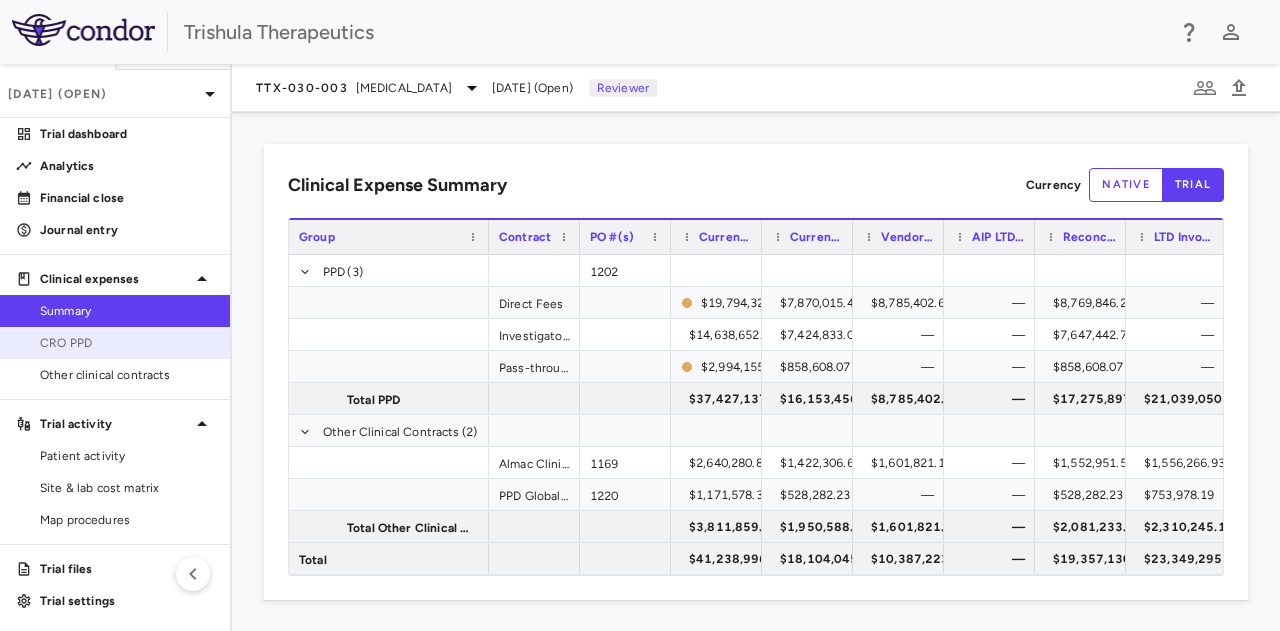 click on "CRO PPD" at bounding box center [127, 343] 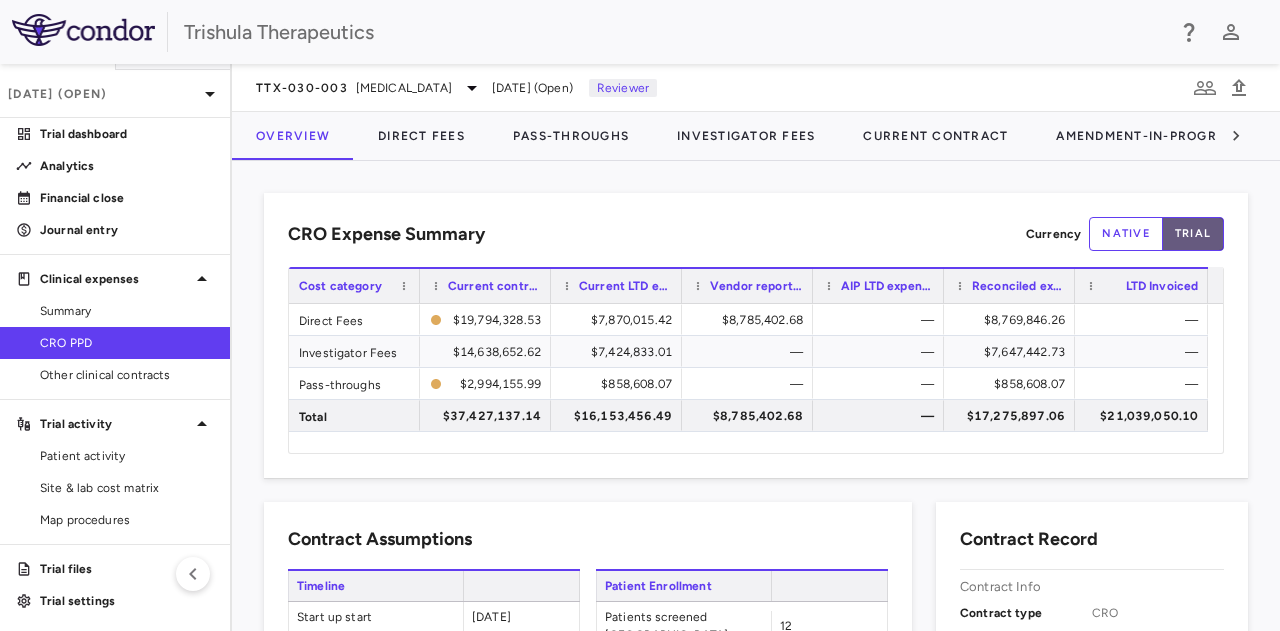 click on "trial" at bounding box center [1193, 234] 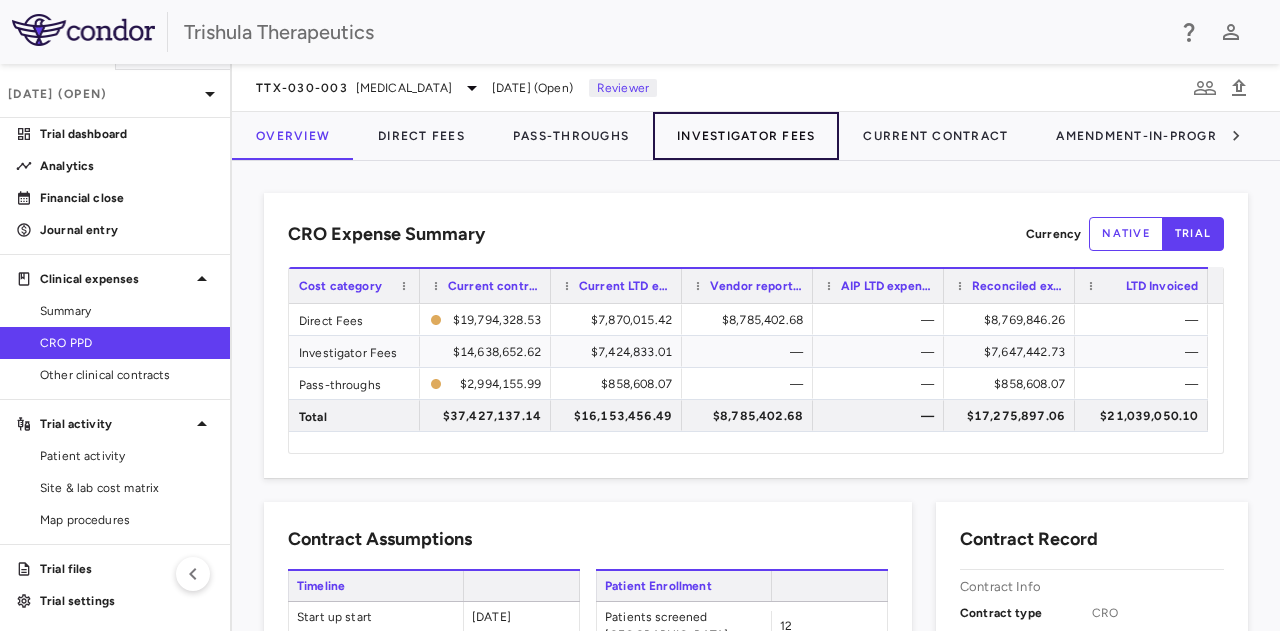 click on "Investigator Fees" at bounding box center [746, 136] 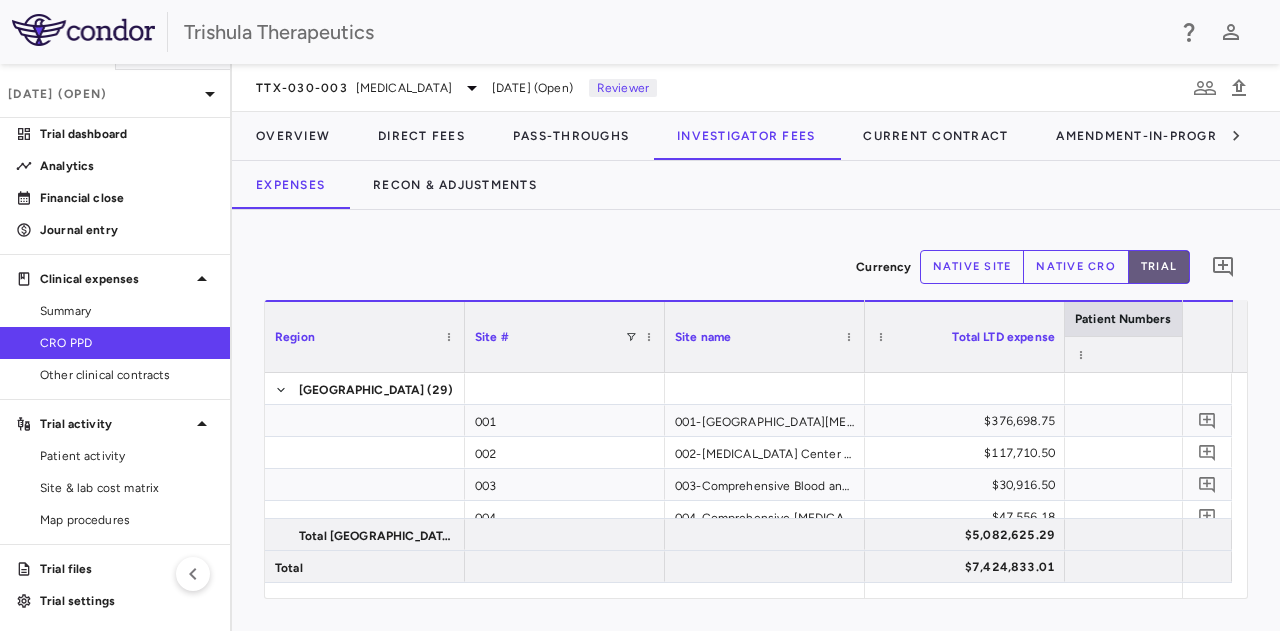click on "trial" at bounding box center (1159, 267) 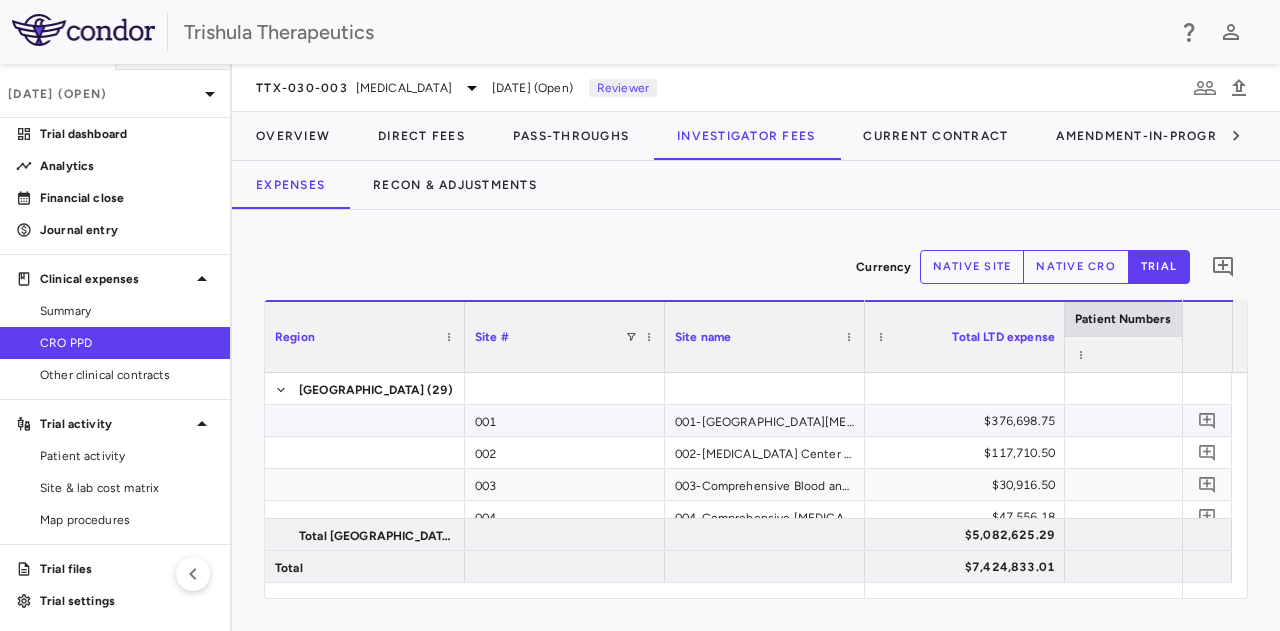 scroll, scrollTop: 181, scrollLeft: 0, axis: vertical 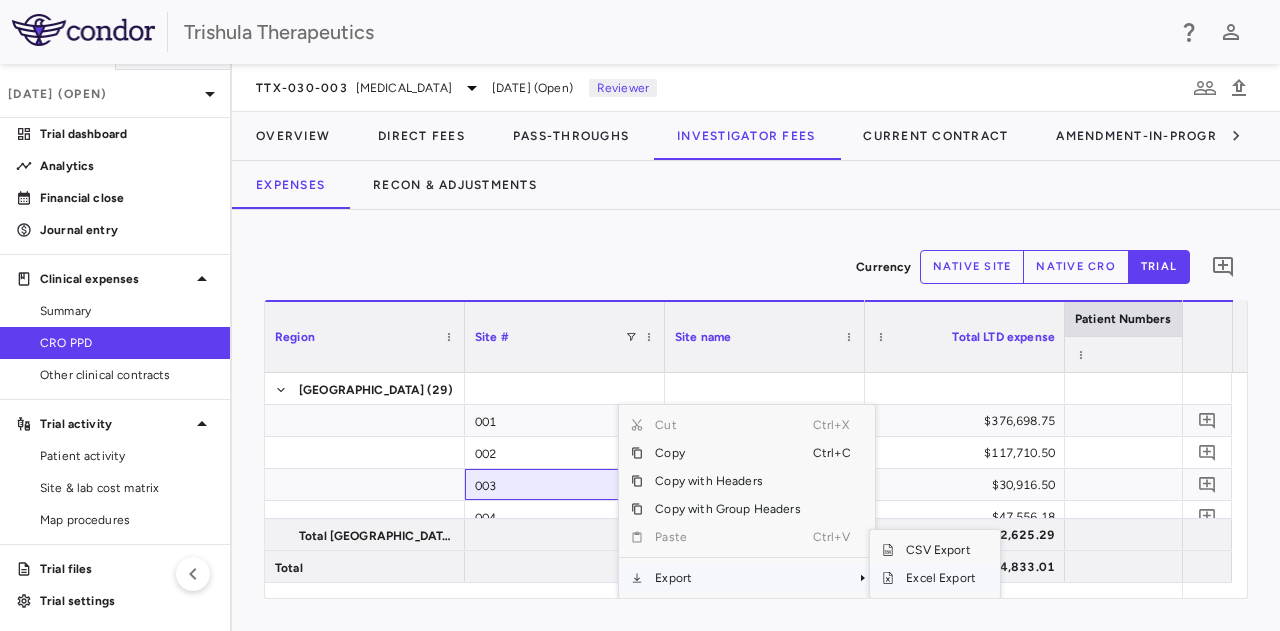 click at bounding box center (888, 578) 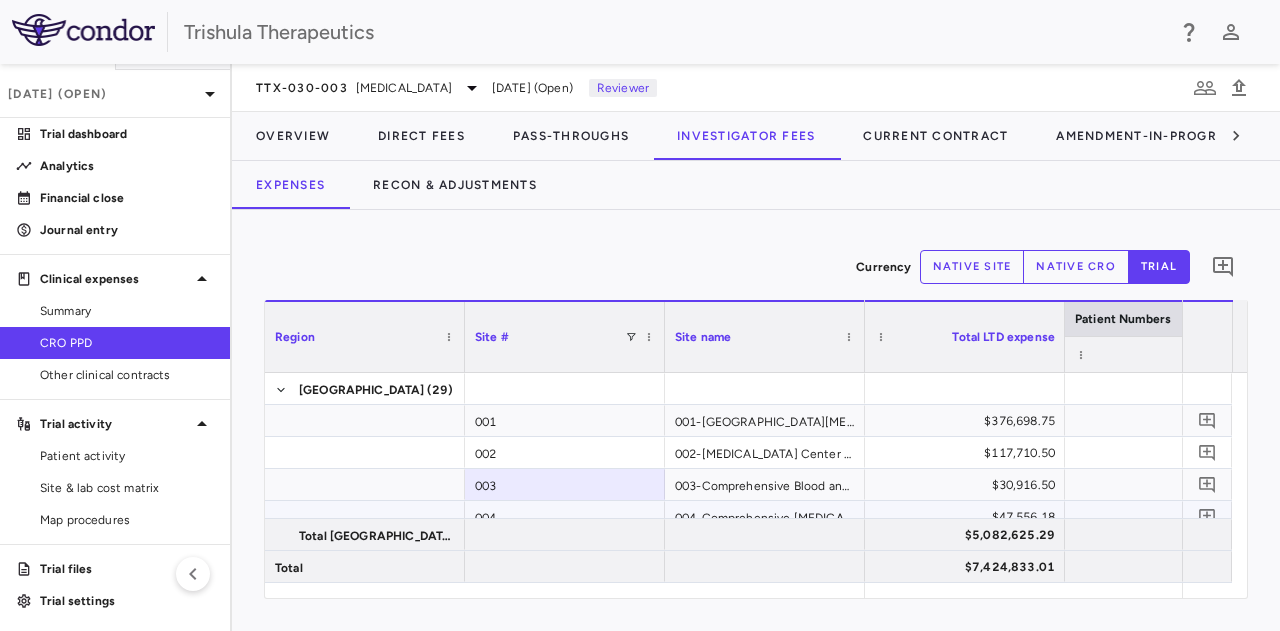scroll, scrollTop: 217, scrollLeft: 0, axis: vertical 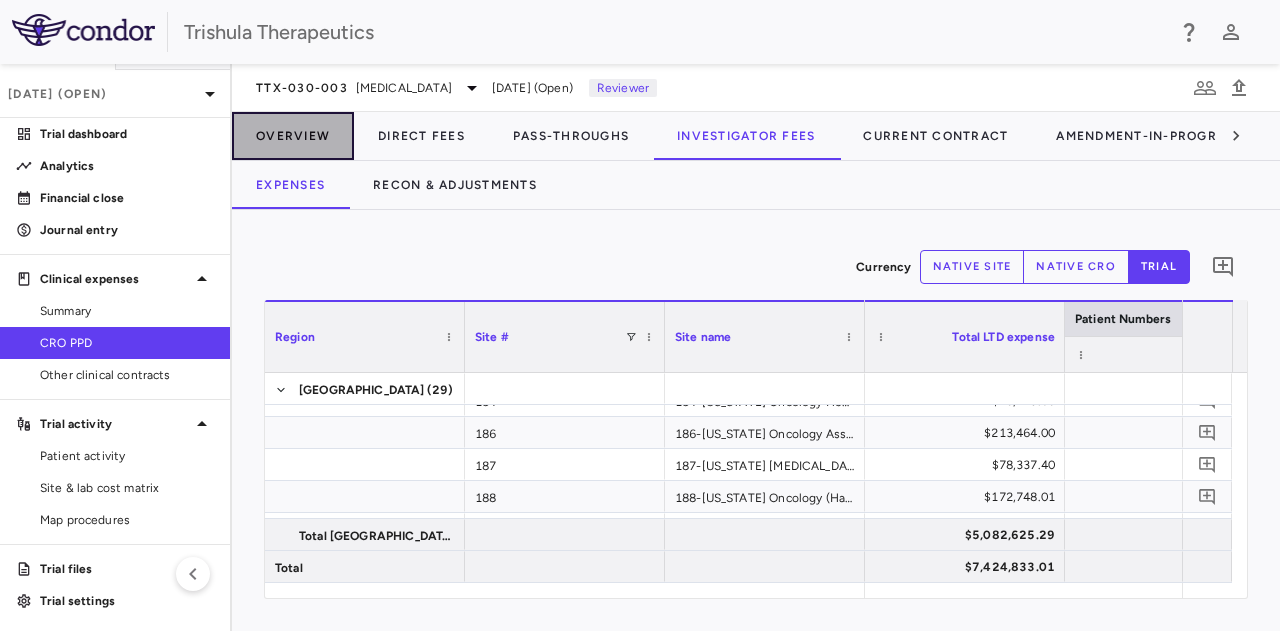 click on "Overview" at bounding box center (293, 136) 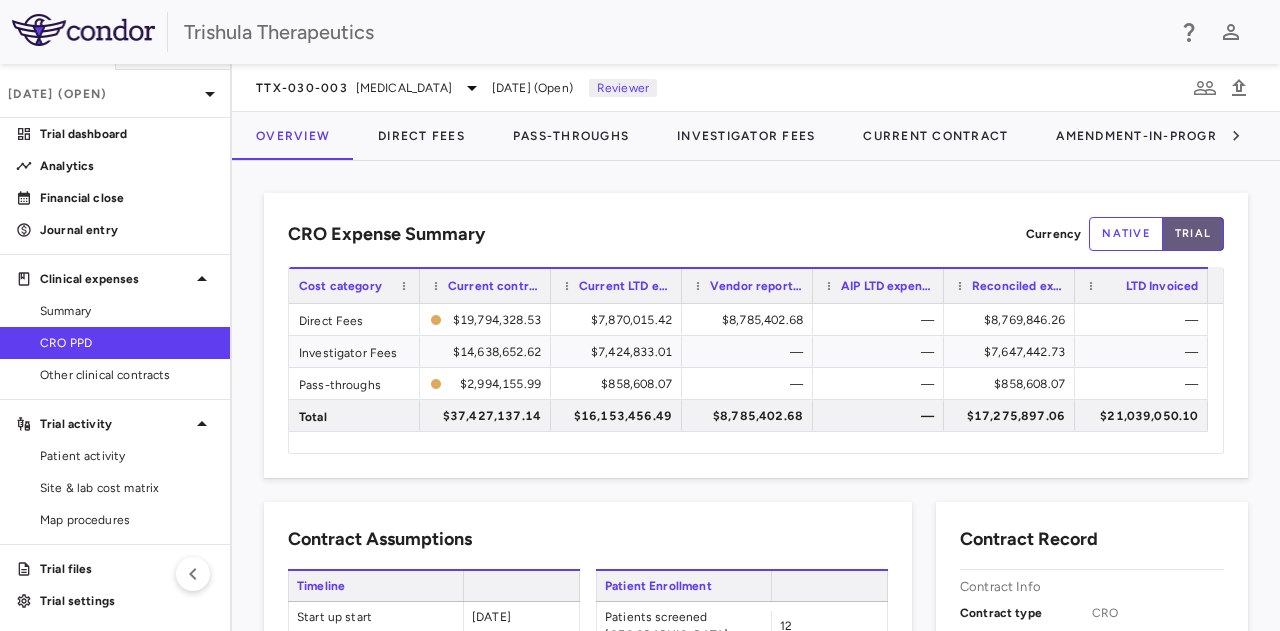 click on "trial" at bounding box center (1193, 234) 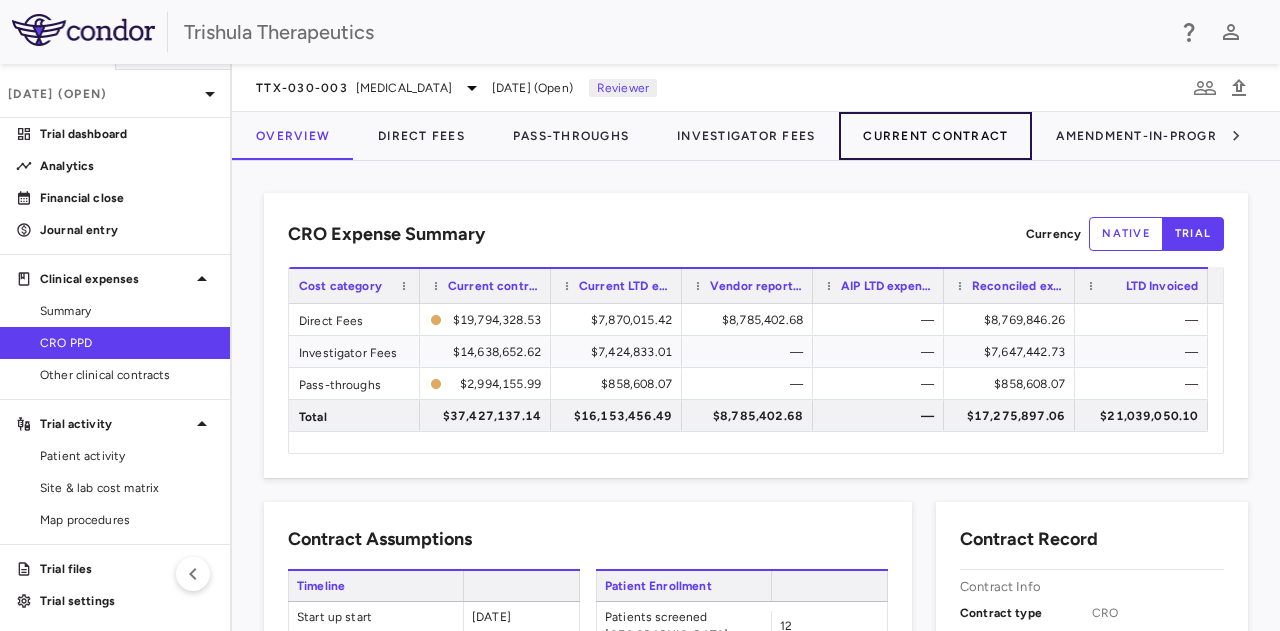 click on "Current Contract" at bounding box center [935, 136] 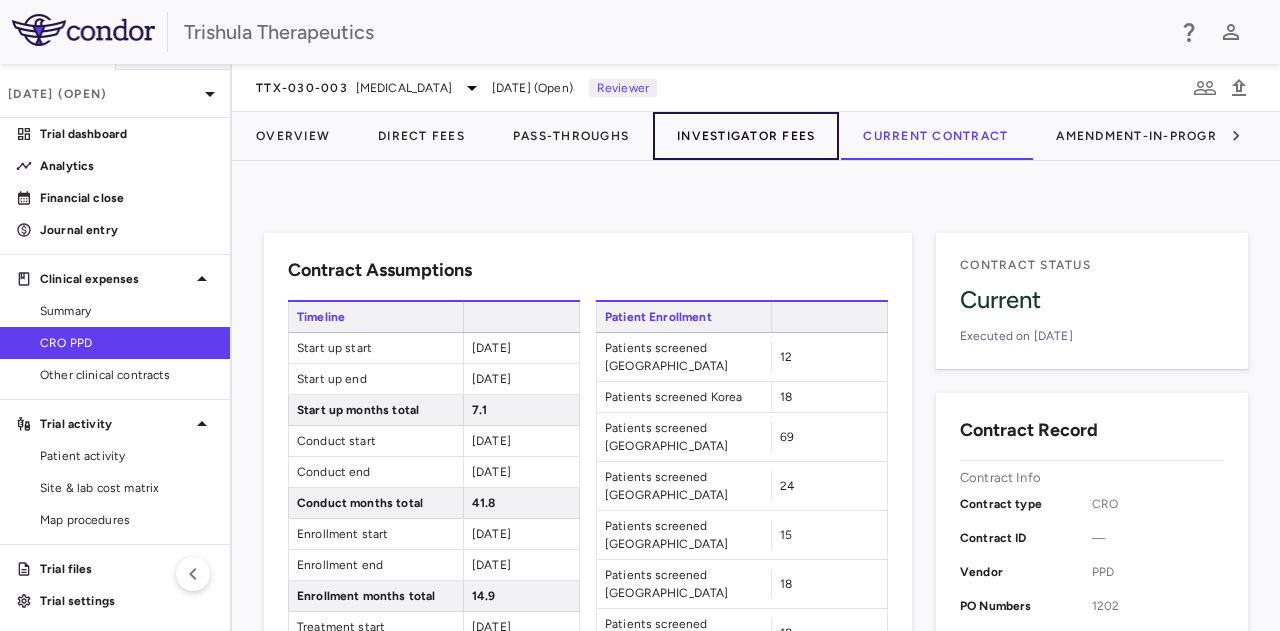 click on "Investigator Fees" at bounding box center [746, 136] 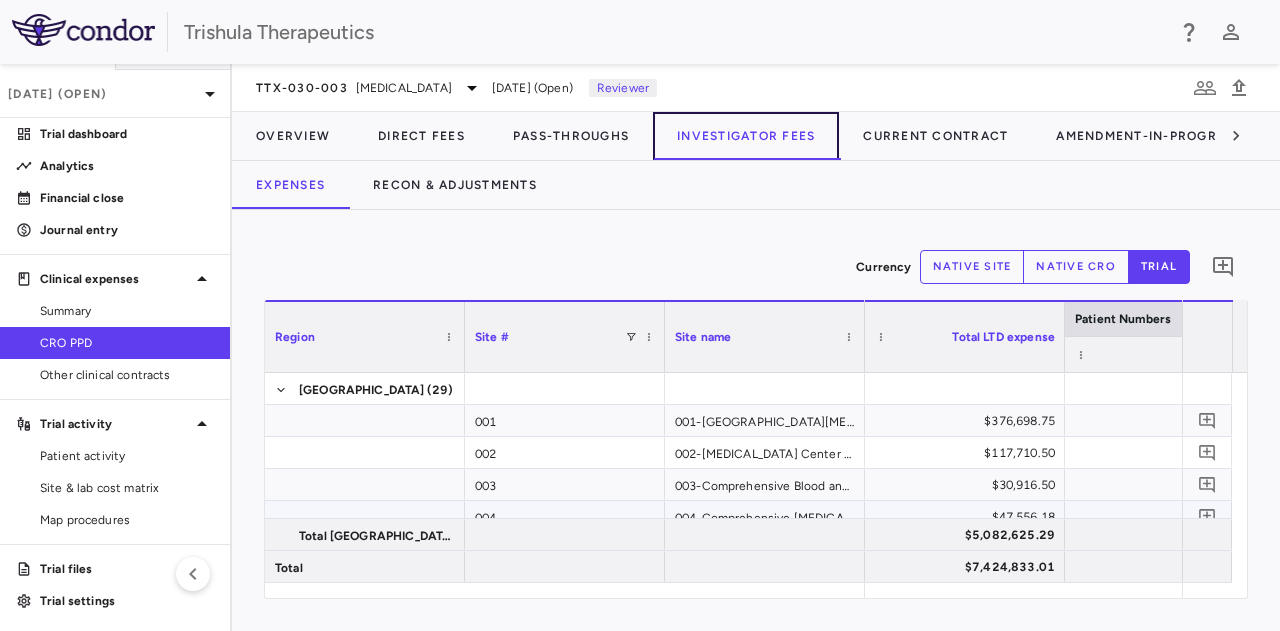 scroll, scrollTop: 200, scrollLeft: 0, axis: vertical 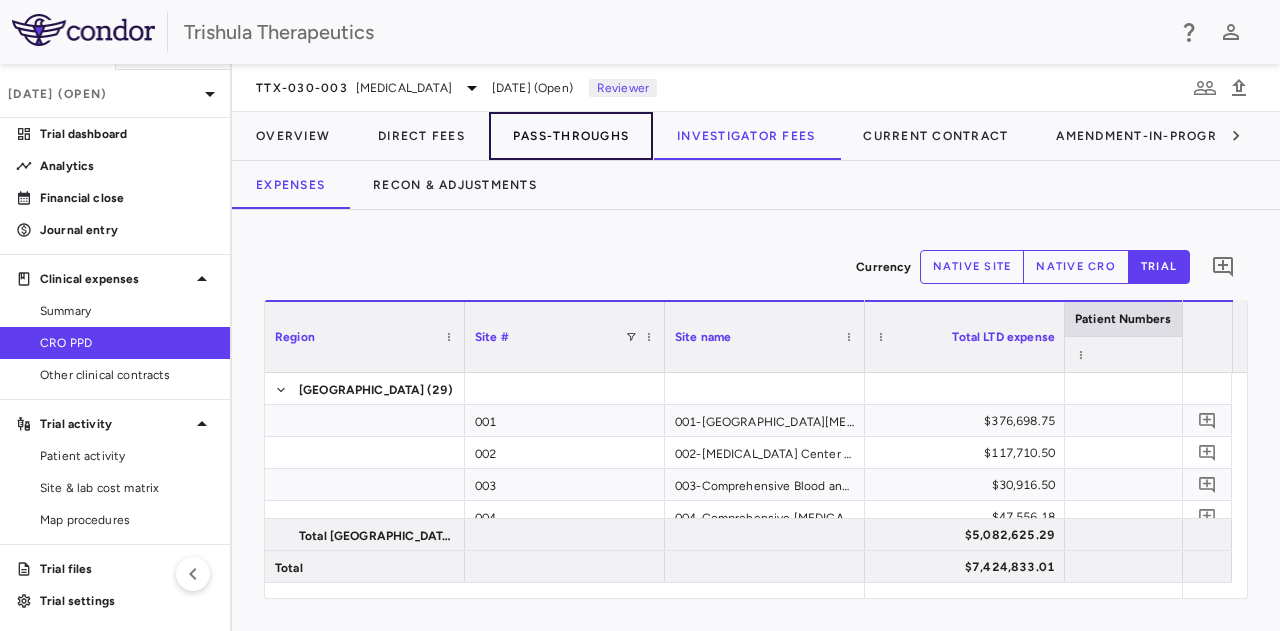 click on "Pass-Throughs" at bounding box center (571, 136) 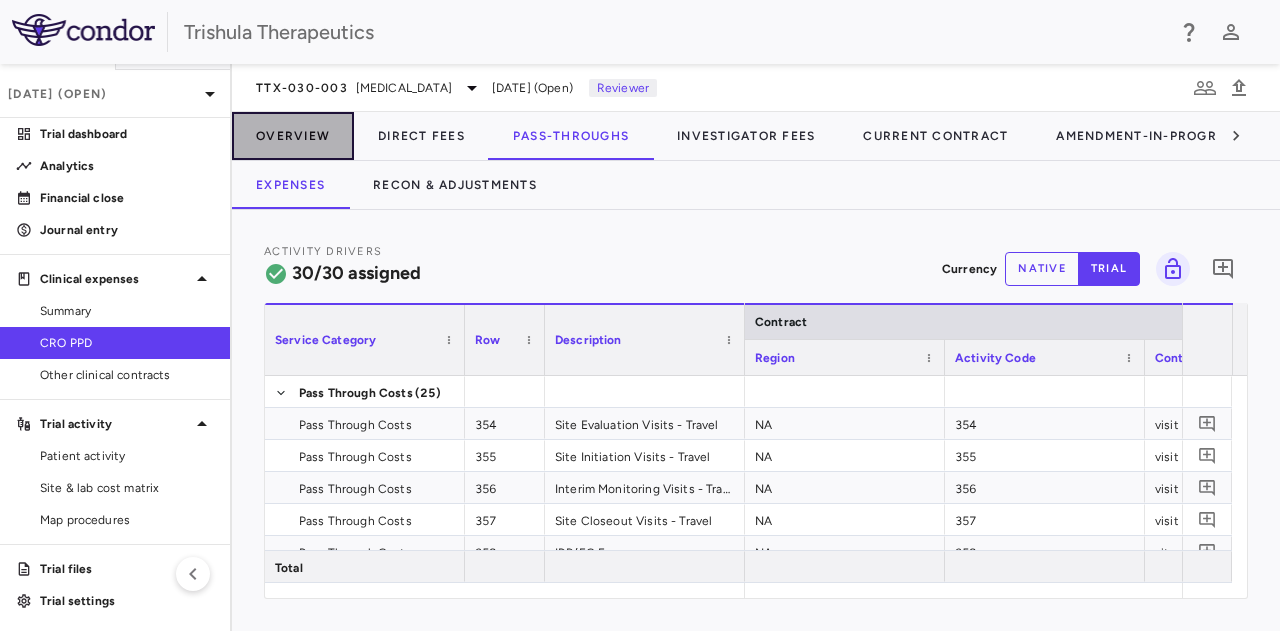 click on "Overview" at bounding box center (293, 136) 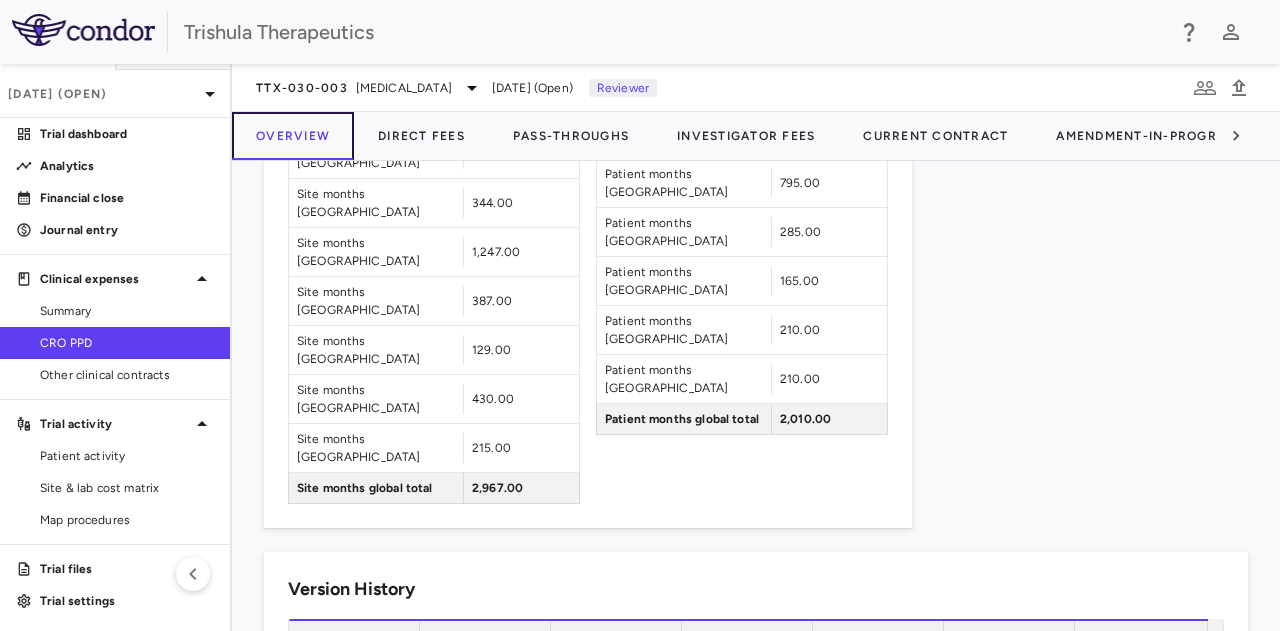 scroll, scrollTop: 1900, scrollLeft: 0, axis: vertical 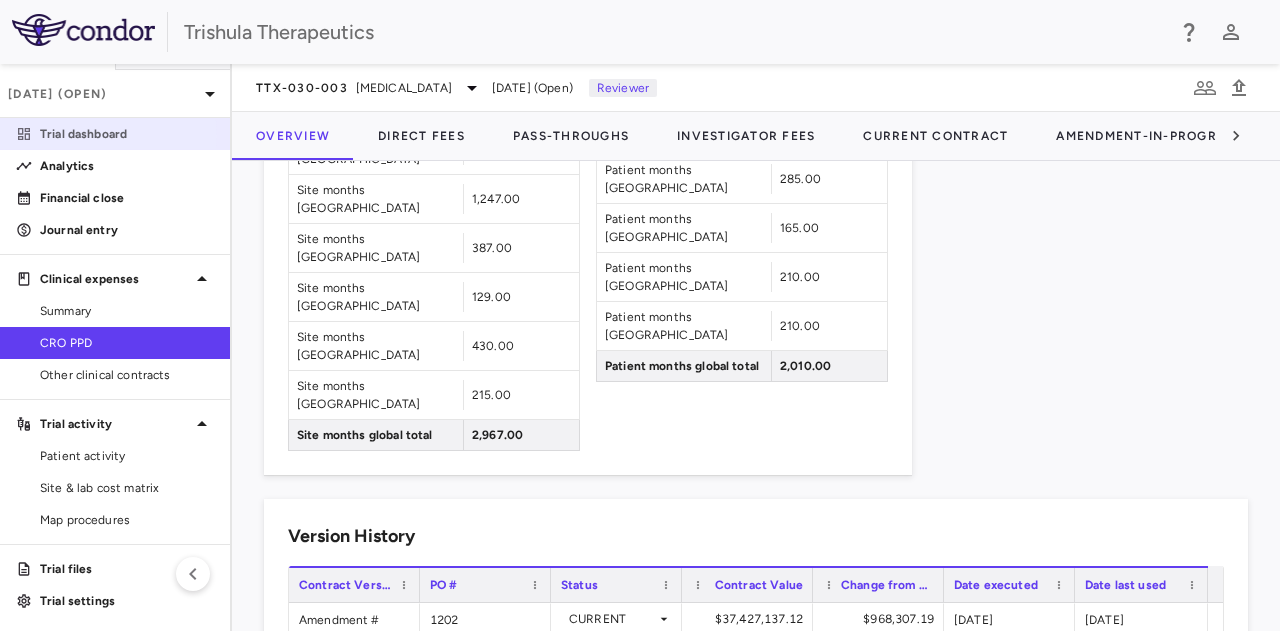 click on "Trial dashboard" at bounding box center [127, 134] 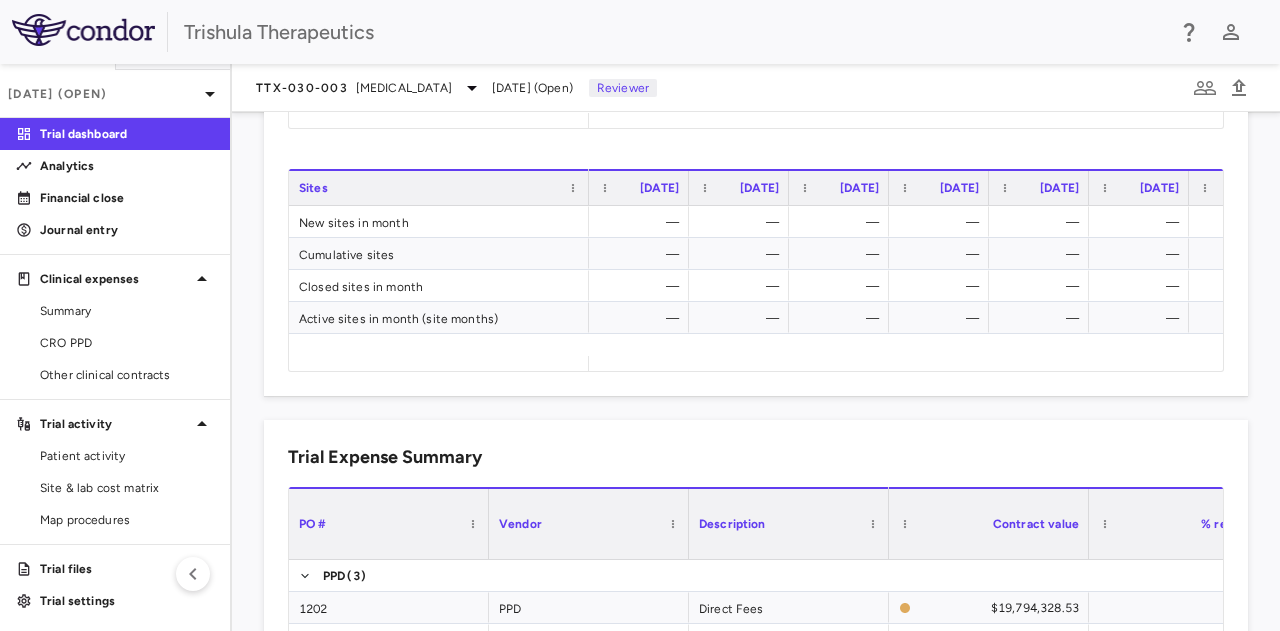 scroll, scrollTop: 1300, scrollLeft: 0, axis: vertical 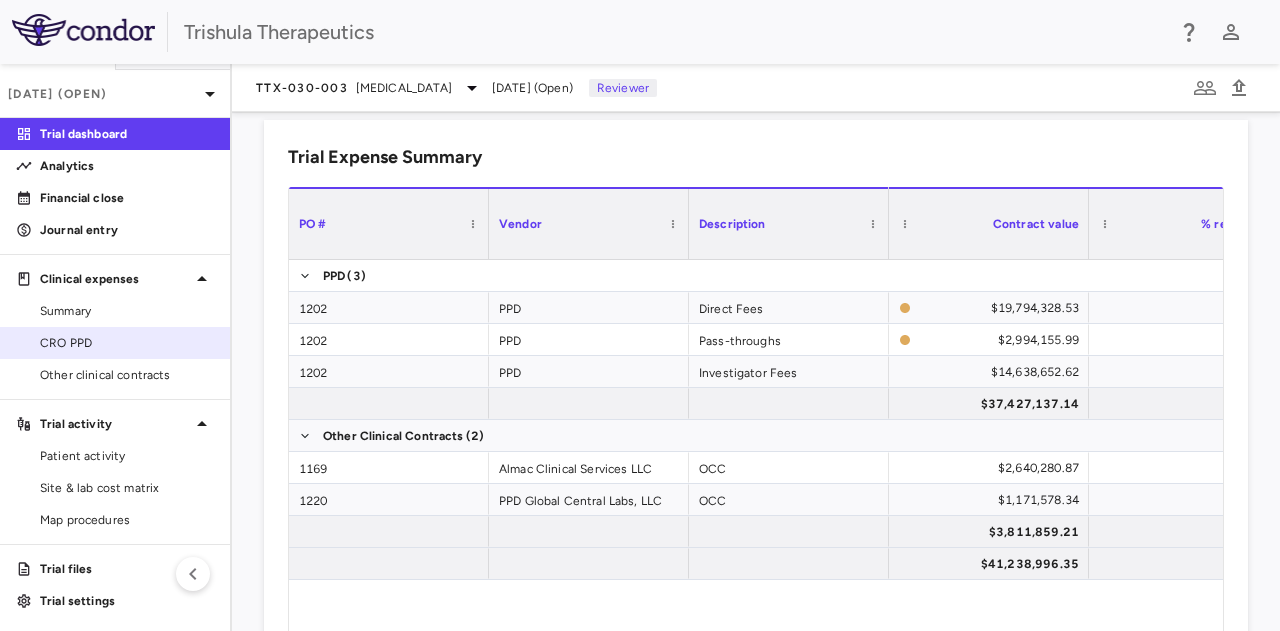 click on "CRO PPD" at bounding box center (115, 343) 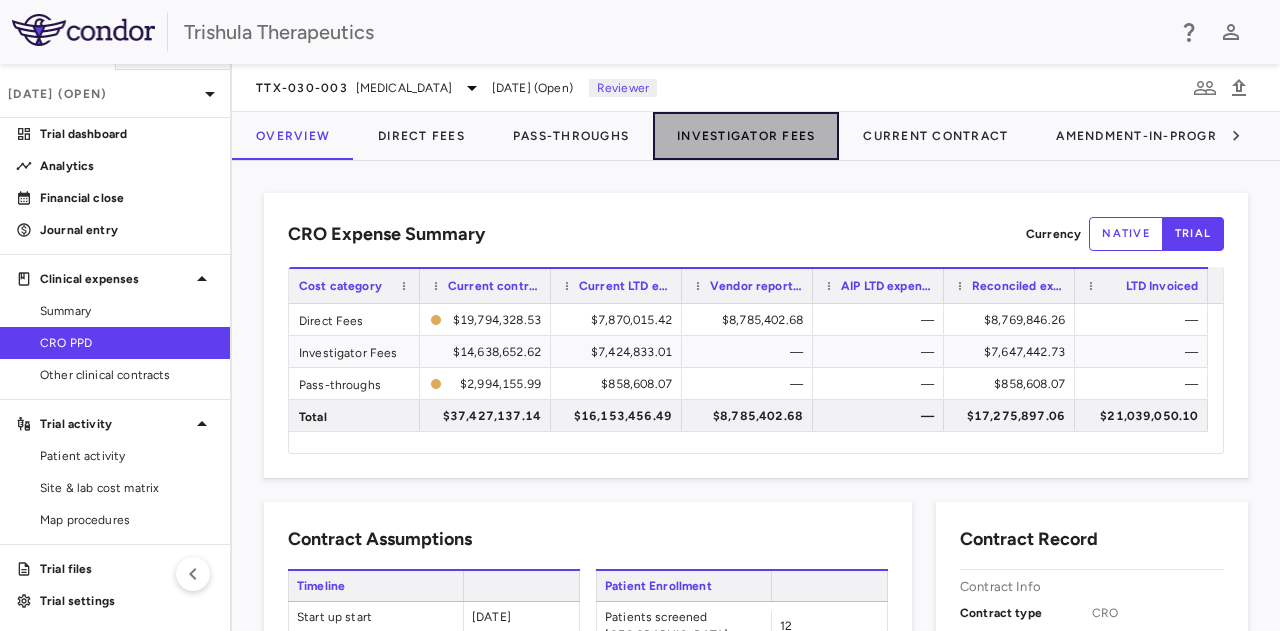 click on "Investigator Fees" at bounding box center [746, 136] 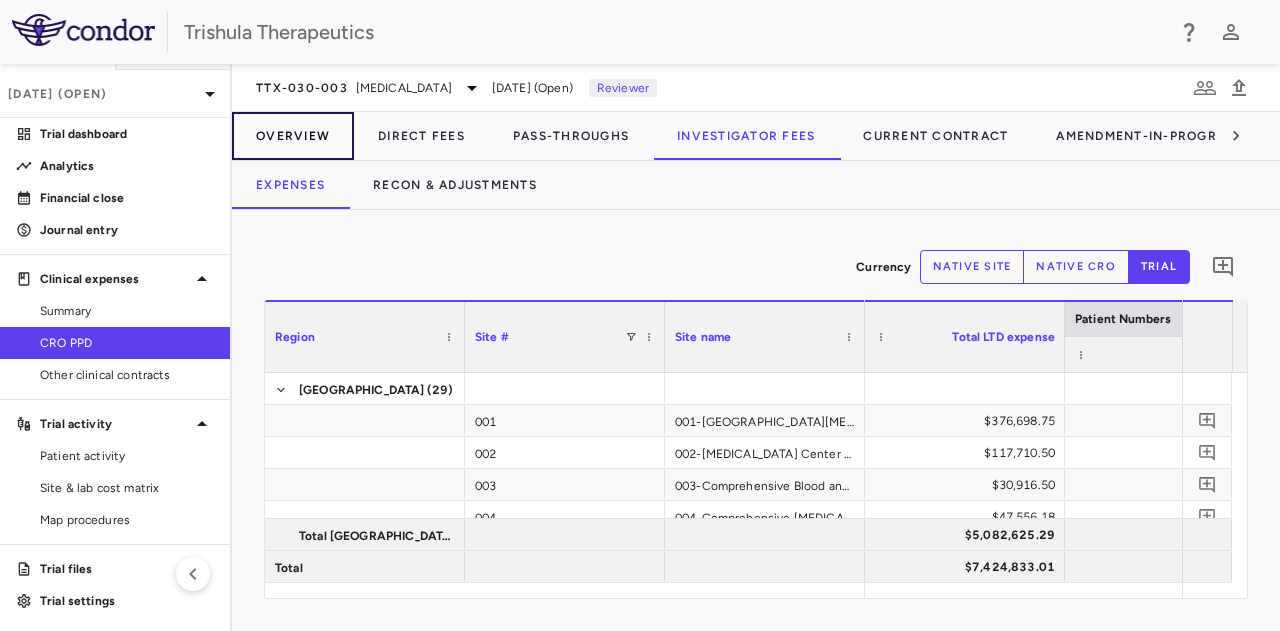 click on "Overview" at bounding box center (293, 136) 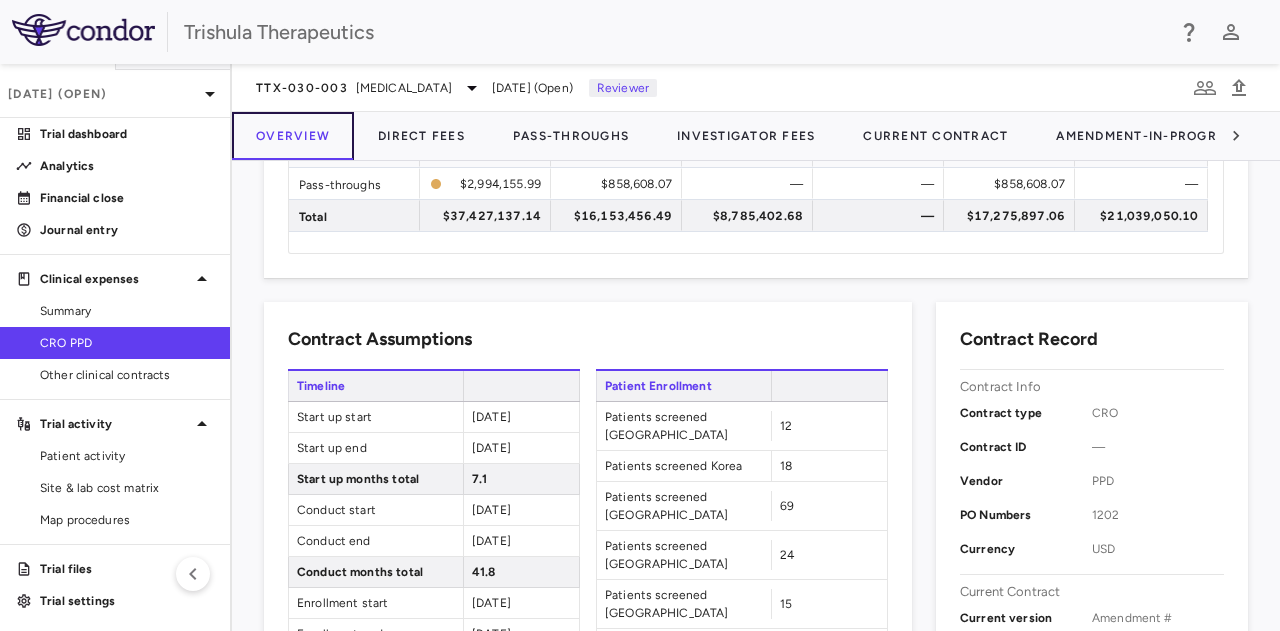 scroll, scrollTop: 0, scrollLeft: 0, axis: both 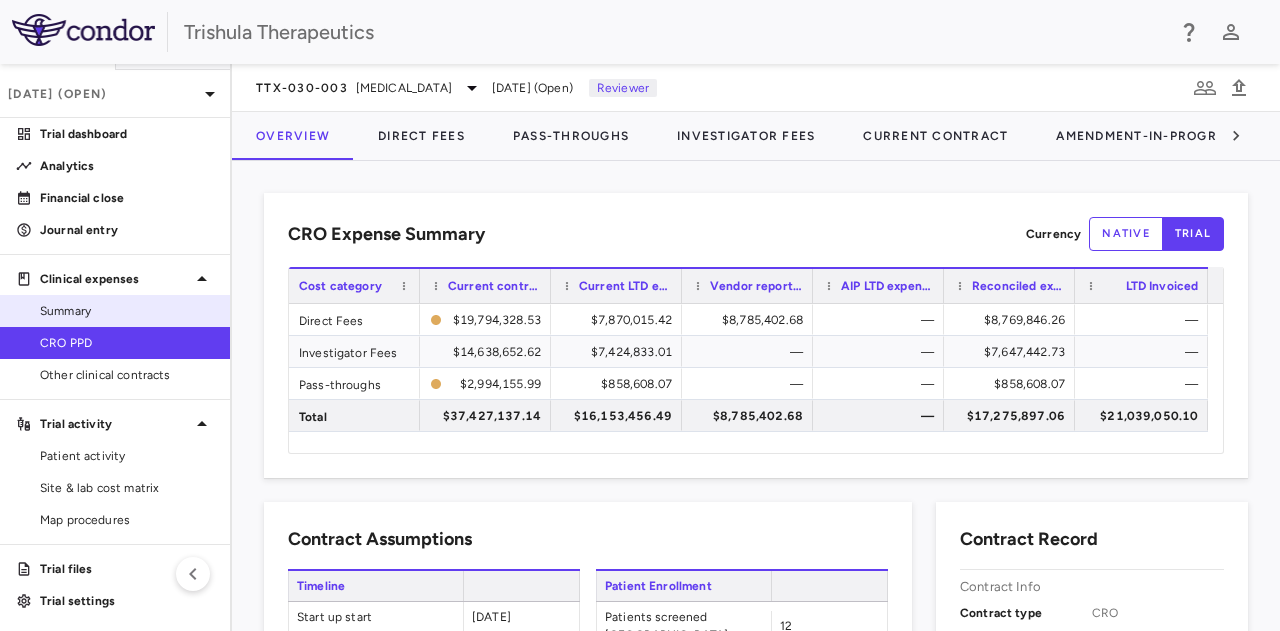 click on "Summary" at bounding box center [115, 311] 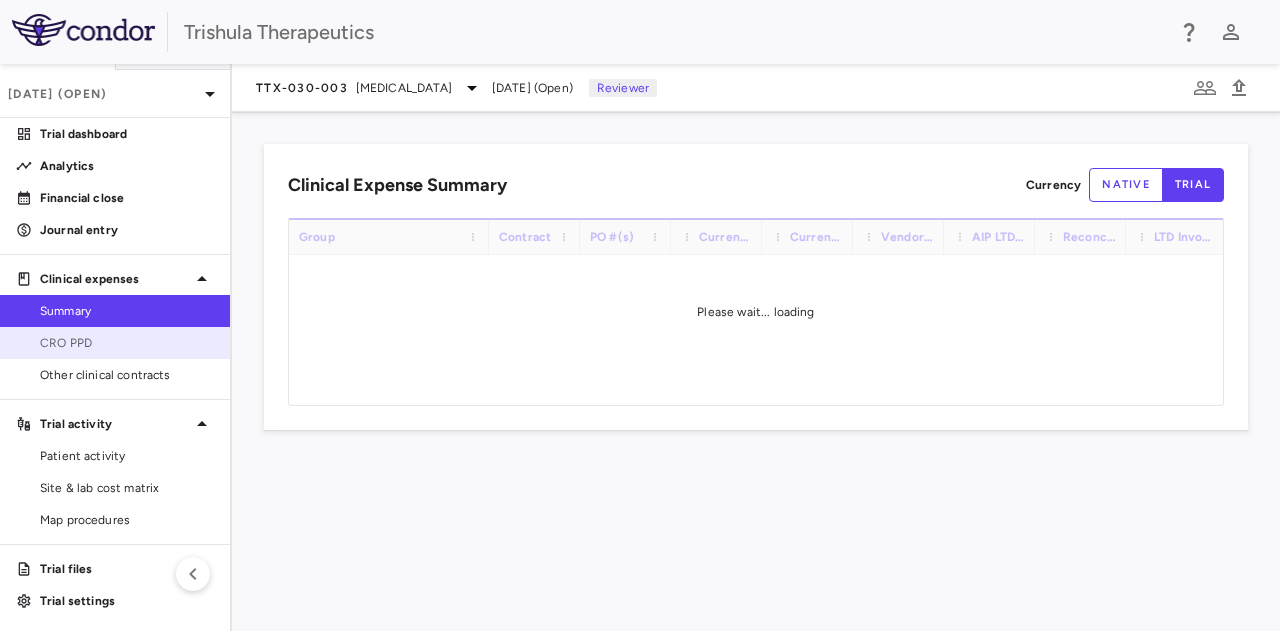 click on "CRO PPD" at bounding box center (127, 343) 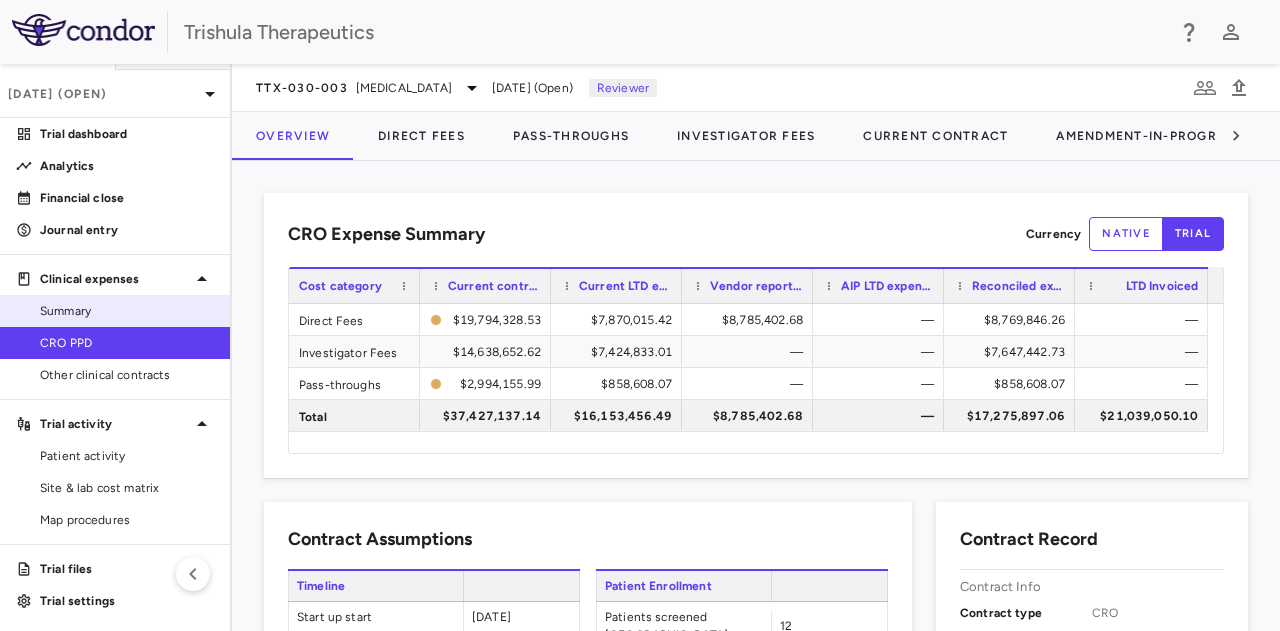 click on "Summary" at bounding box center [127, 311] 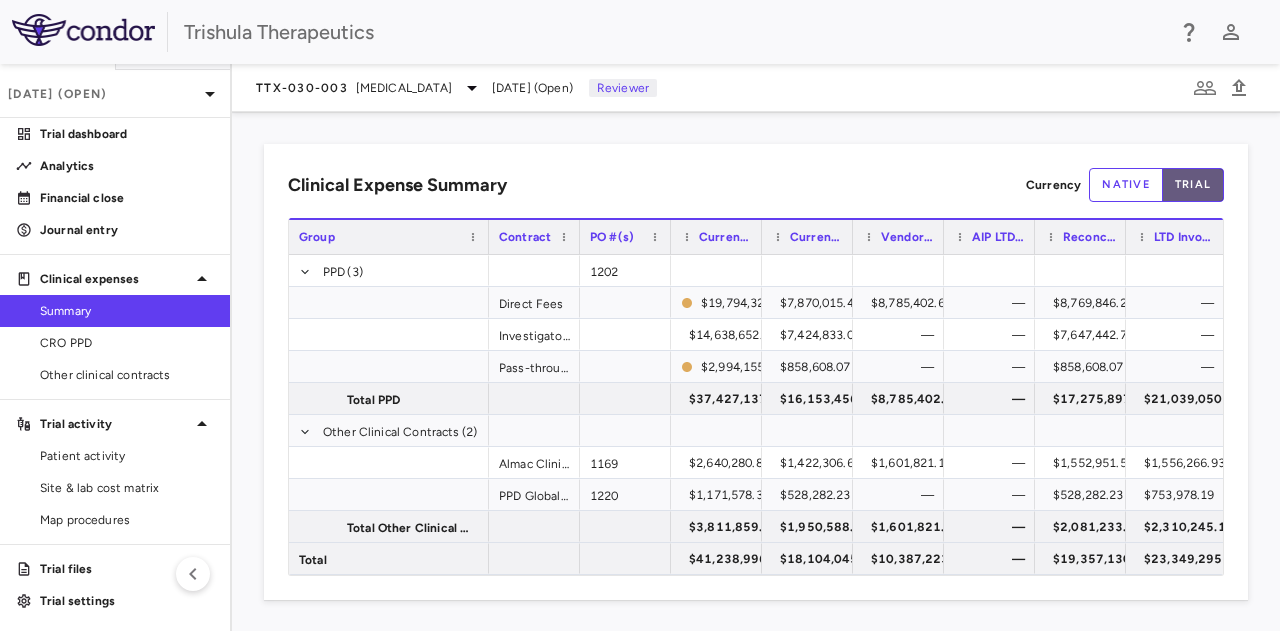 click on "trial" at bounding box center [1193, 185] 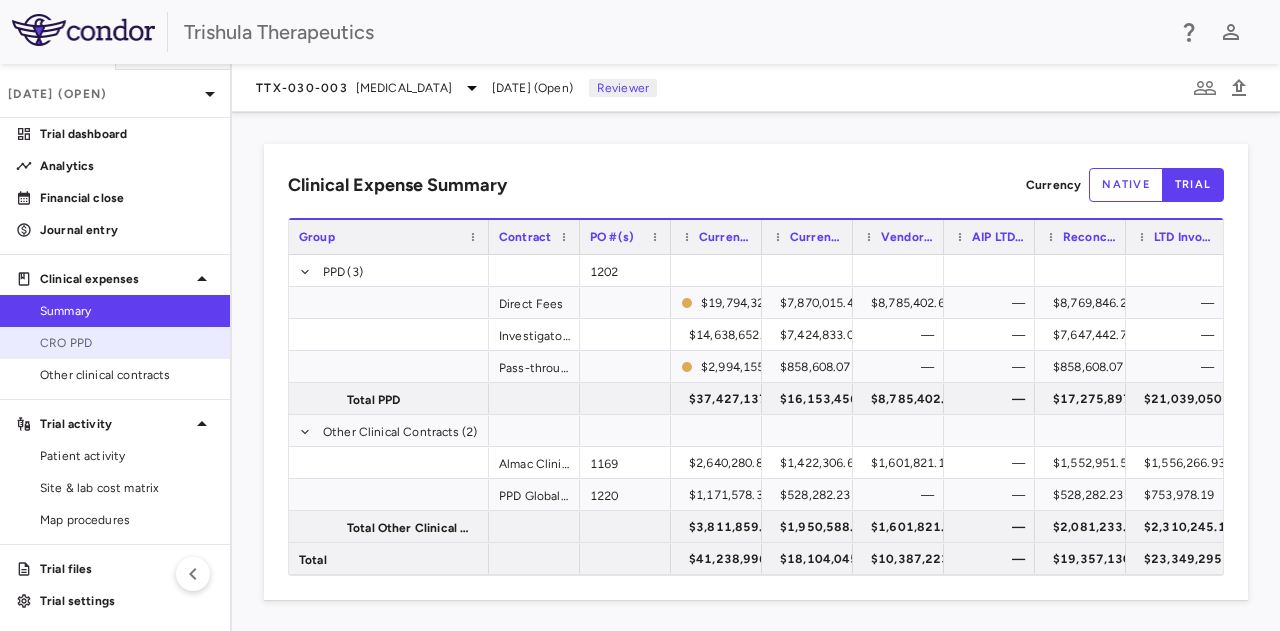 click on "CRO PPD" at bounding box center (127, 343) 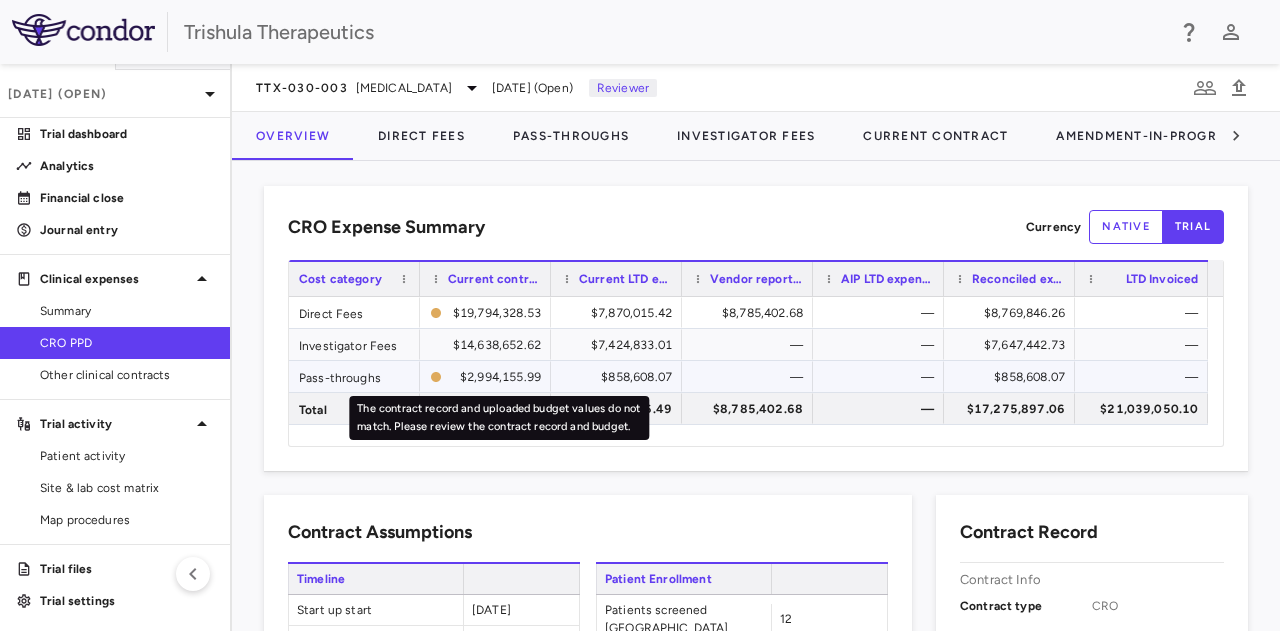 scroll, scrollTop: 0, scrollLeft: 0, axis: both 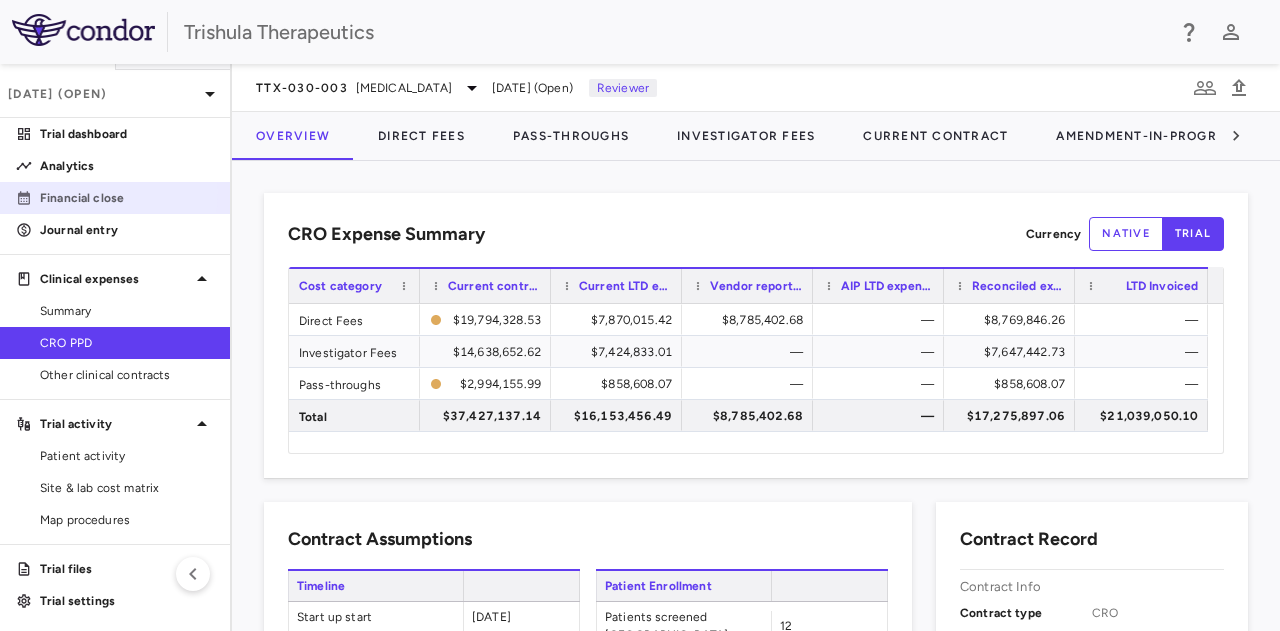 click on "Financial close" at bounding box center (127, 198) 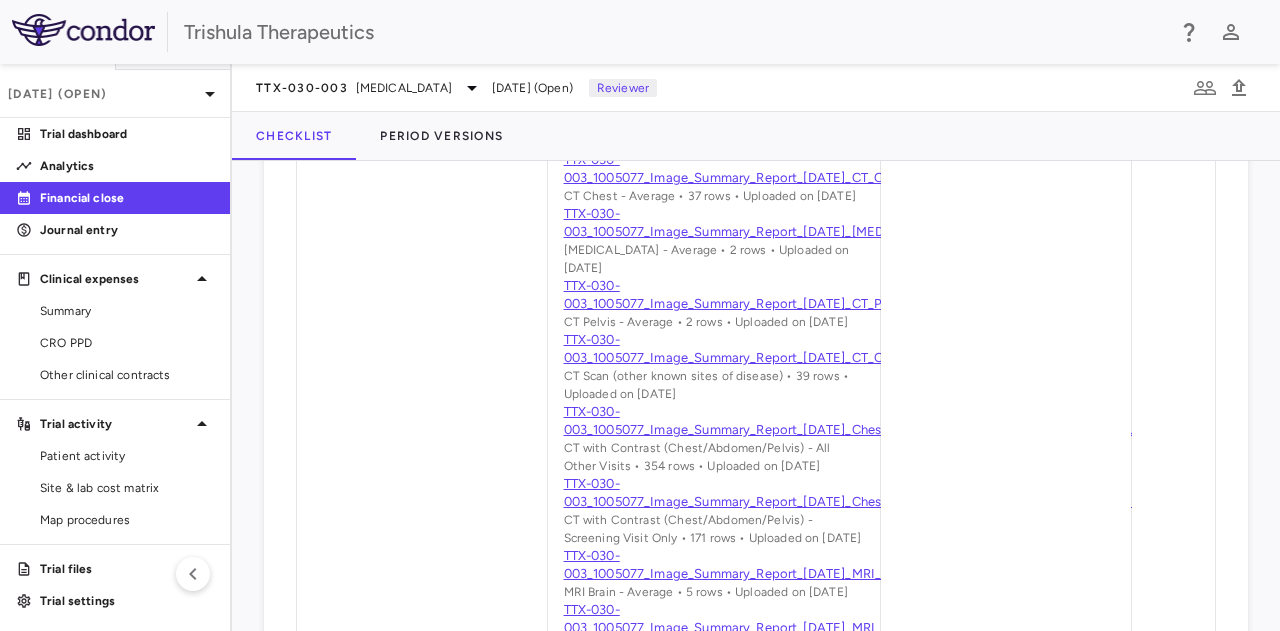 scroll, scrollTop: 1374, scrollLeft: 0, axis: vertical 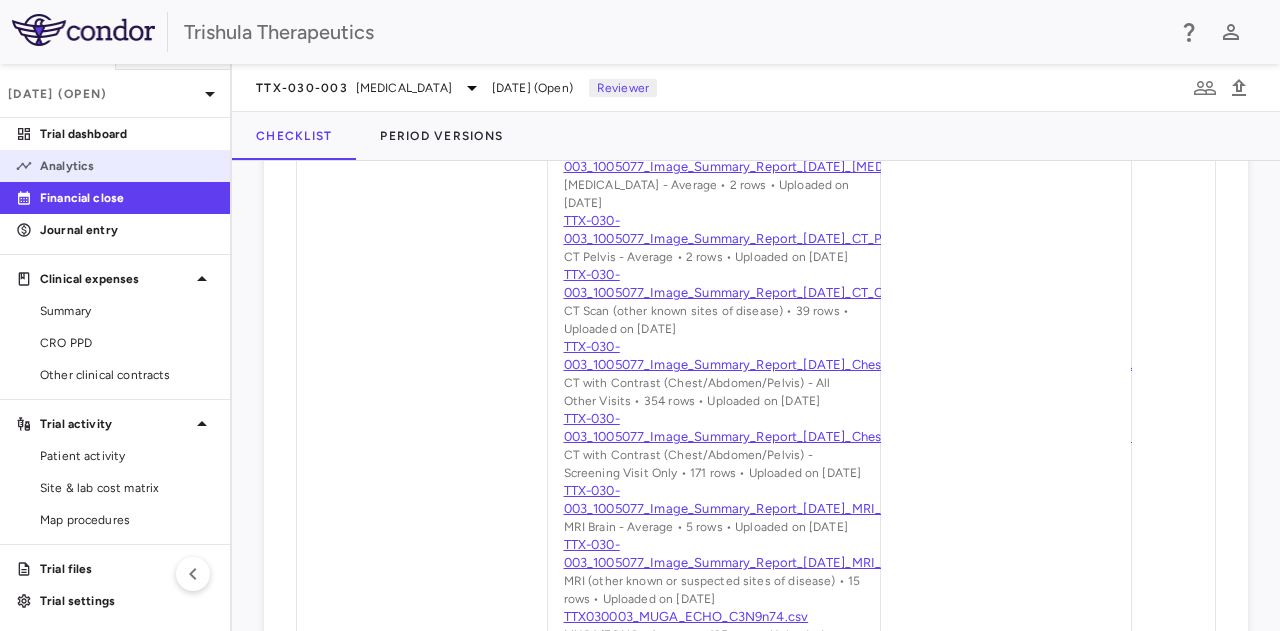 click on "Analytics" at bounding box center [115, 166] 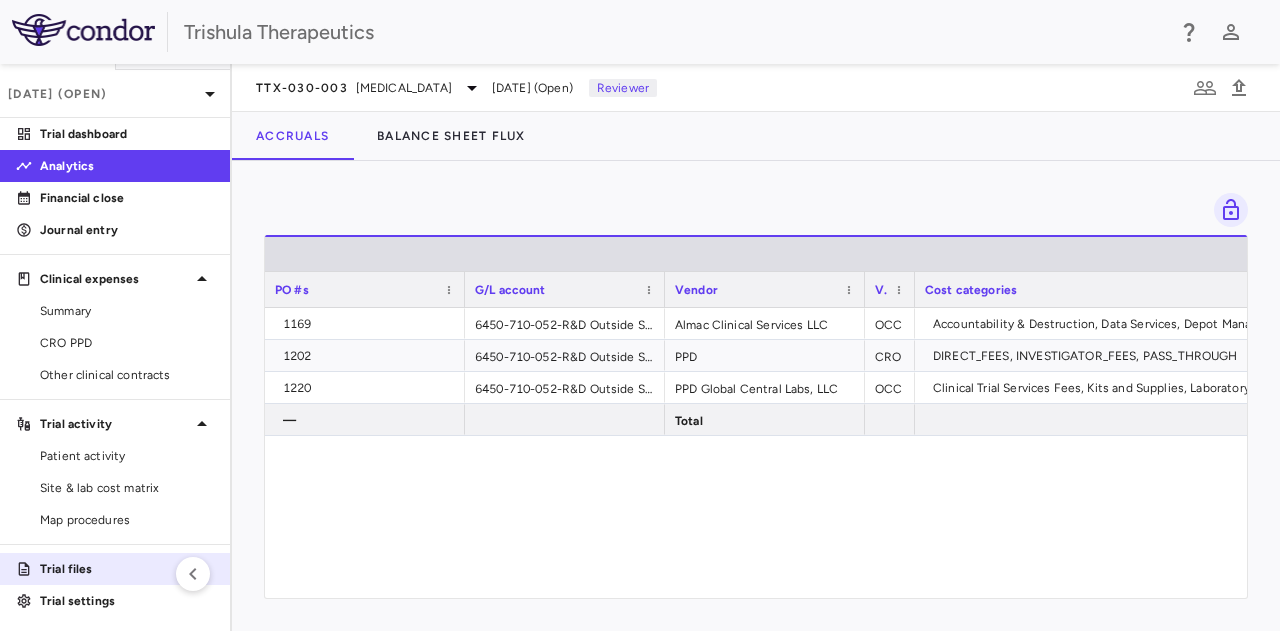 click on "Trial files" at bounding box center [127, 569] 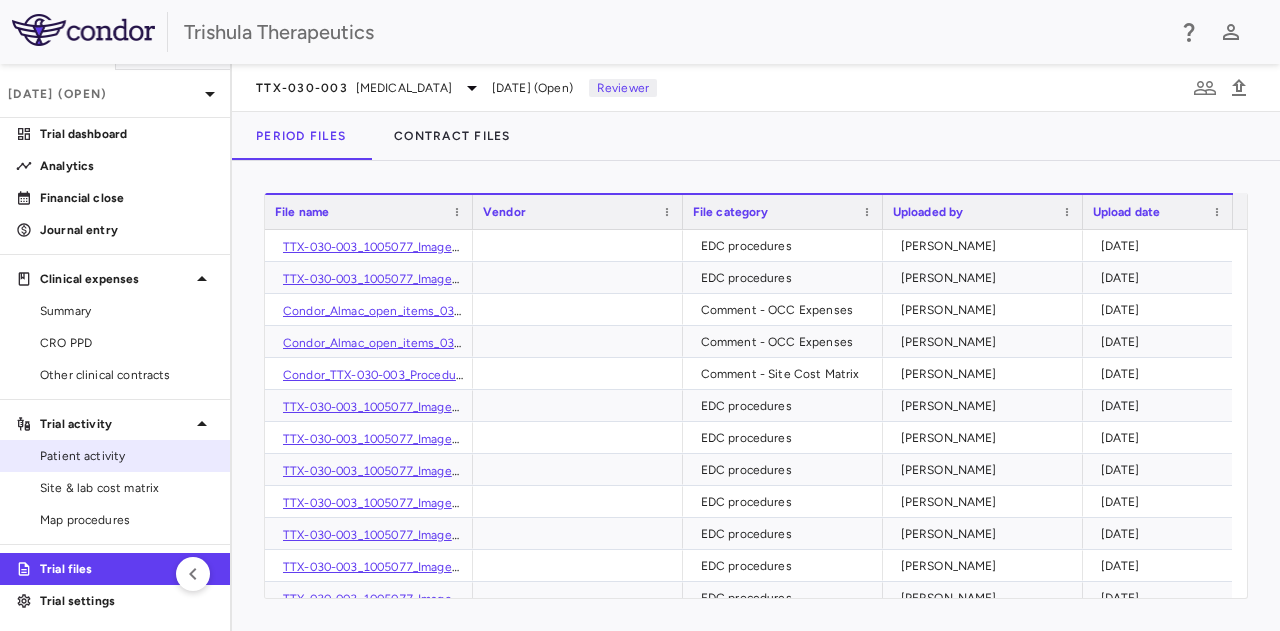 click on "Patient activity" at bounding box center [127, 456] 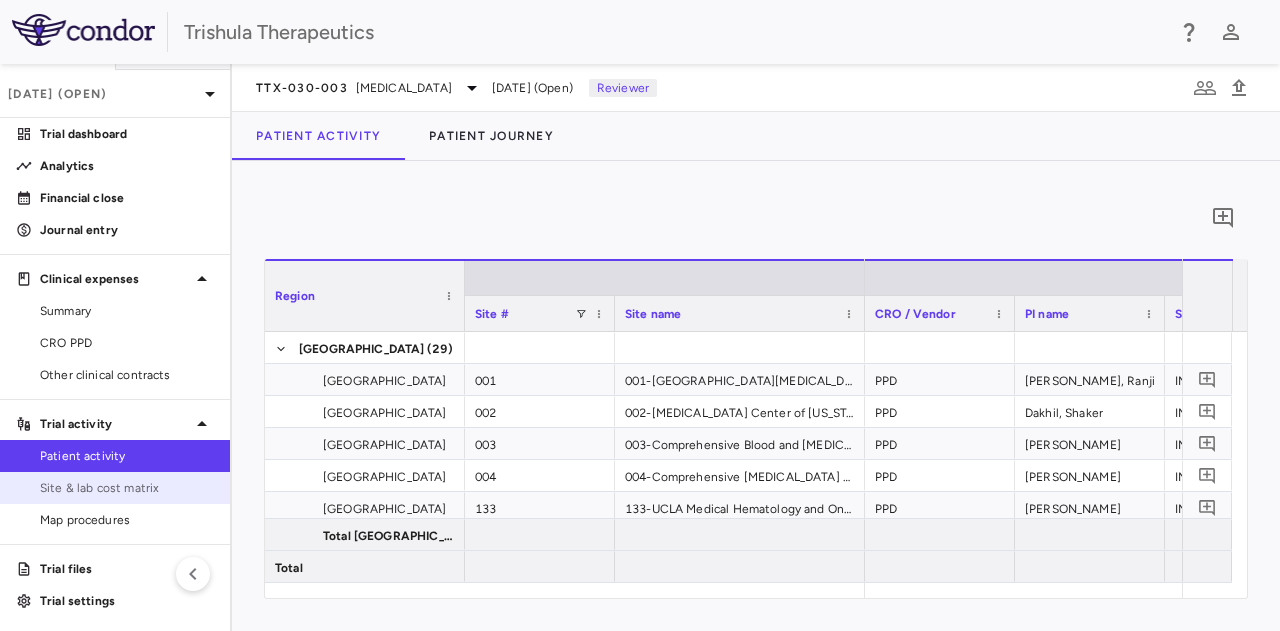 click on "Site & lab cost matrix" at bounding box center [127, 488] 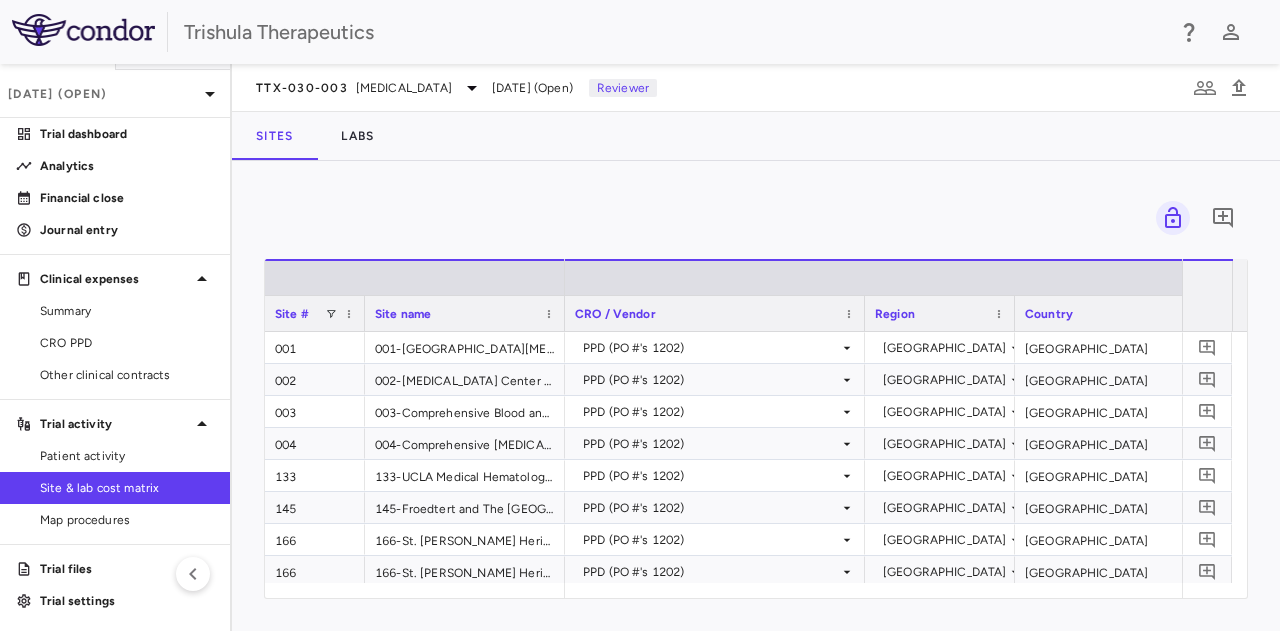 scroll, scrollTop: 0, scrollLeft: 1910, axis: horizontal 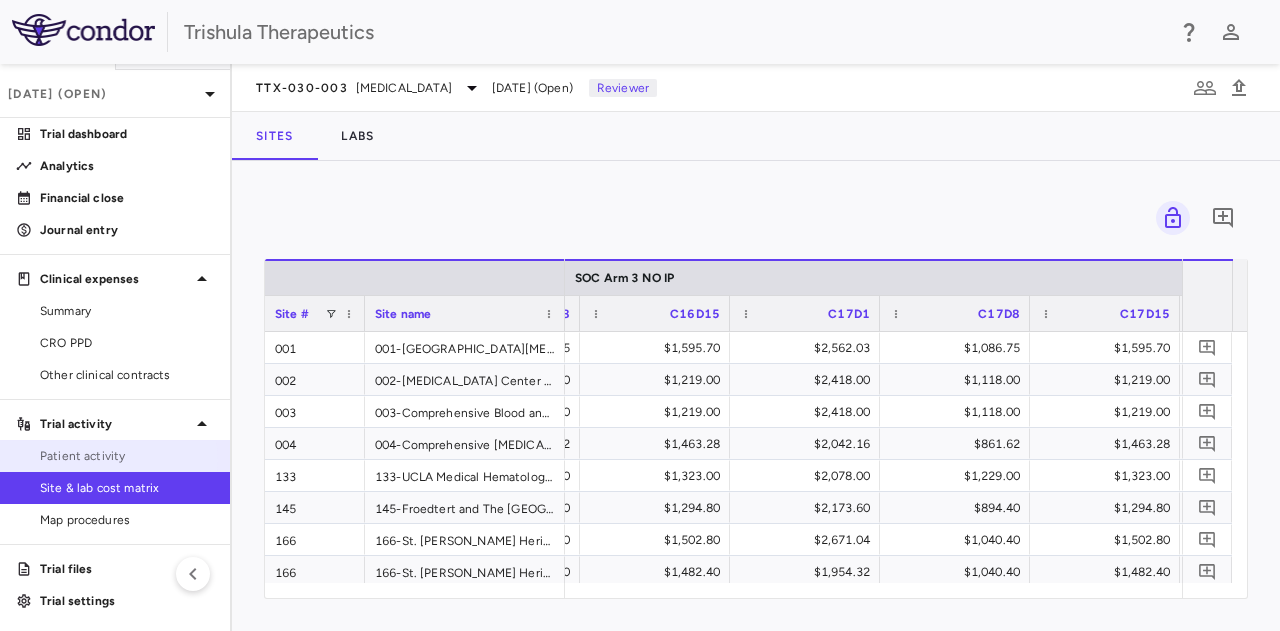 click on "Patient activity" at bounding box center (127, 456) 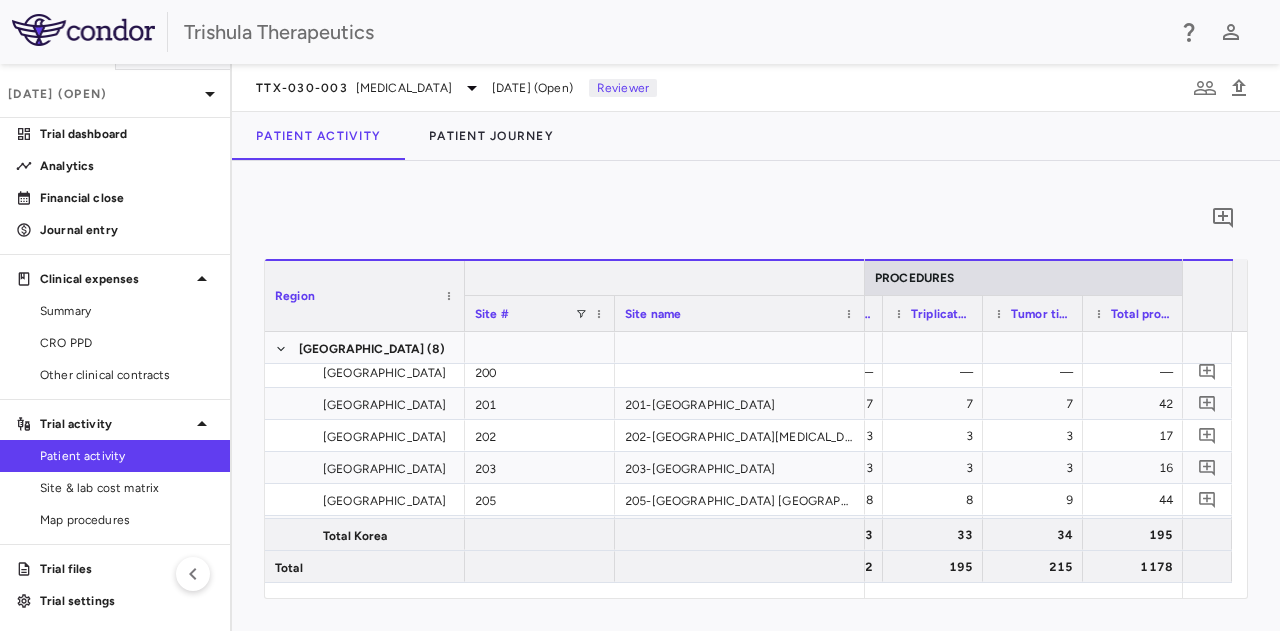 click at bounding box center (665, 278) 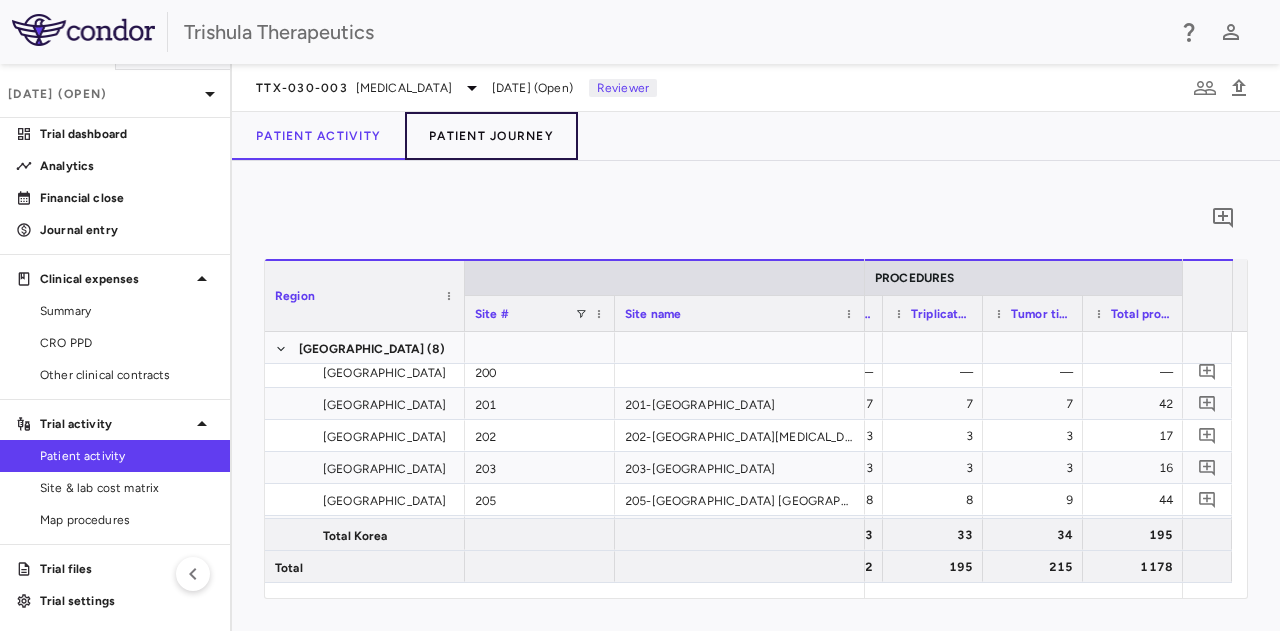 click on "Patient Journey" at bounding box center [491, 136] 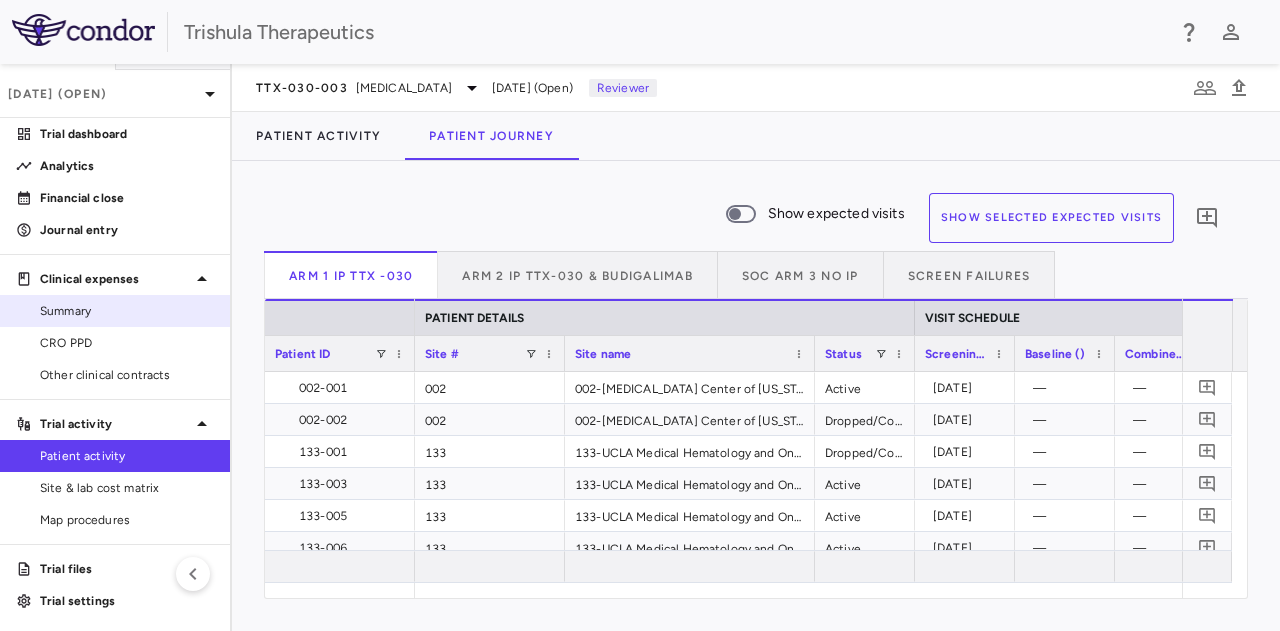 click on "Summary" at bounding box center (127, 311) 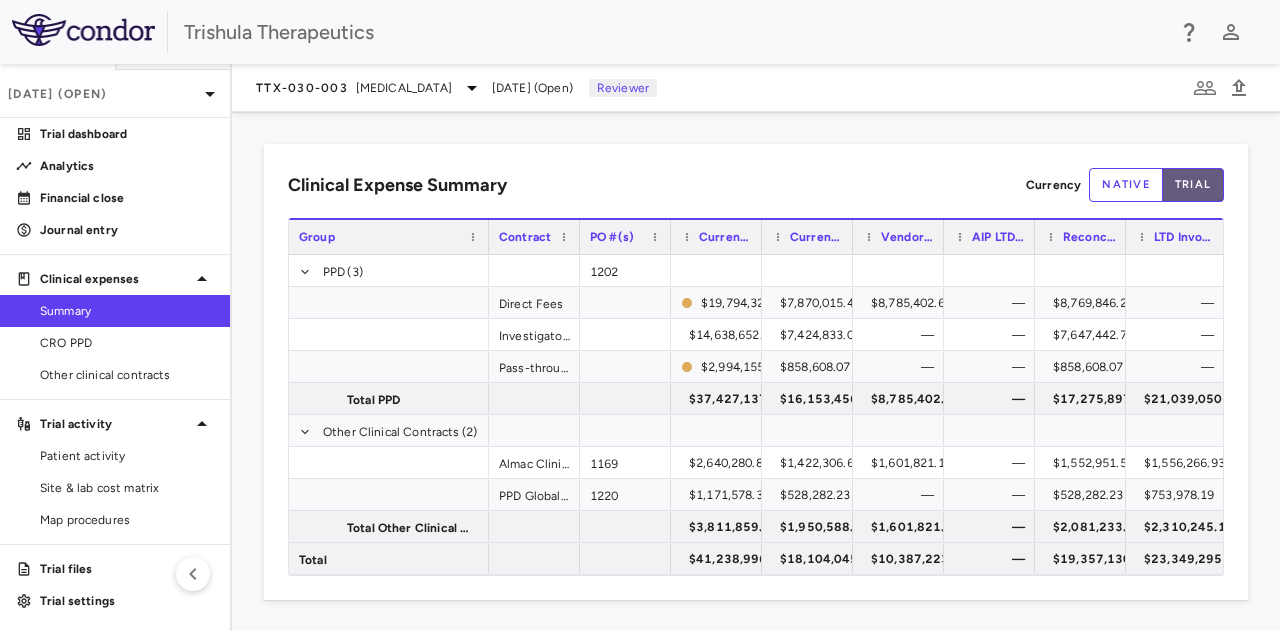 click on "trial" at bounding box center (1193, 185) 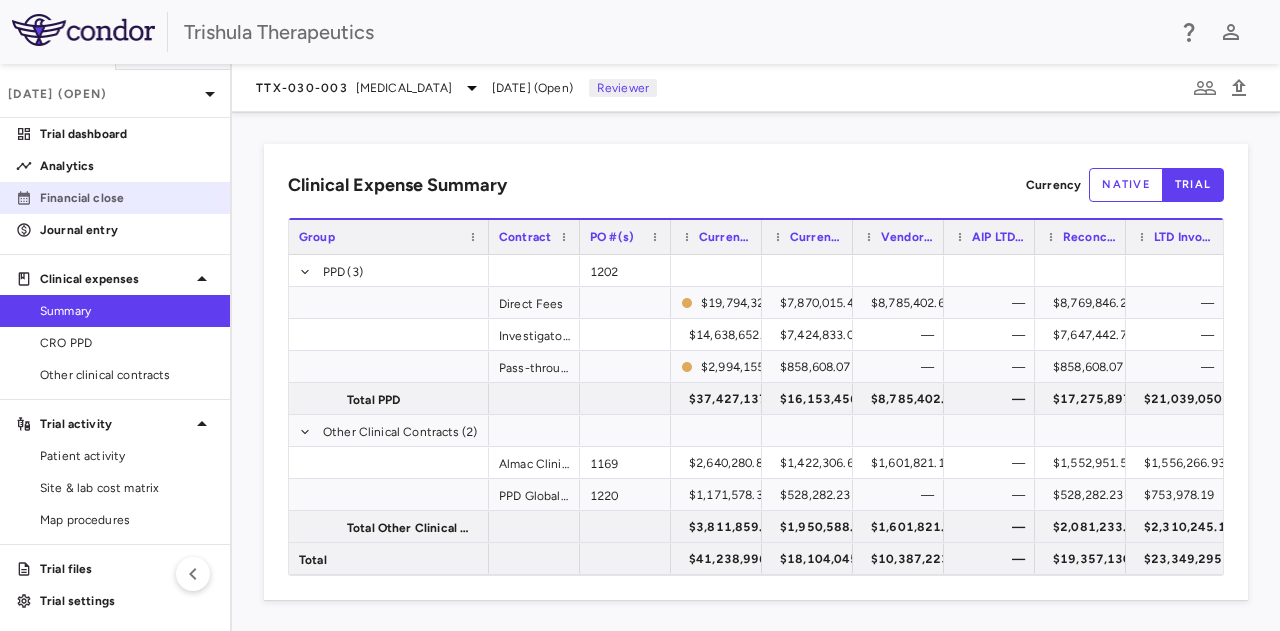 click on "Financial close" at bounding box center (115, 198) 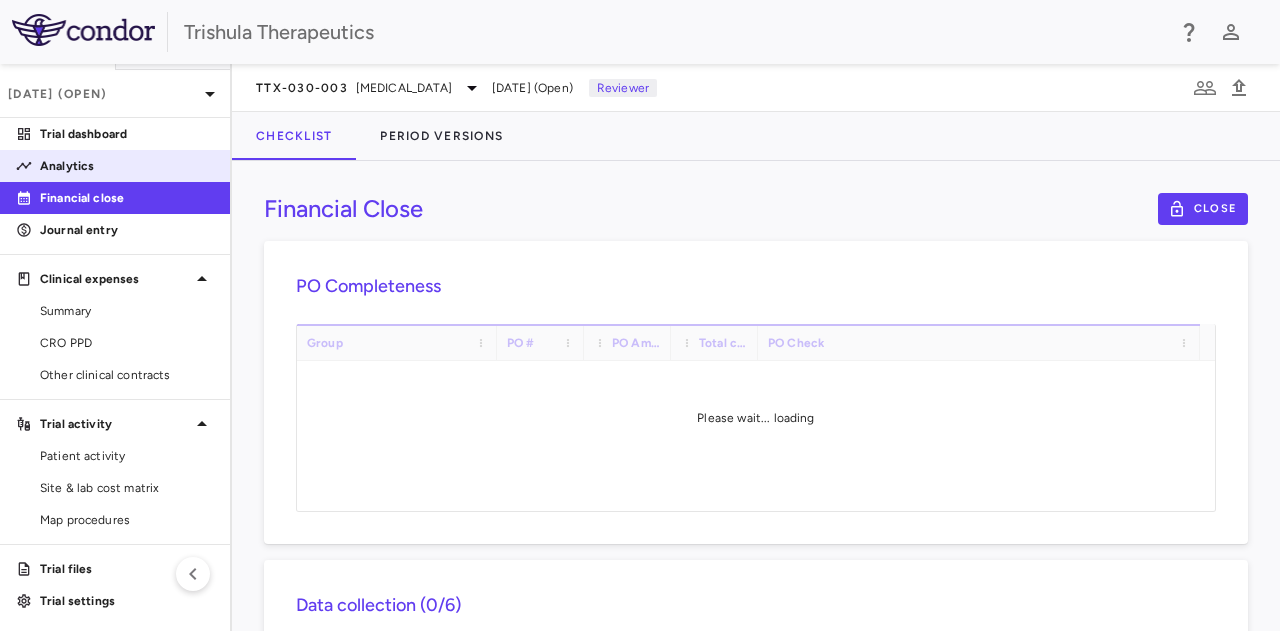 click on "Analytics" at bounding box center (127, 166) 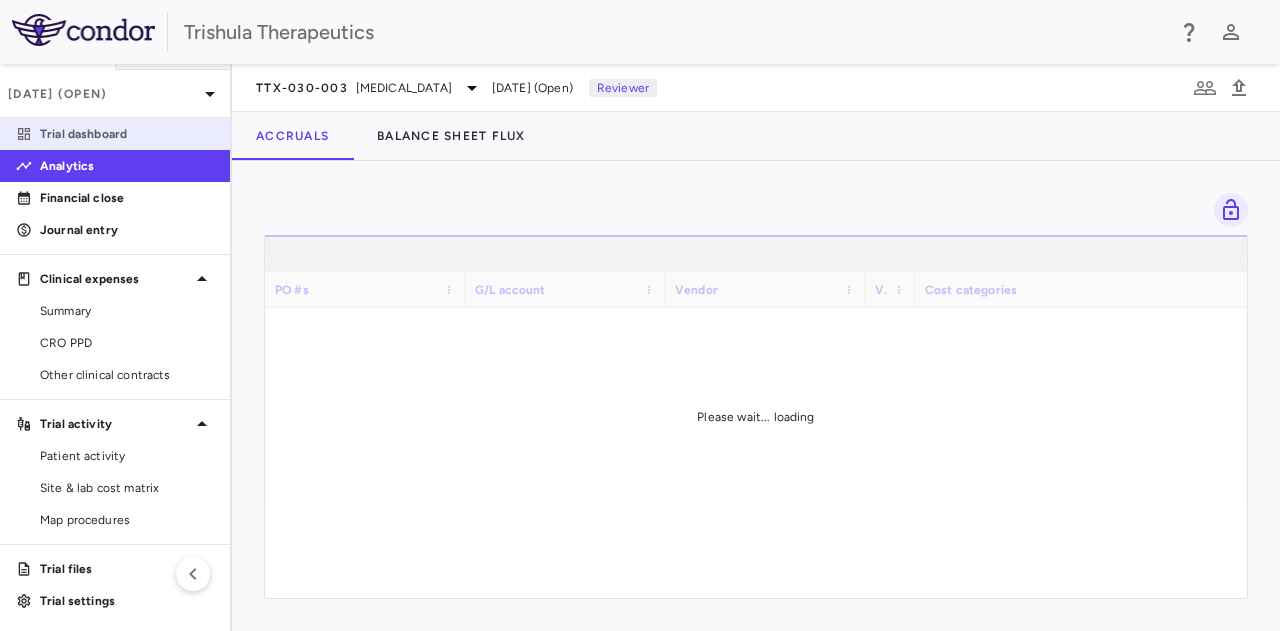 click on "Trial dashboard" at bounding box center (127, 134) 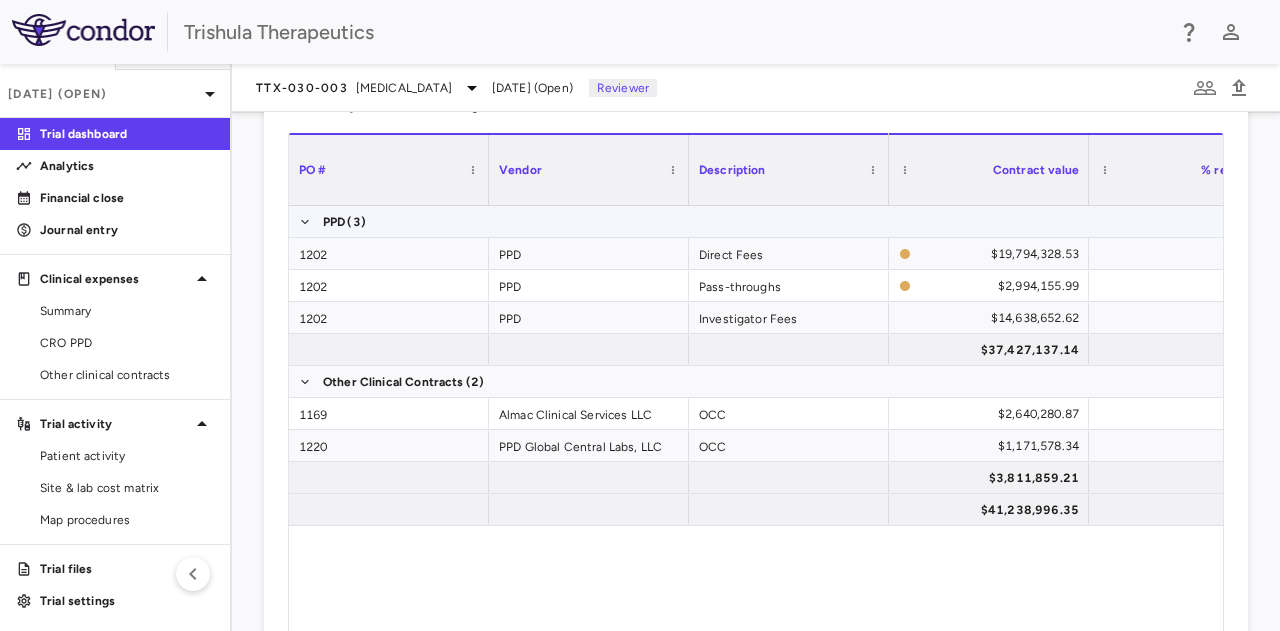 scroll, scrollTop: 1400, scrollLeft: 0, axis: vertical 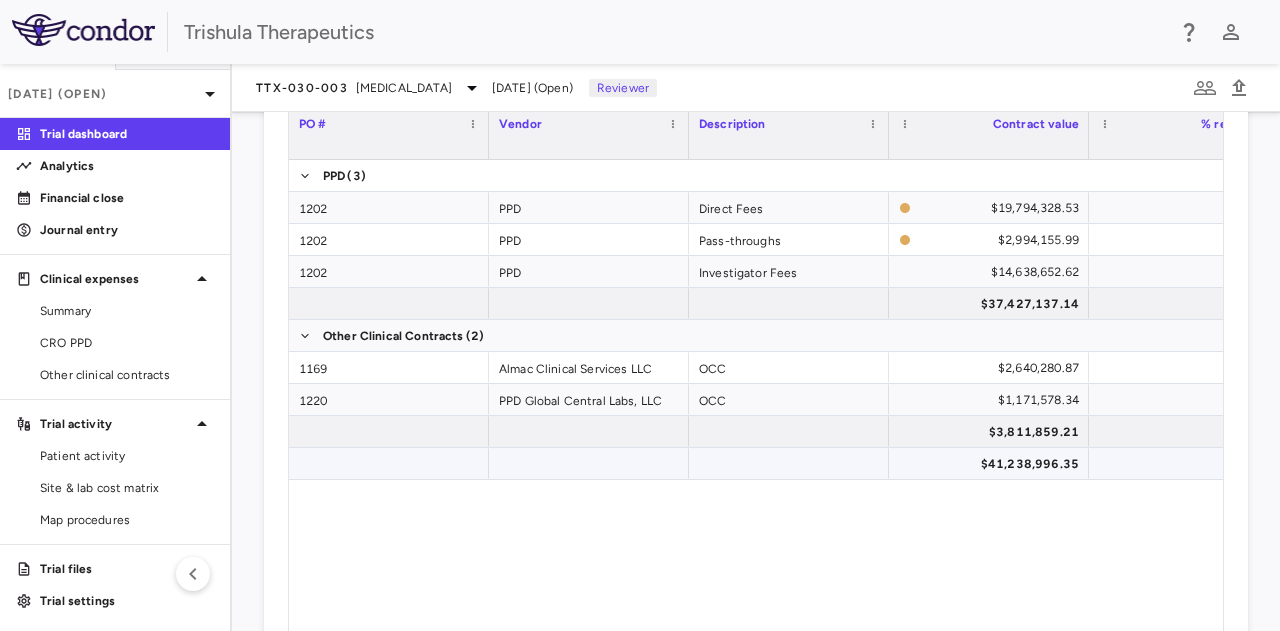 click at bounding box center (789, 463) 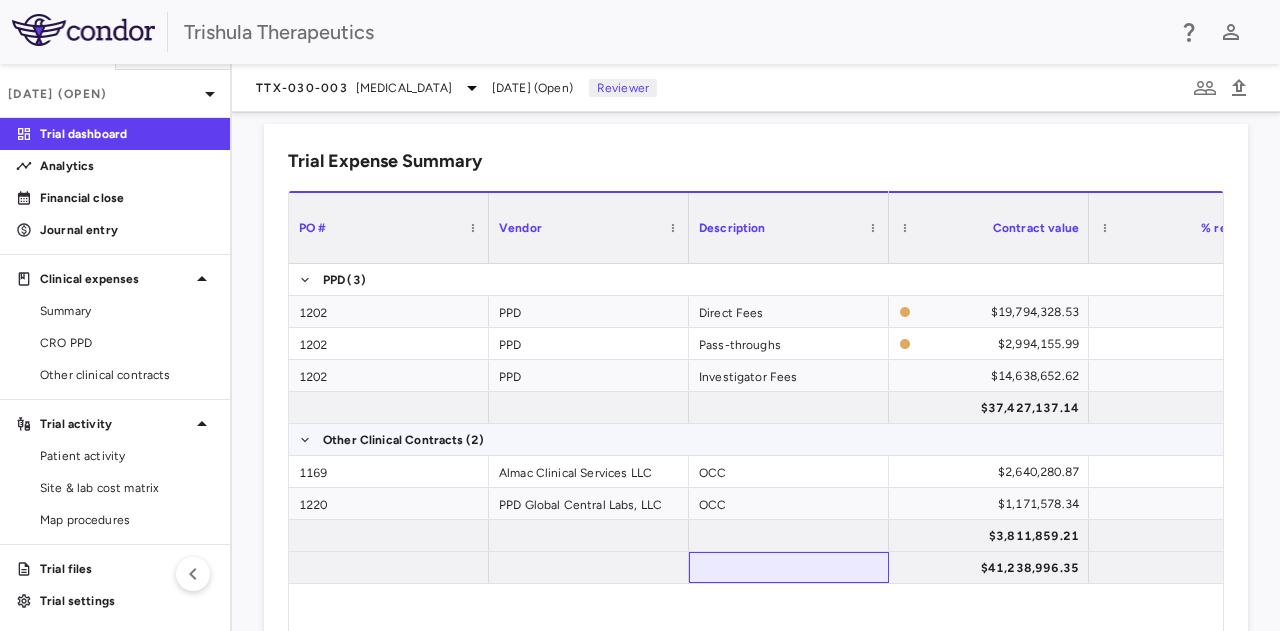scroll, scrollTop: 1311, scrollLeft: 0, axis: vertical 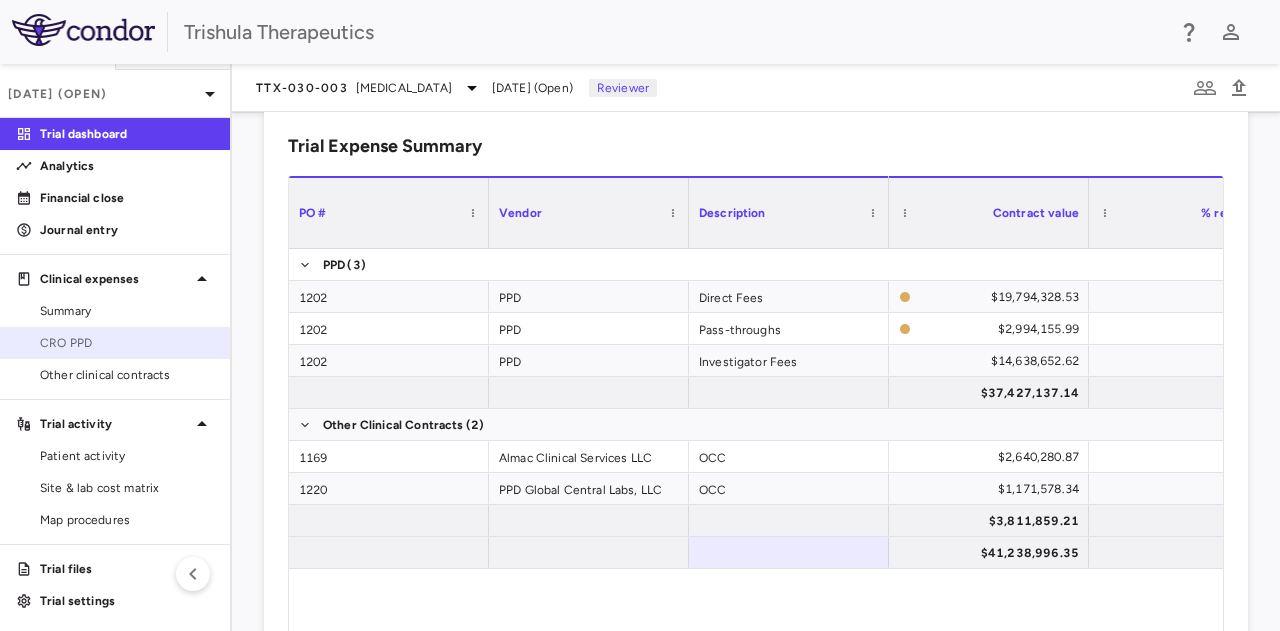 click on "CRO PPD" at bounding box center [127, 343] 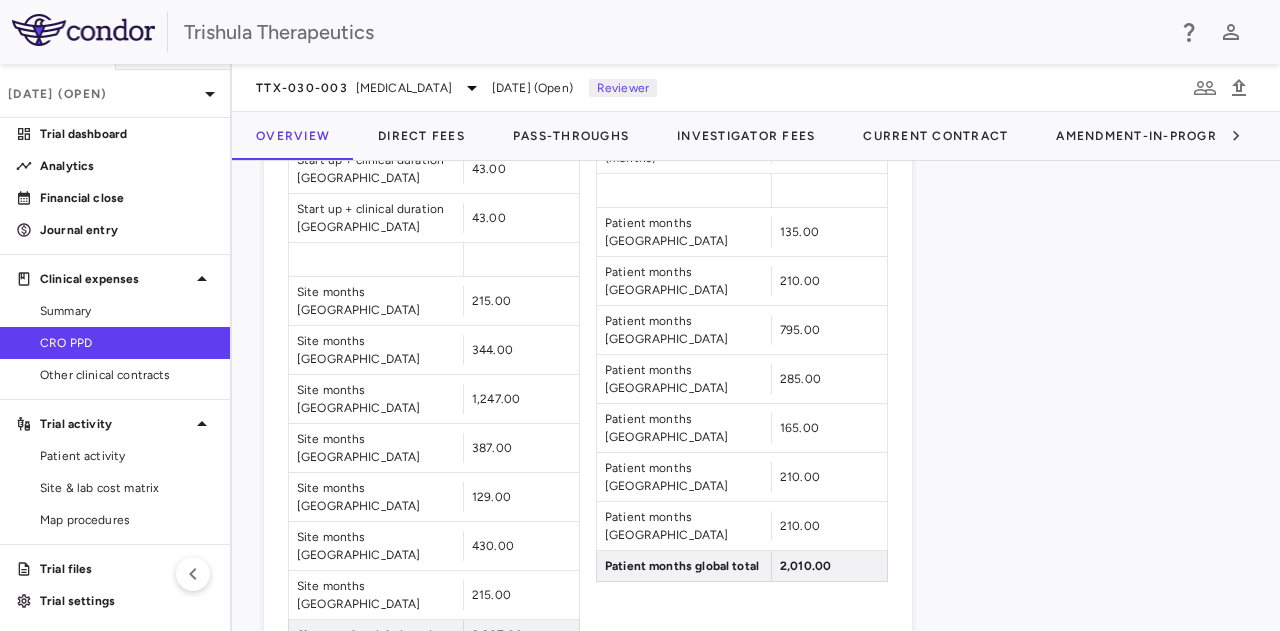 scroll, scrollTop: 1936, scrollLeft: 0, axis: vertical 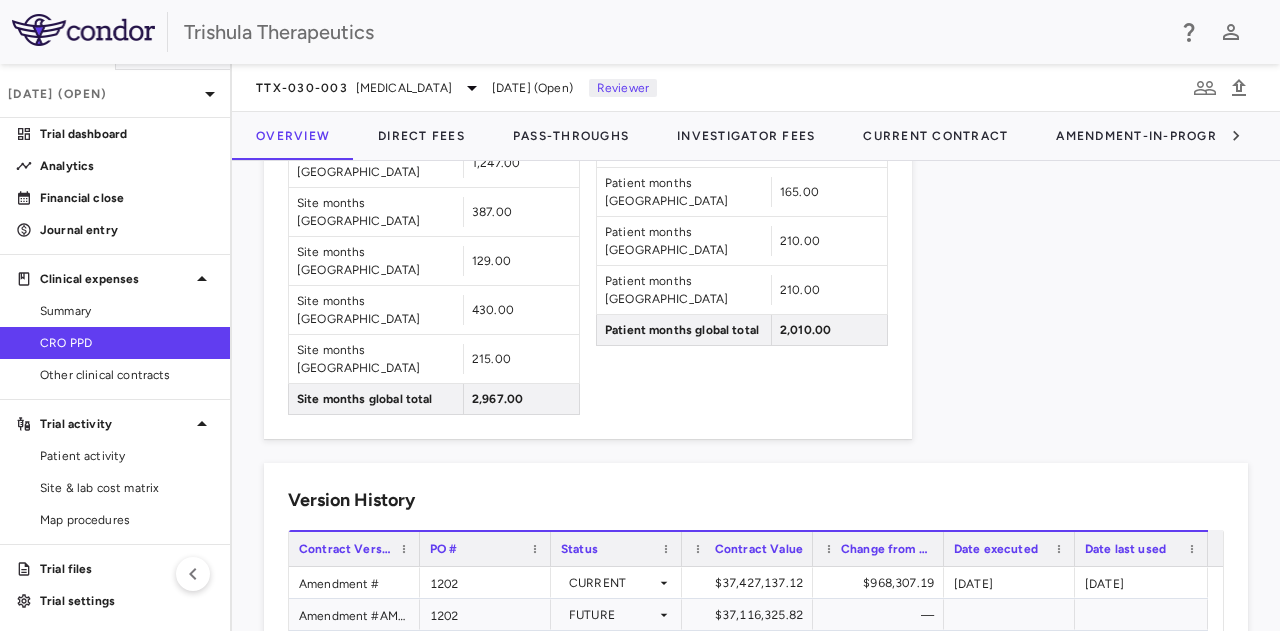 click on "TTX-030-003 Accruals Forecasting Dec 2024 (Open) Trial dashboard Analytics Financial close Journal entry Clinical expenses Summary CRO PPD Other clinical contracts Trial activity Patient activity Site & lab cost matrix Map procedures Trial files Trial settings" at bounding box center (116, 347) 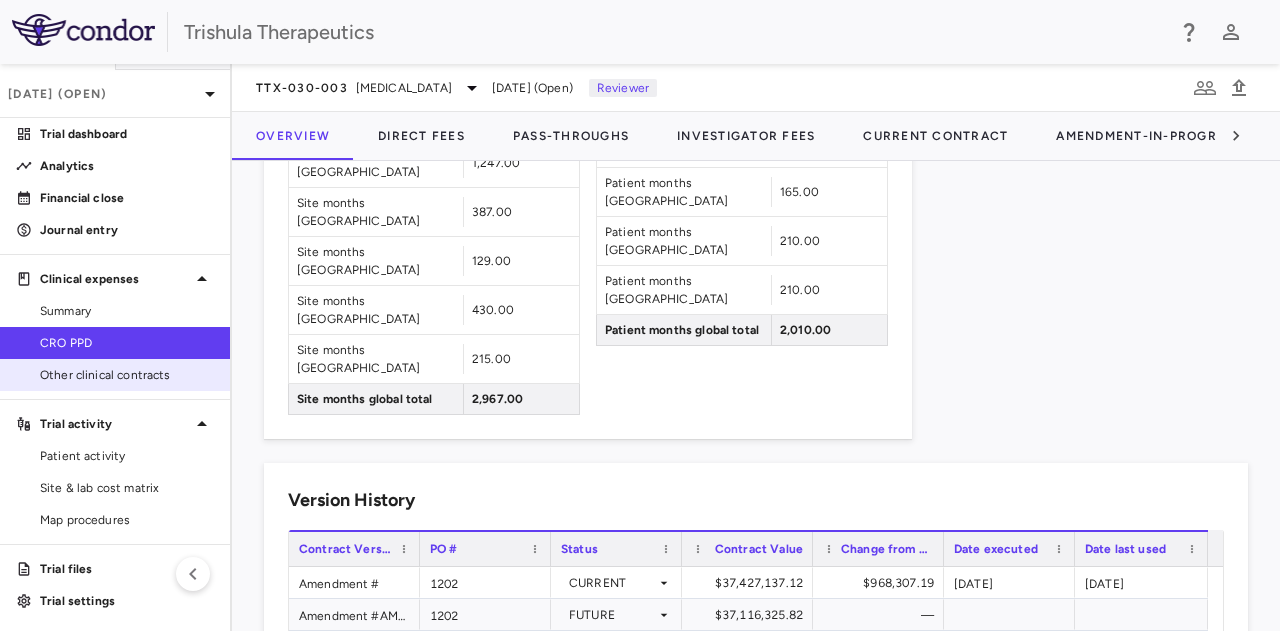 click on "Other clinical contracts" at bounding box center (127, 375) 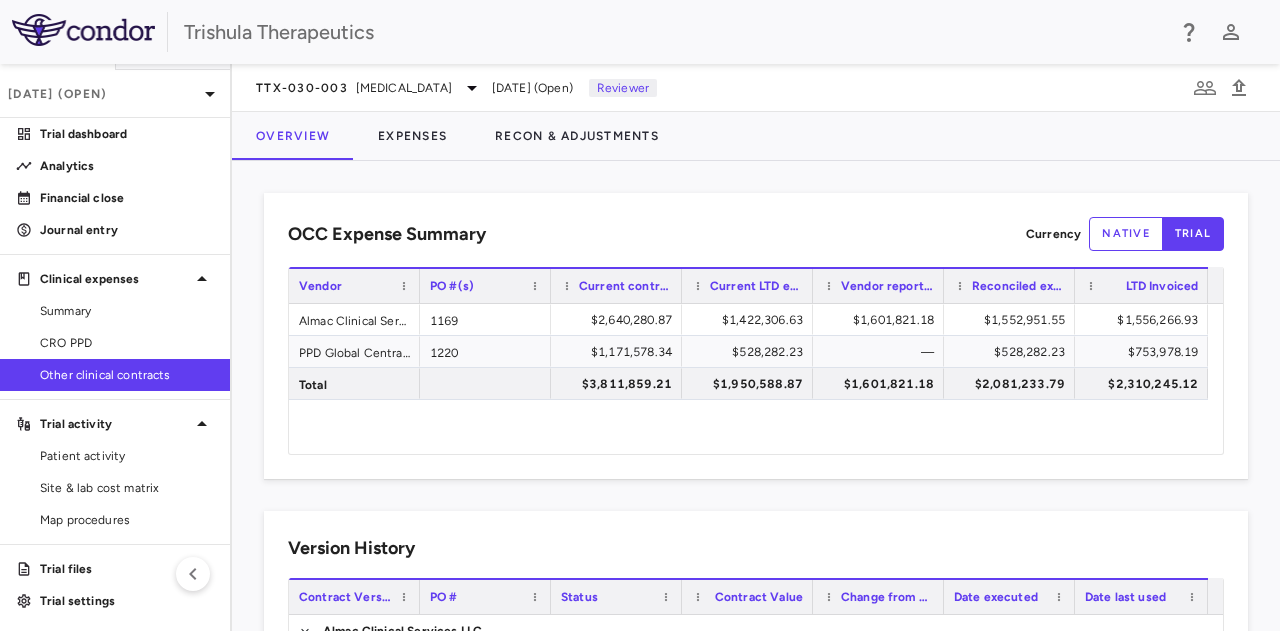 scroll, scrollTop: 199, scrollLeft: 0, axis: vertical 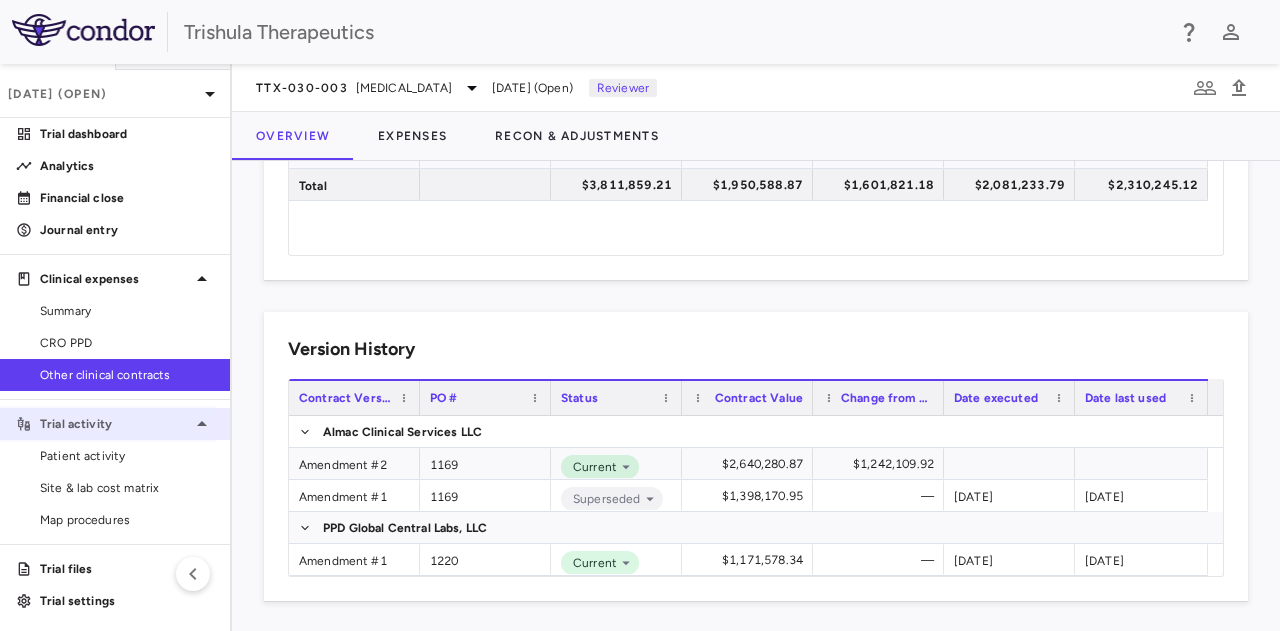 click on "Trial activity" at bounding box center (115, 424) 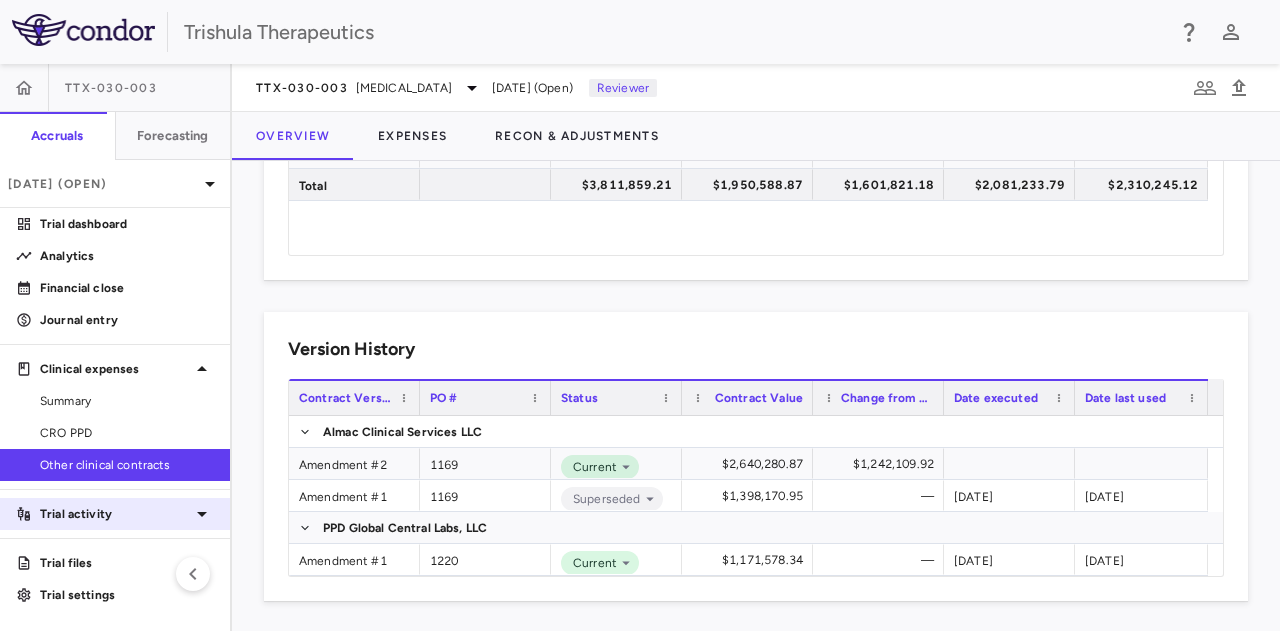 scroll, scrollTop: 0, scrollLeft: 0, axis: both 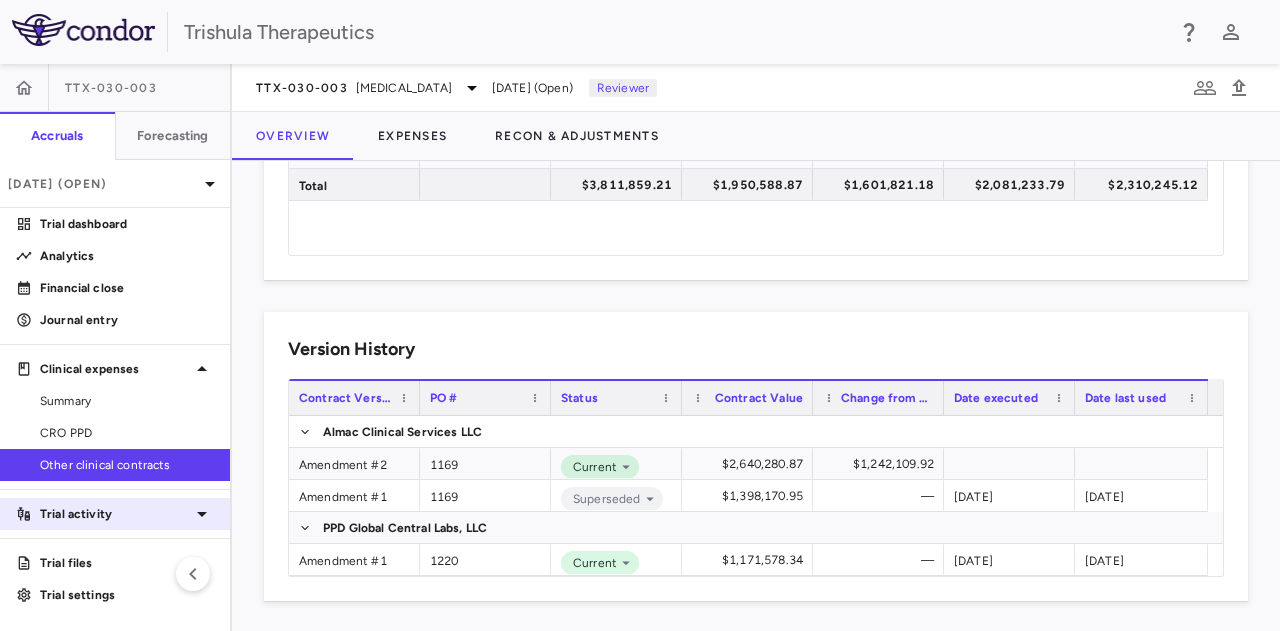 click on "Trial activity" at bounding box center [115, 514] 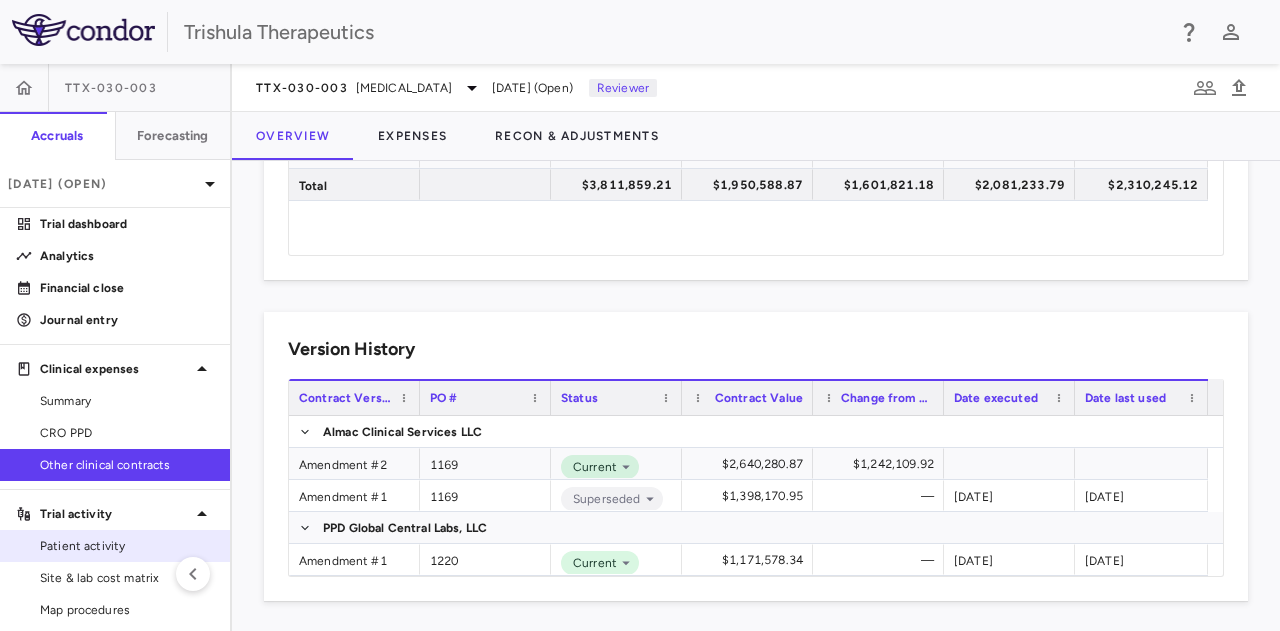 scroll, scrollTop: 90, scrollLeft: 0, axis: vertical 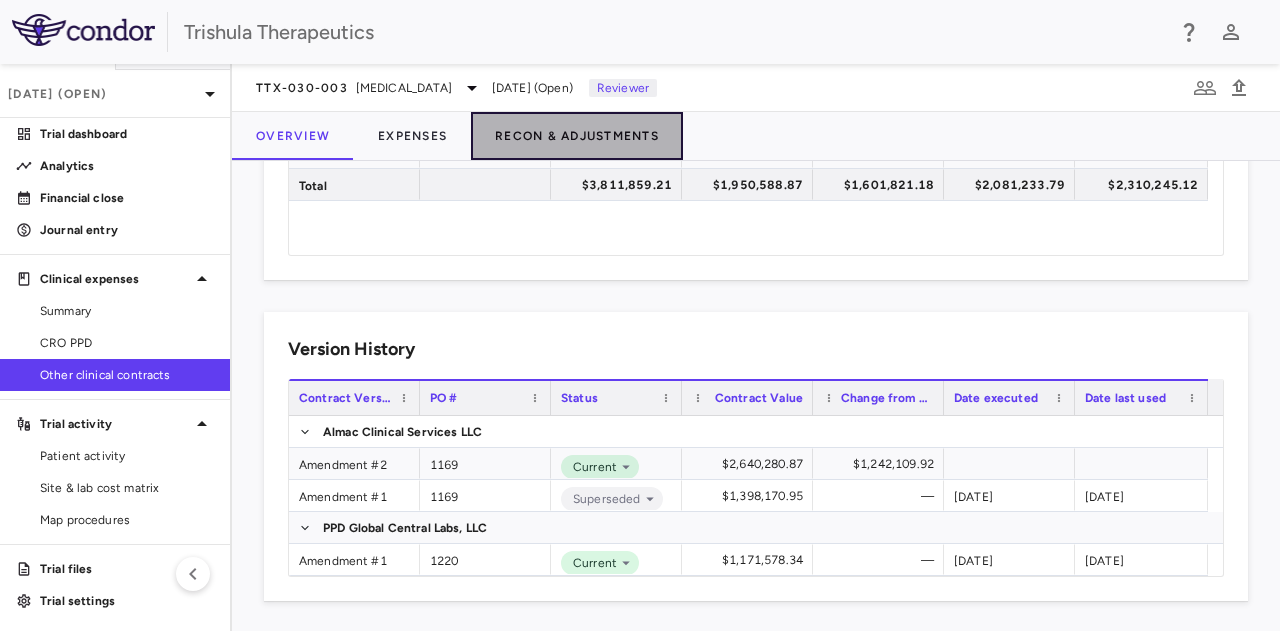 click on "Recon & Adjustments" at bounding box center [577, 136] 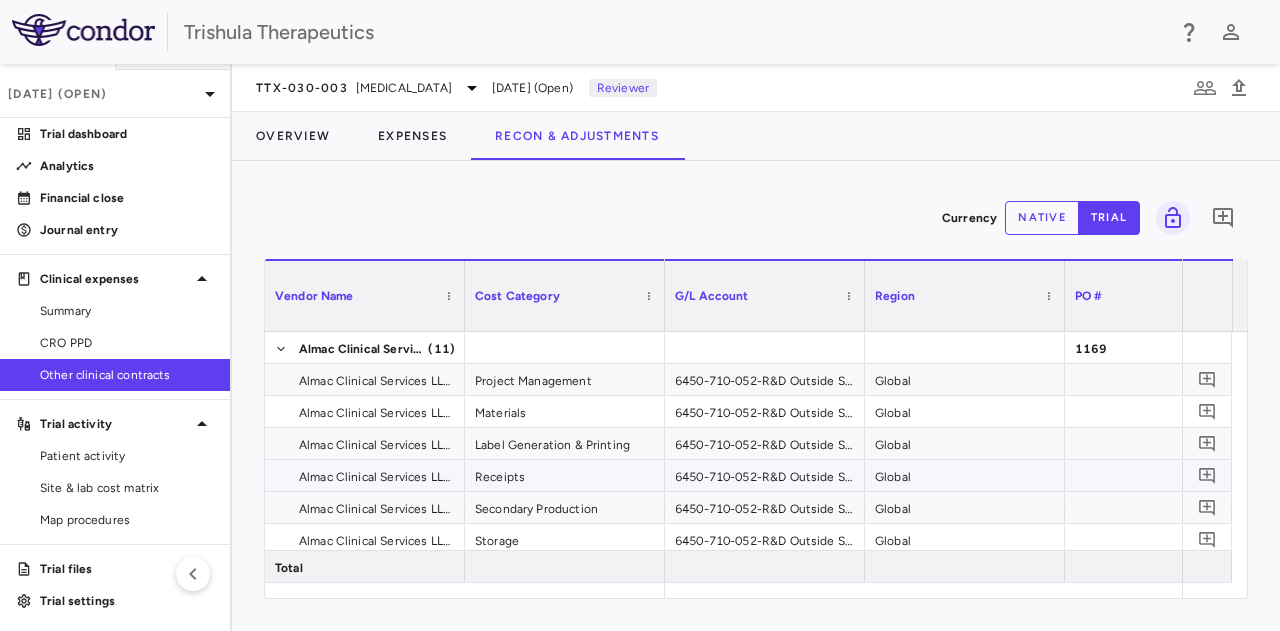 scroll, scrollTop: 200, scrollLeft: 0, axis: vertical 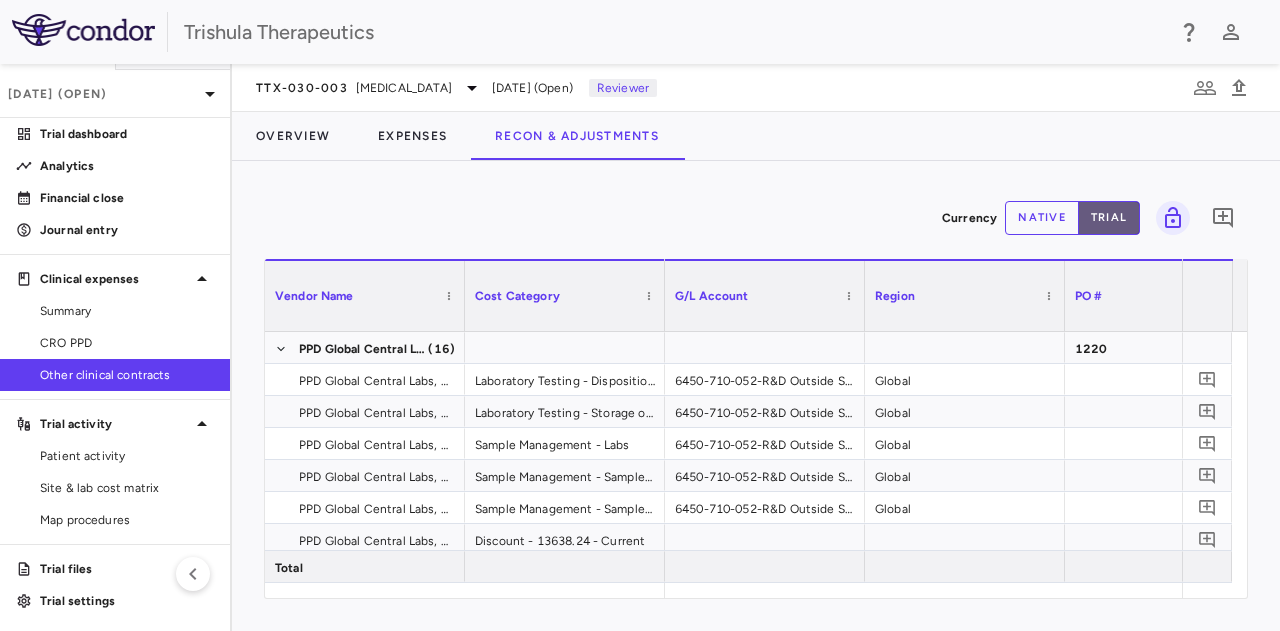 click on "trial" at bounding box center (1109, 218) 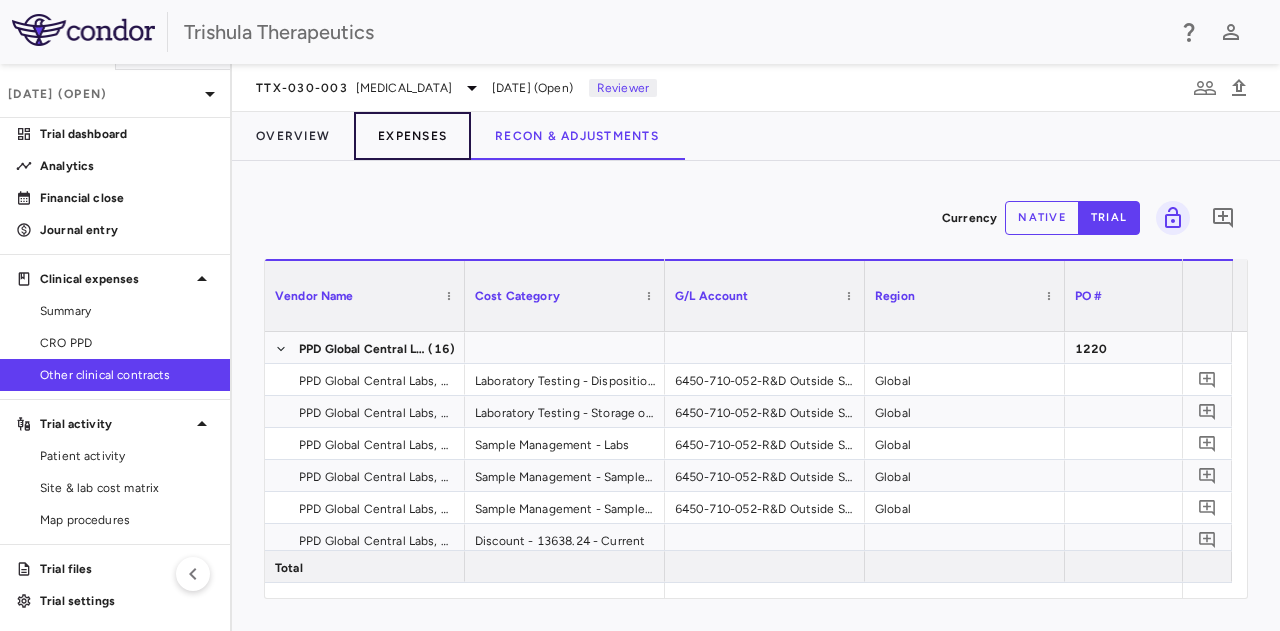 click on "Expenses" at bounding box center (412, 136) 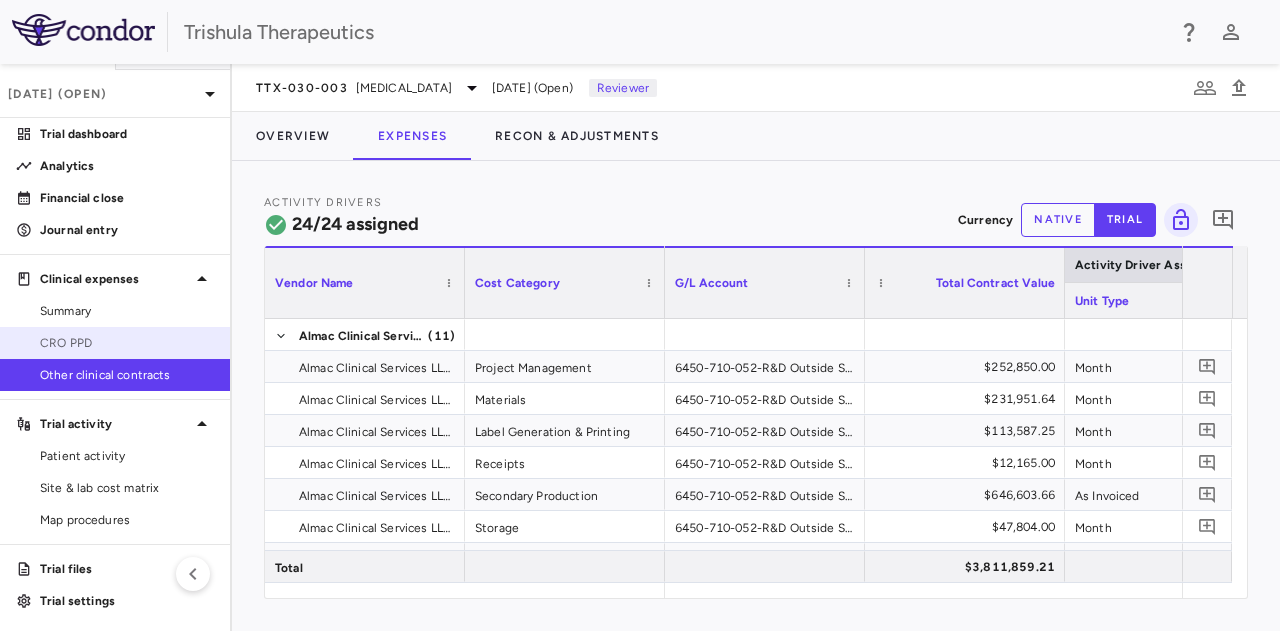 click on "CRO PPD" at bounding box center (127, 343) 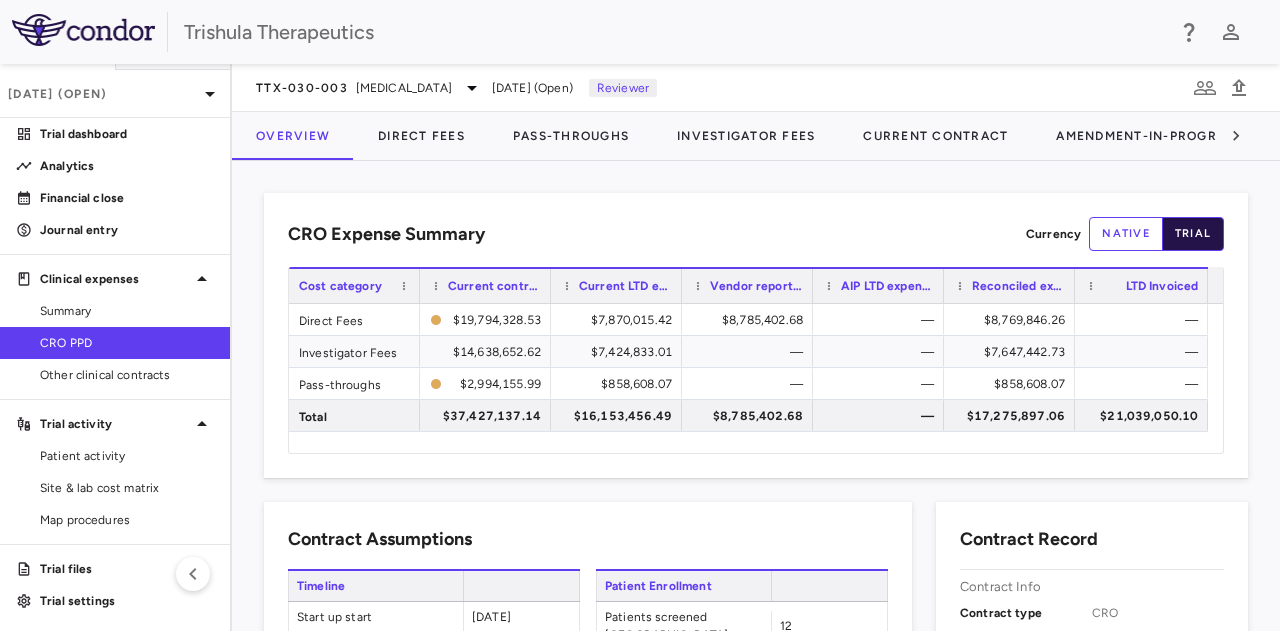 click on "trial" at bounding box center (1193, 234) 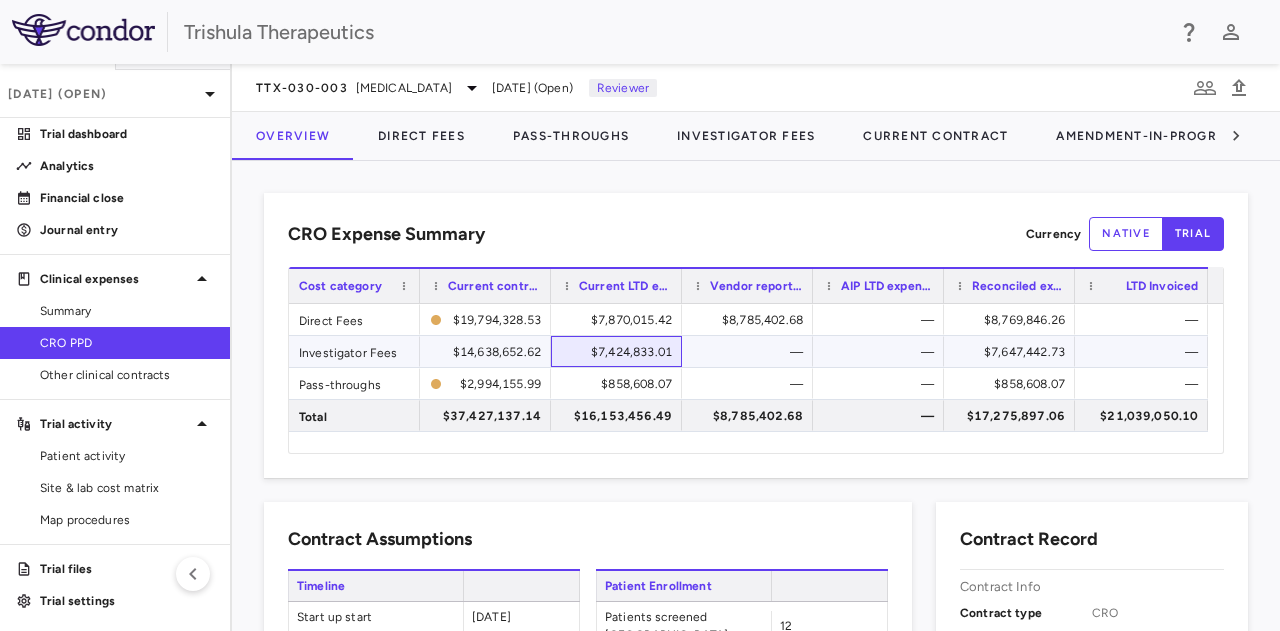click on "$7,424,833.01" at bounding box center [620, 352] 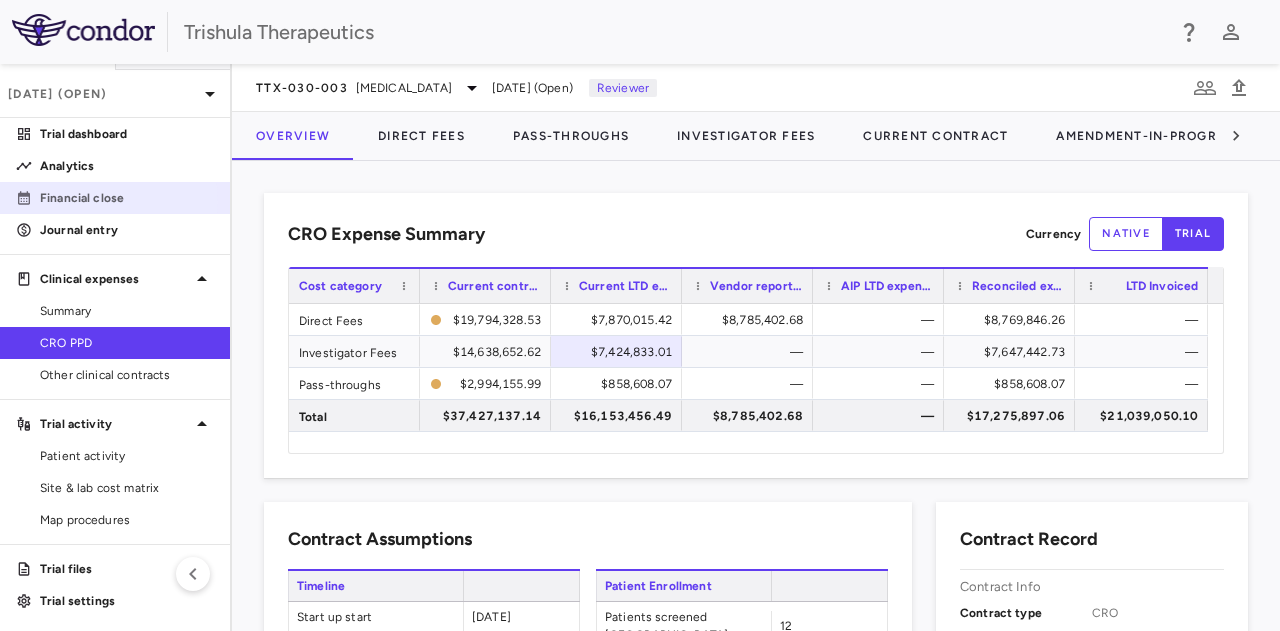 click on "Financial close" at bounding box center (127, 198) 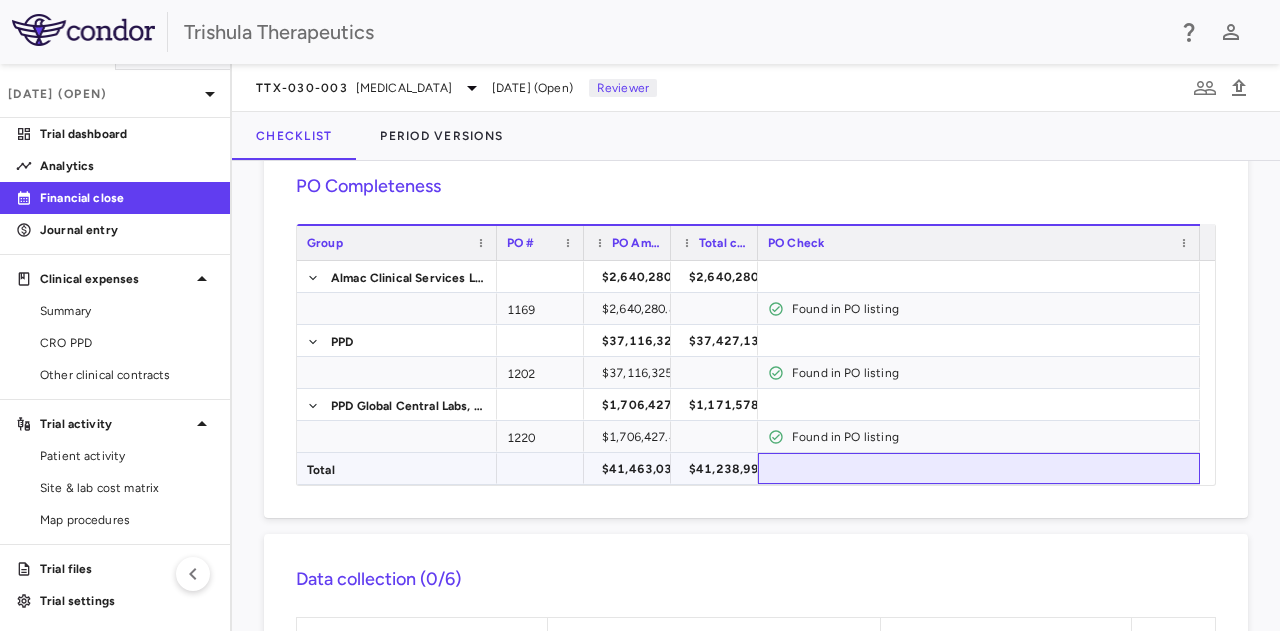 click at bounding box center (979, 468) 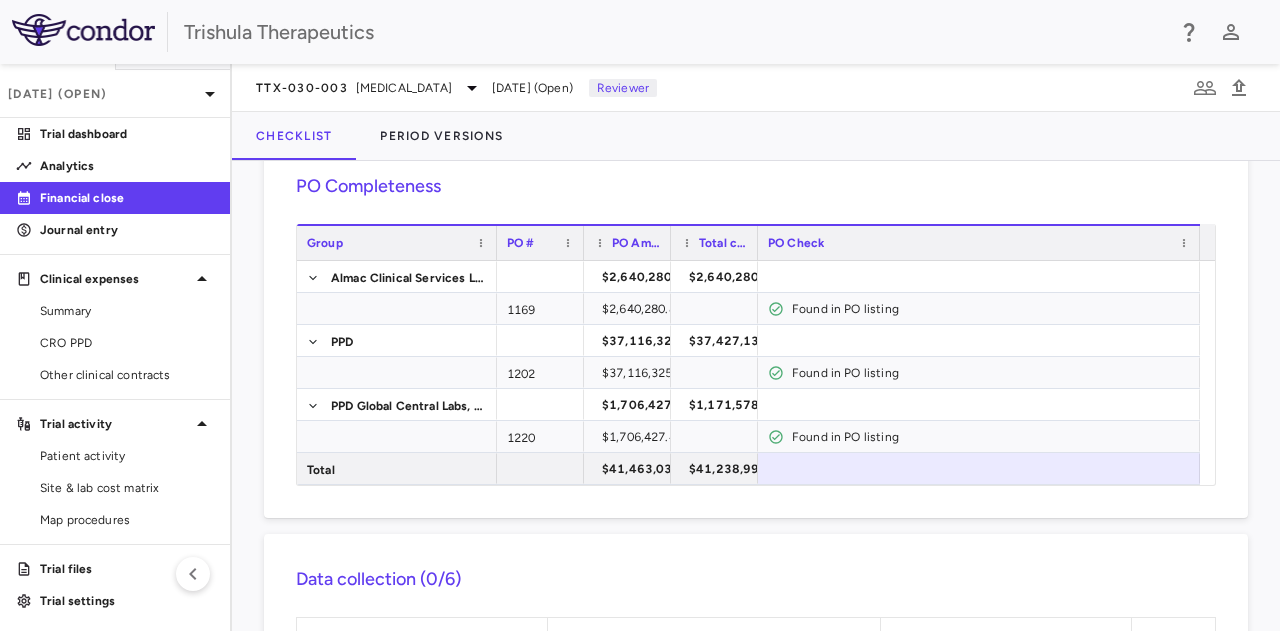 click on "PO Completeness
Vendor
Drag here to set column labels
Group
PO #
PO Amount" at bounding box center [756, 329] 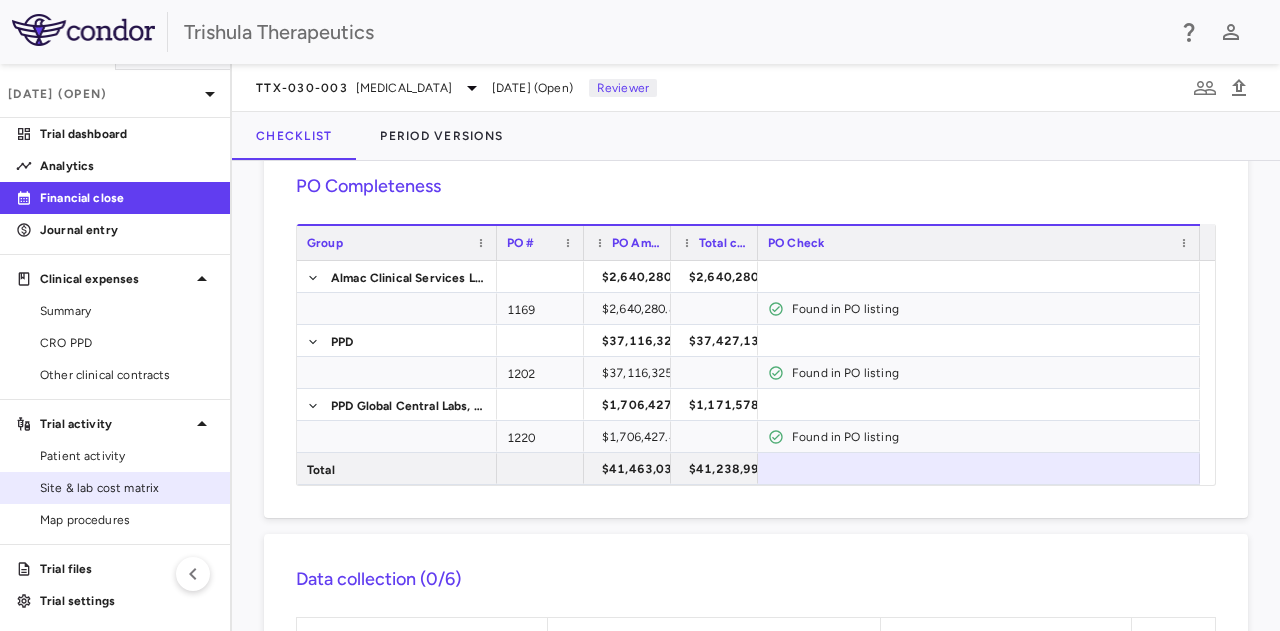 click on "Site & lab cost matrix" at bounding box center [127, 488] 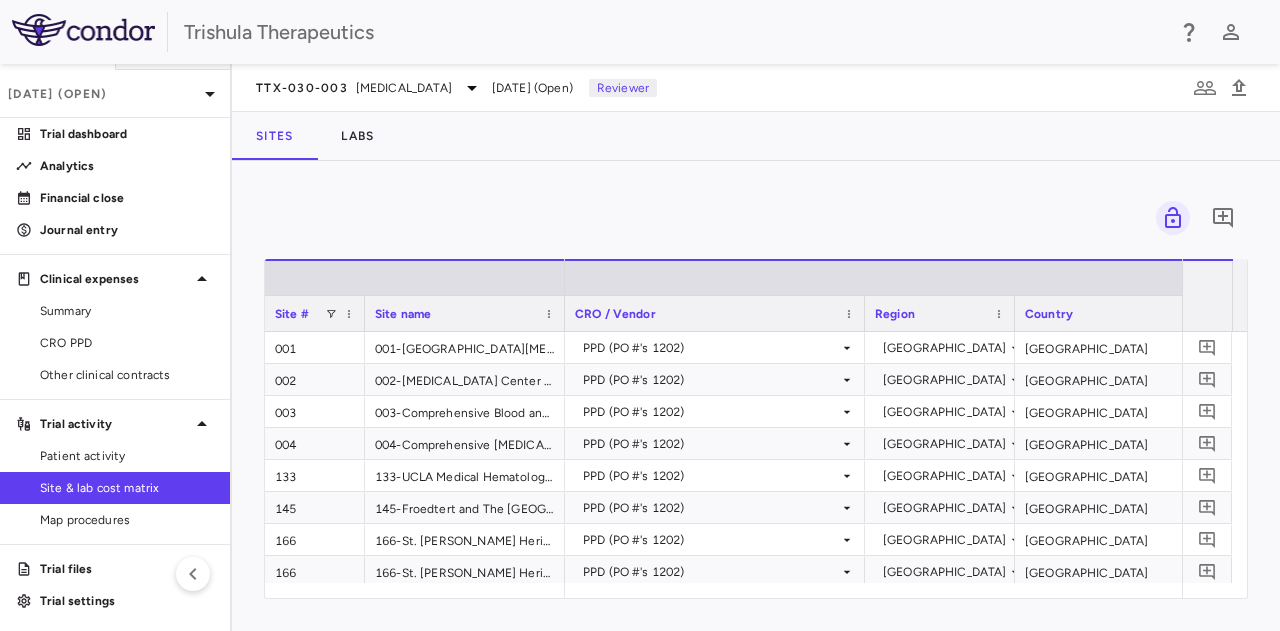 scroll, scrollTop: 0, scrollLeft: 588, axis: horizontal 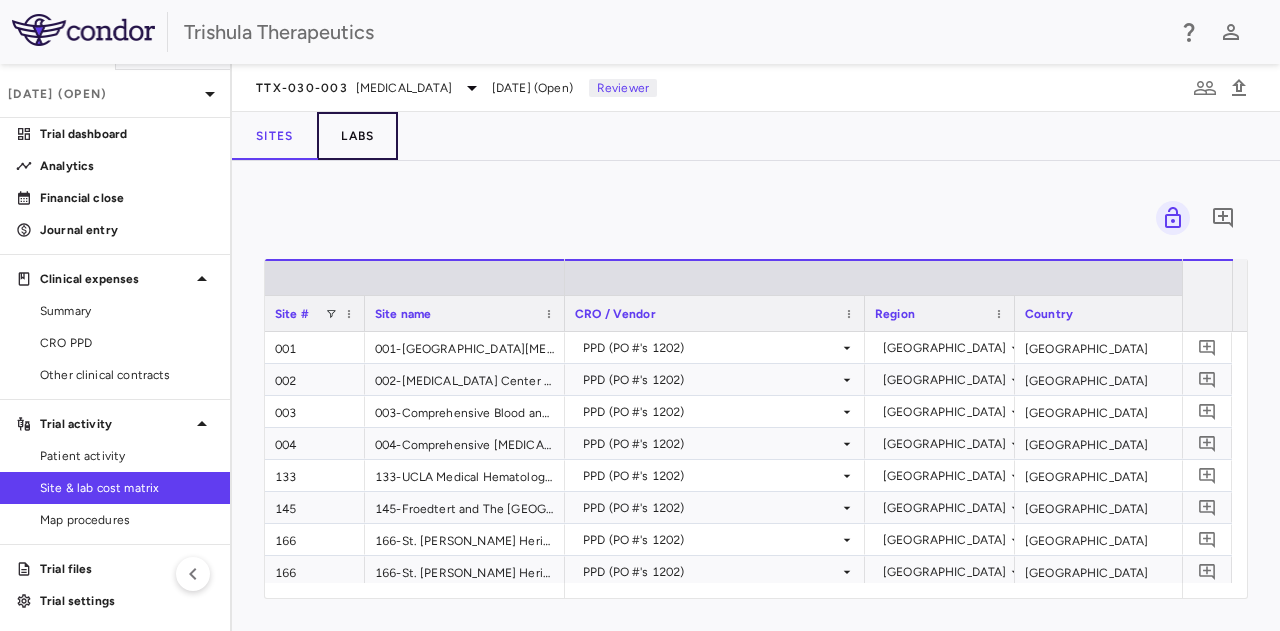 click on "Labs" at bounding box center [357, 136] 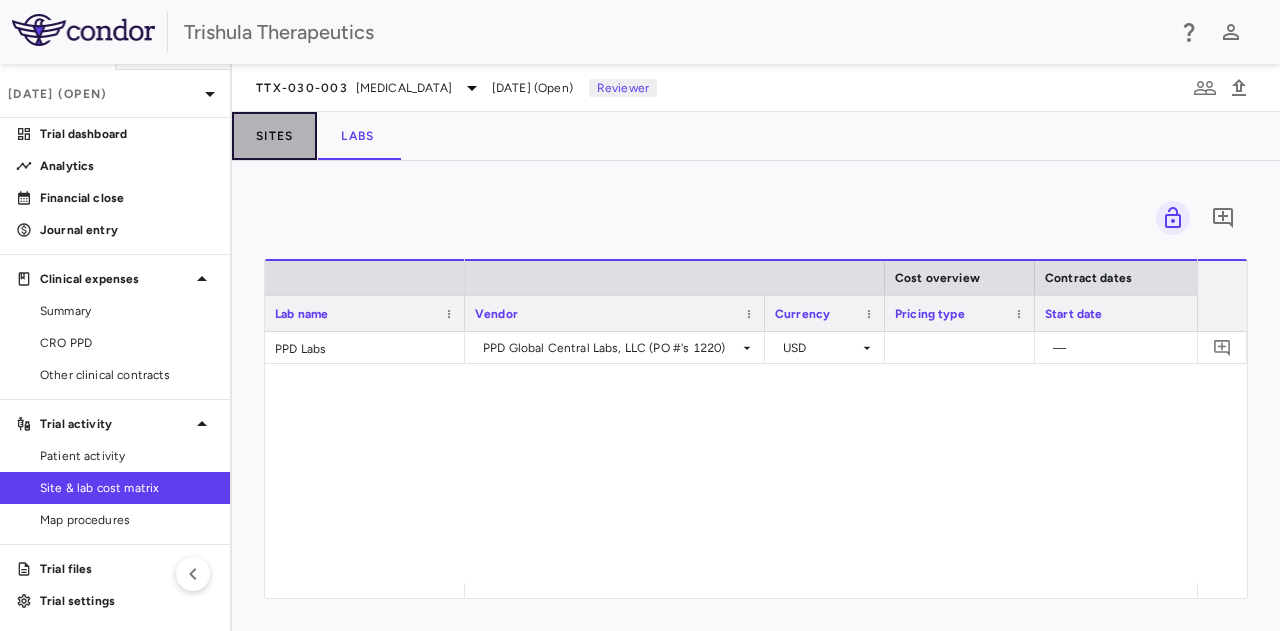 click on "Sites" at bounding box center [274, 136] 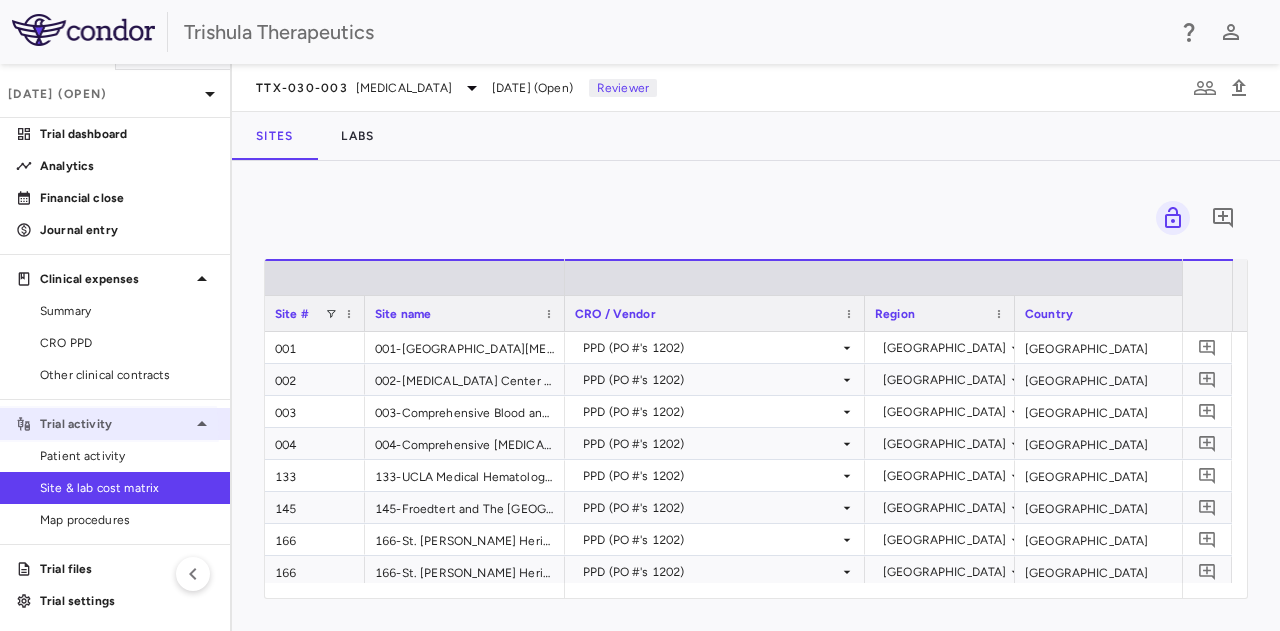 click on "Trial activity" at bounding box center (115, 424) 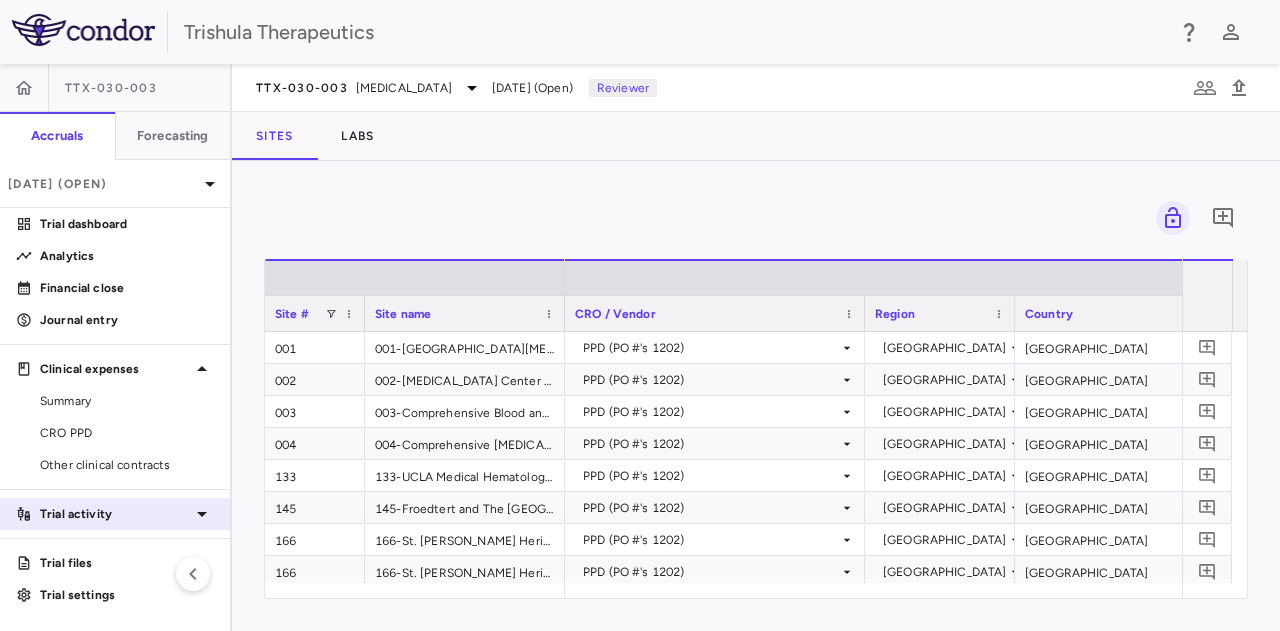 click on "Trial activity" at bounding box center (115, 514) 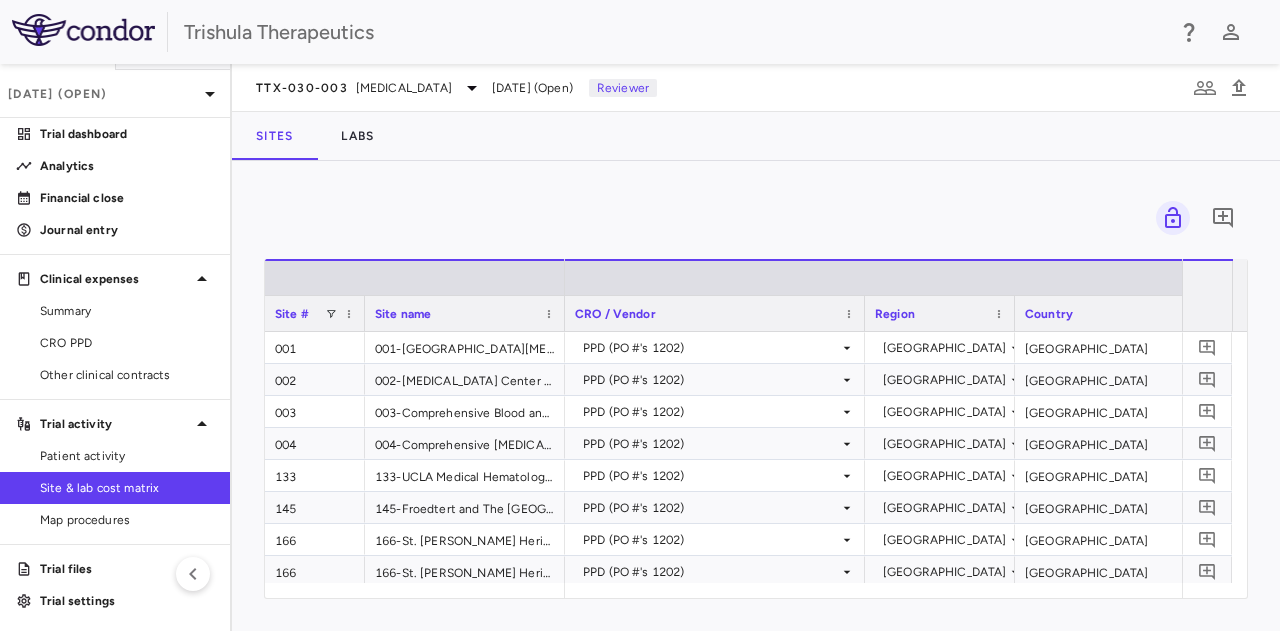 click on "Site & lab cost matrix" at bounding box center (127, 488) 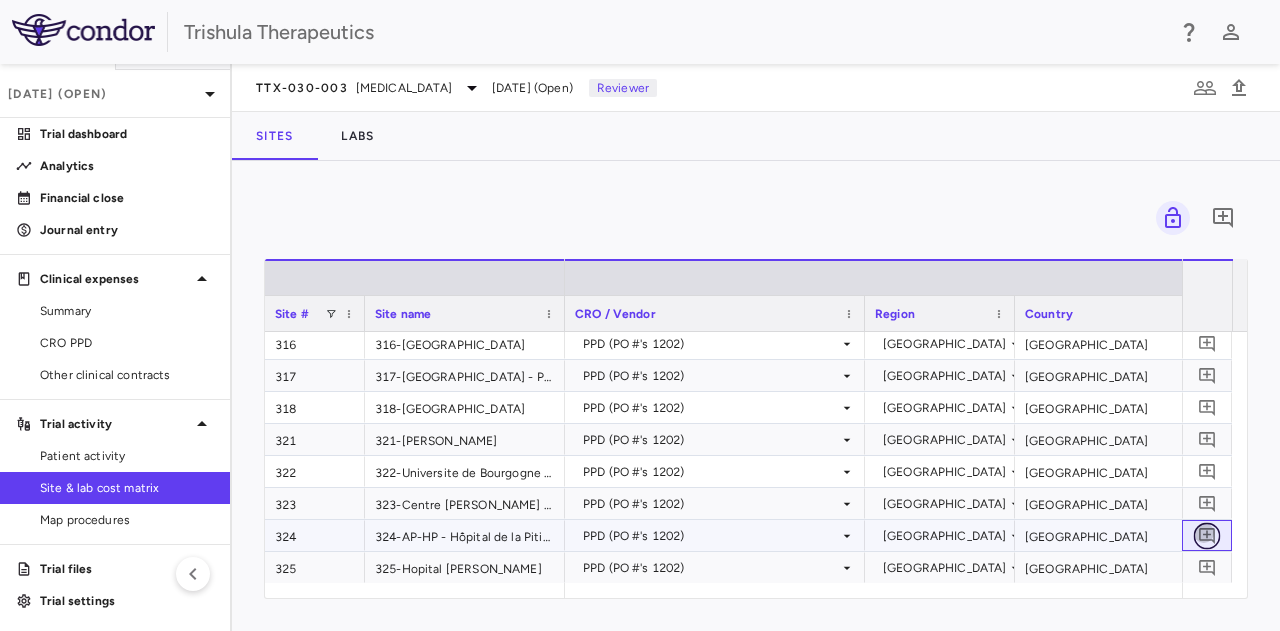 click 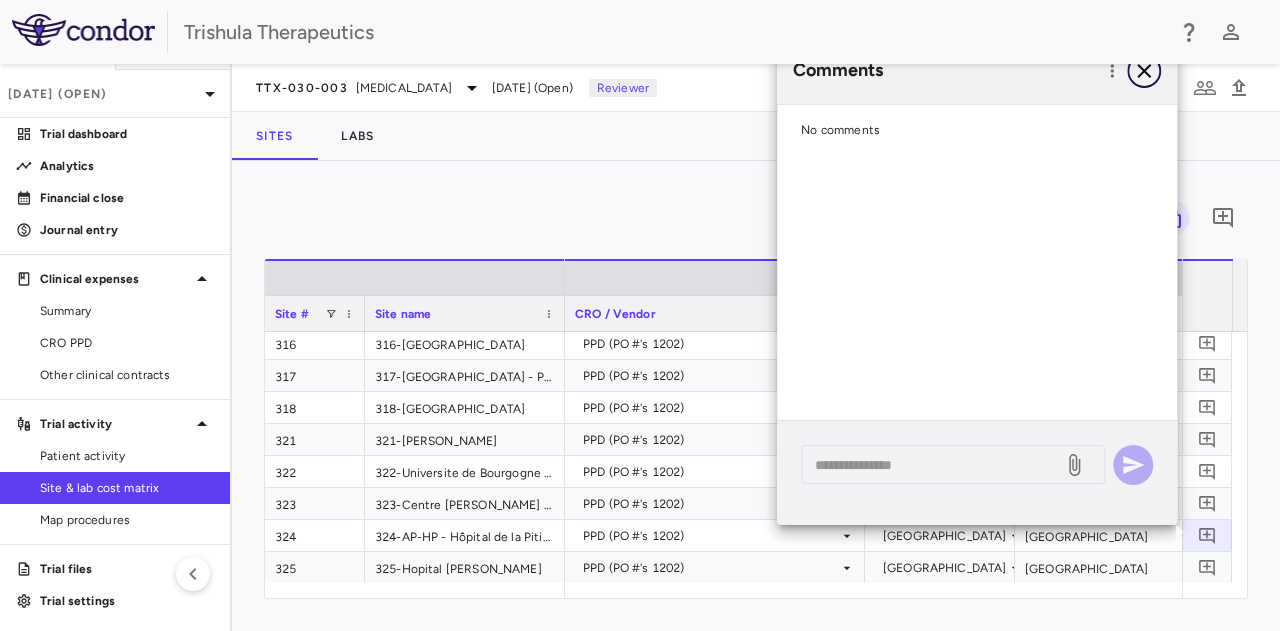click 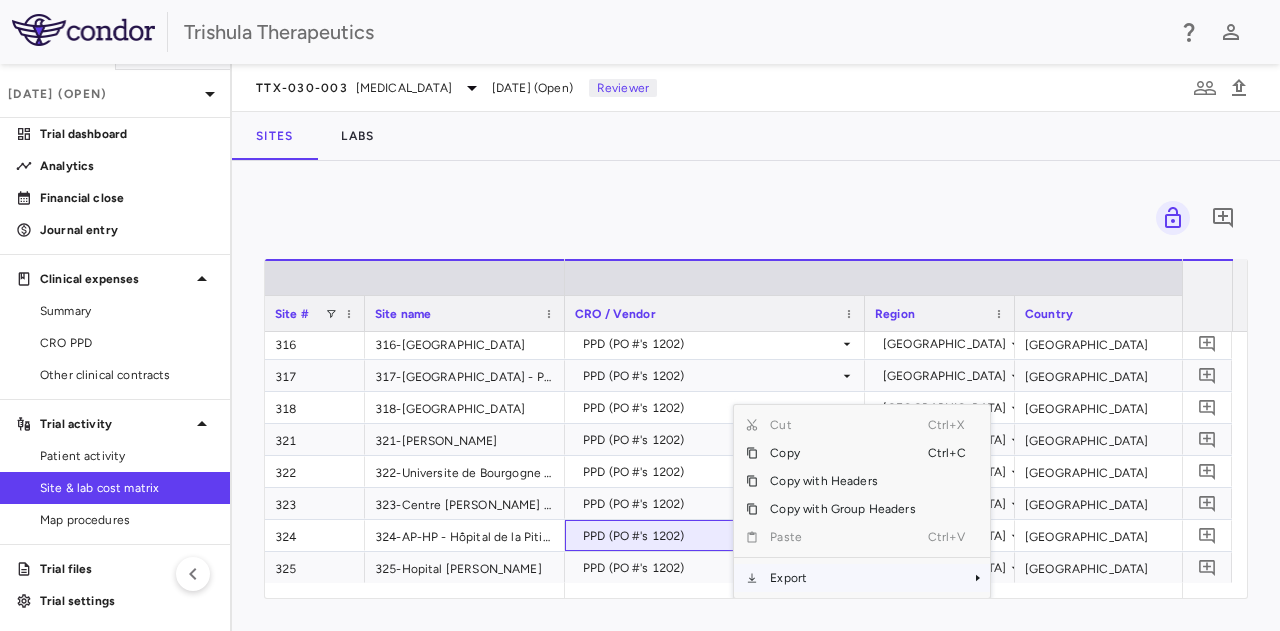 click on "Export" at bounding box center (842, 578) 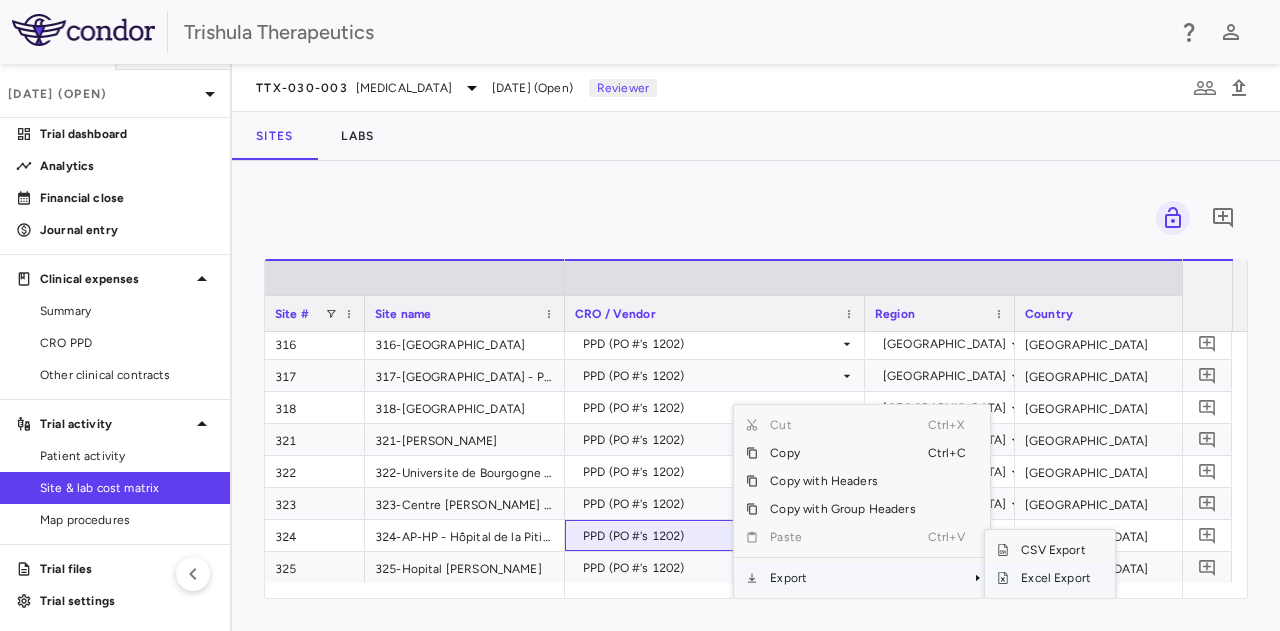 click on "Excel Export" at bounding box center [1056, 578] 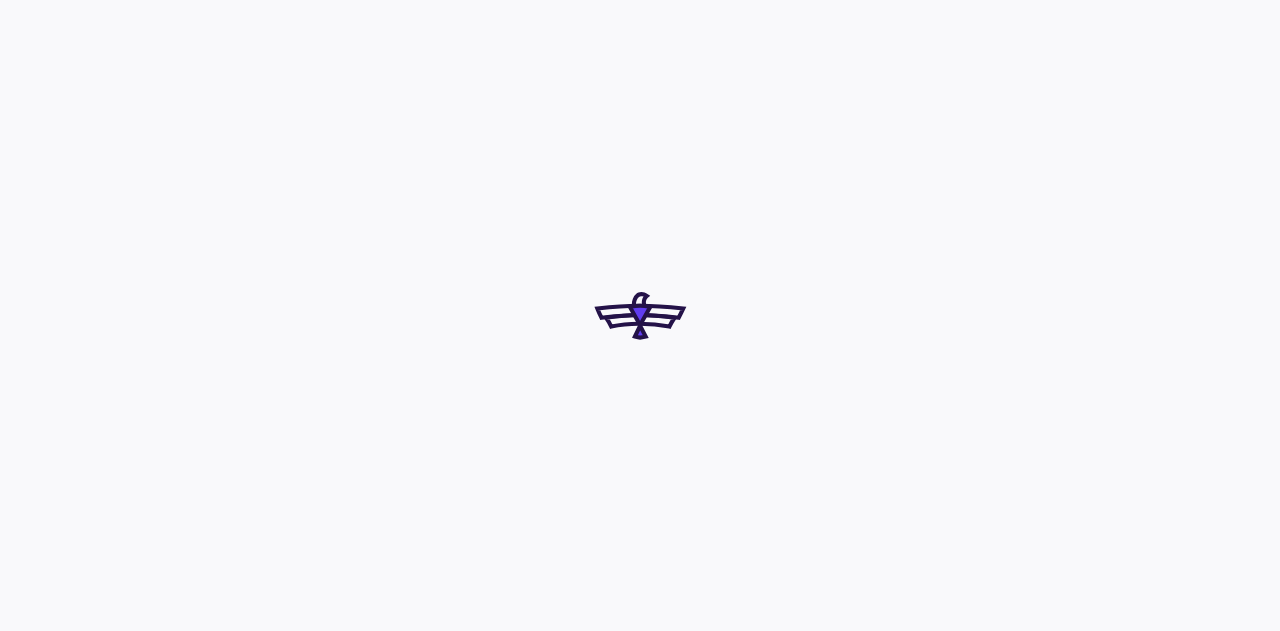 scroll, scrollTop: 0, scrollLeft: 0, axis: both 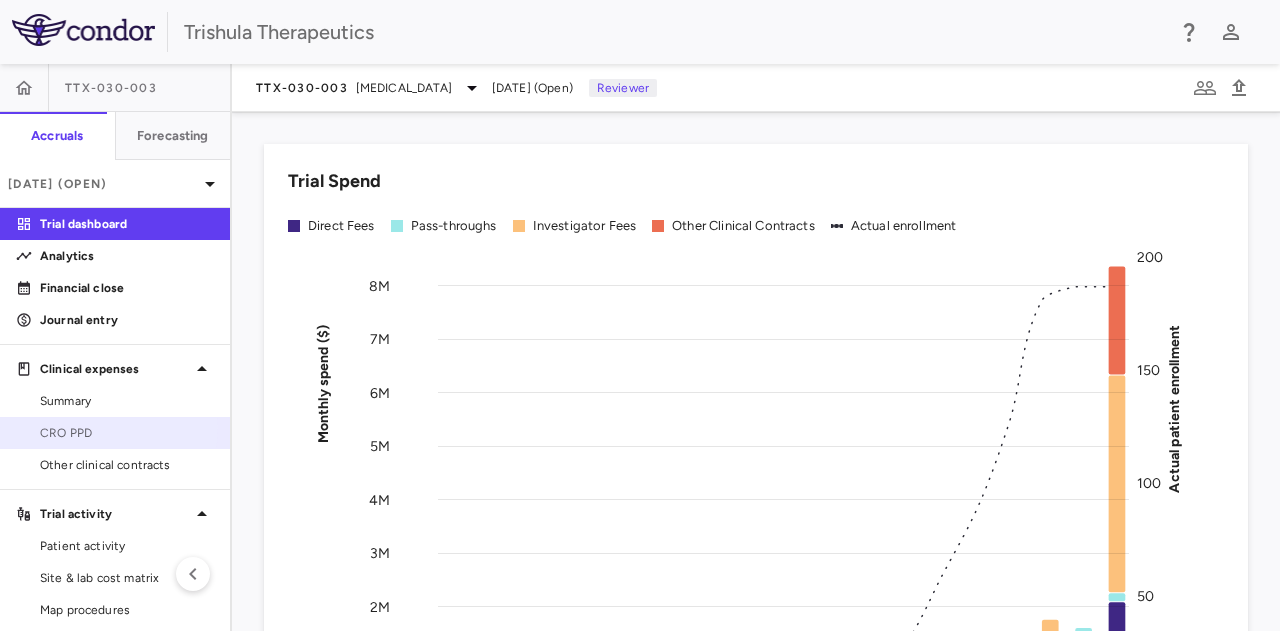 click on "CRO PPD" at bounding box center [127, 433] 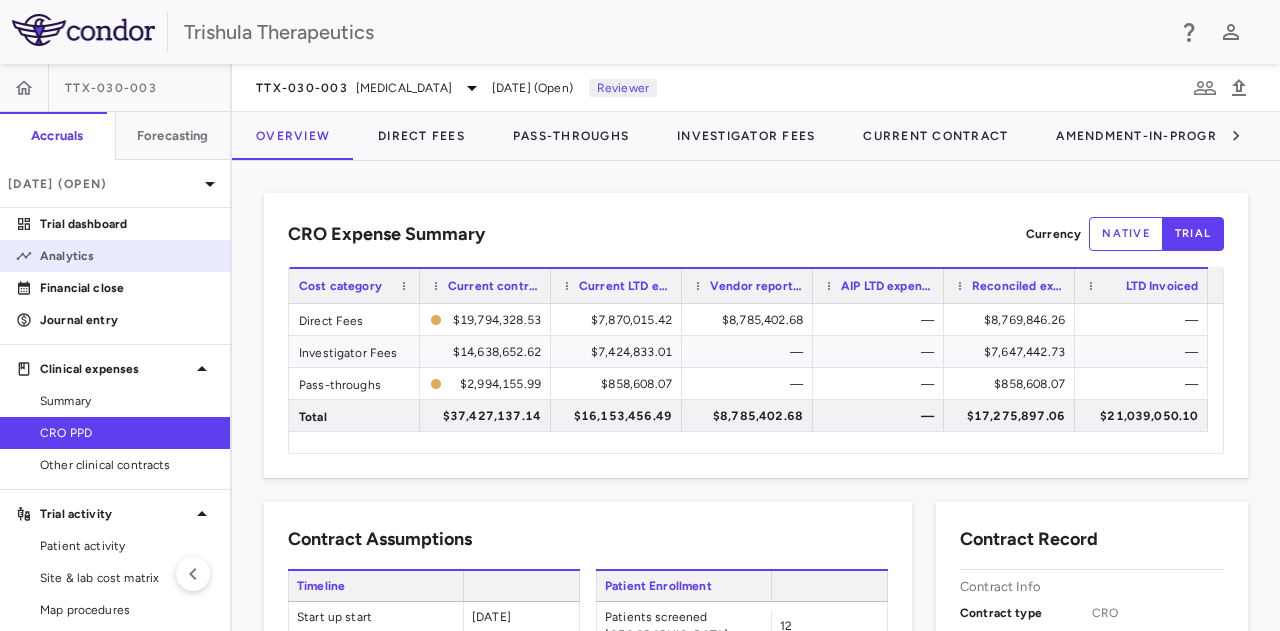 click on "Analytics" at bounding box center (127, 256) 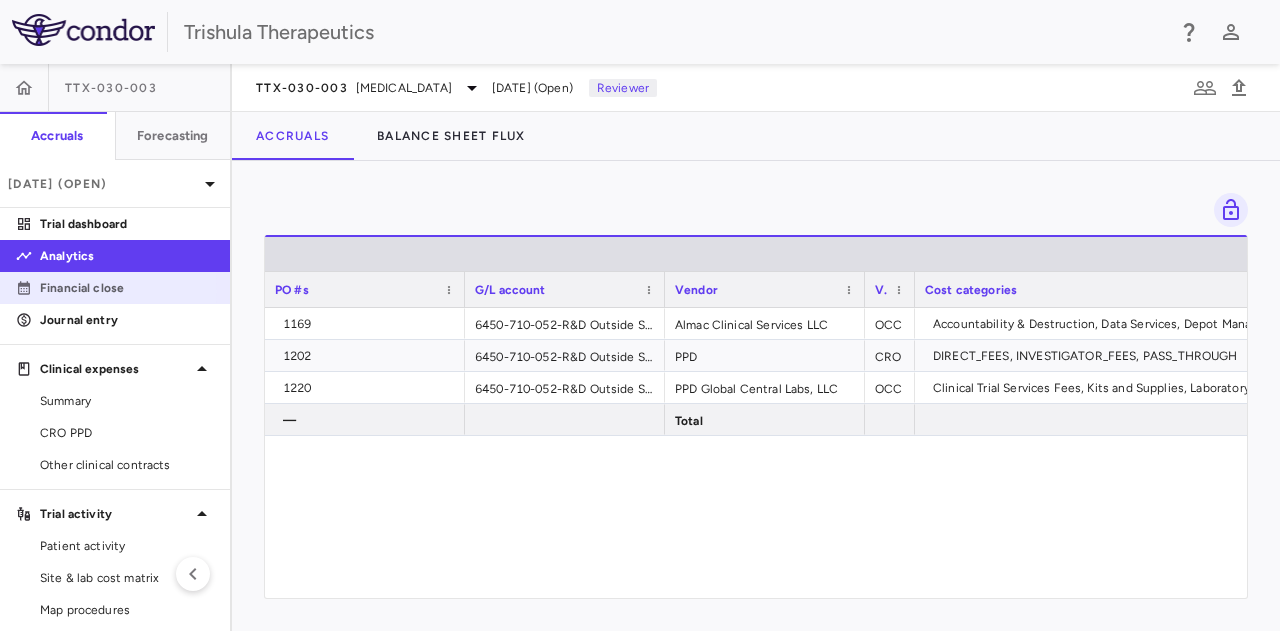 click on "Financial close" at bounding box center [127, 288] 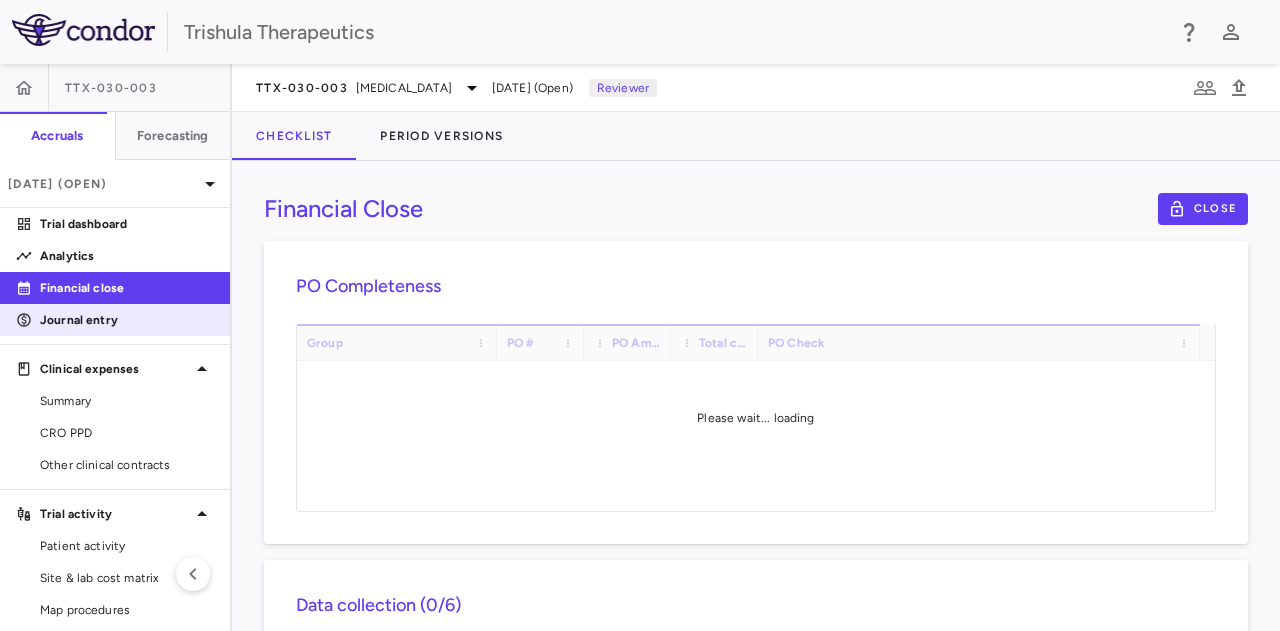 click on "Journal entry" at bounding box center (127, 320) 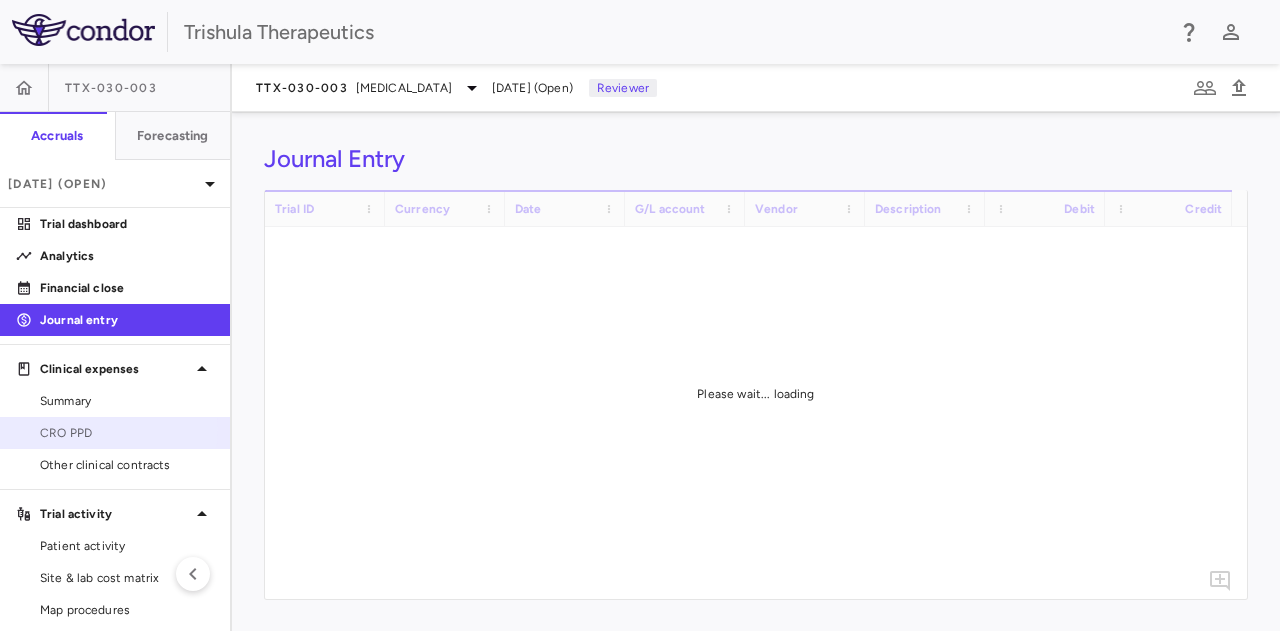 click on "CRO PPD" at bounding box center [127, 433] 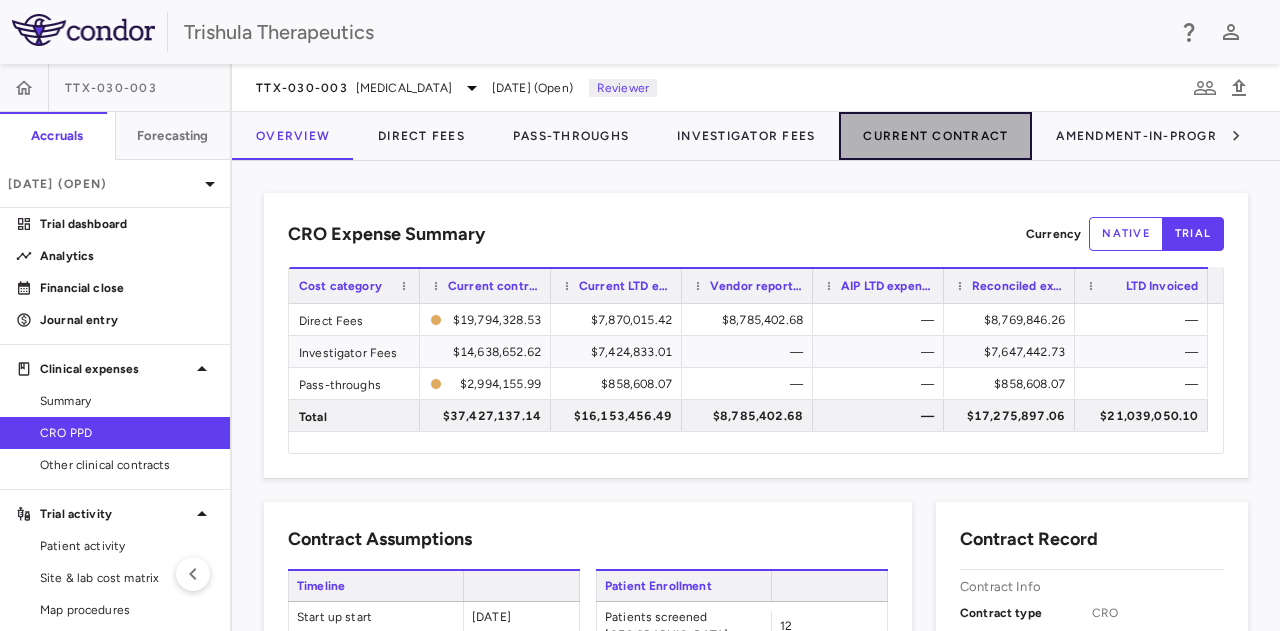 click on "Current Contract" at bounding box center [935, 136] 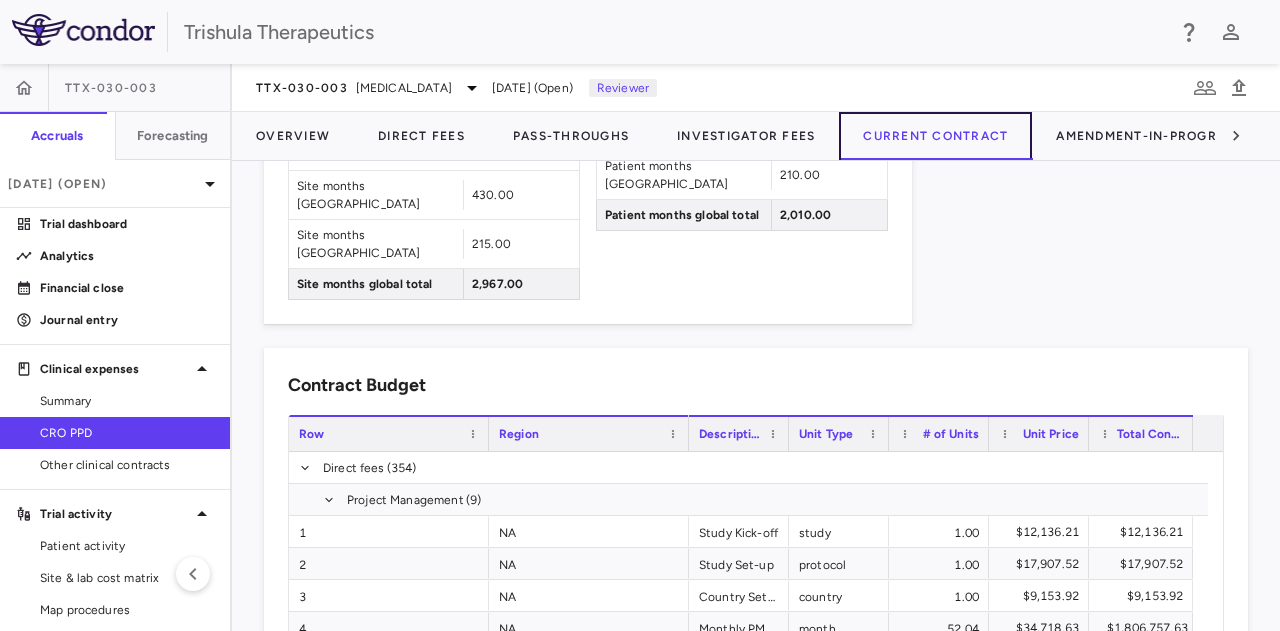 scroll, scrollTop: 1800, scrollLeft: 0, axis: vertical 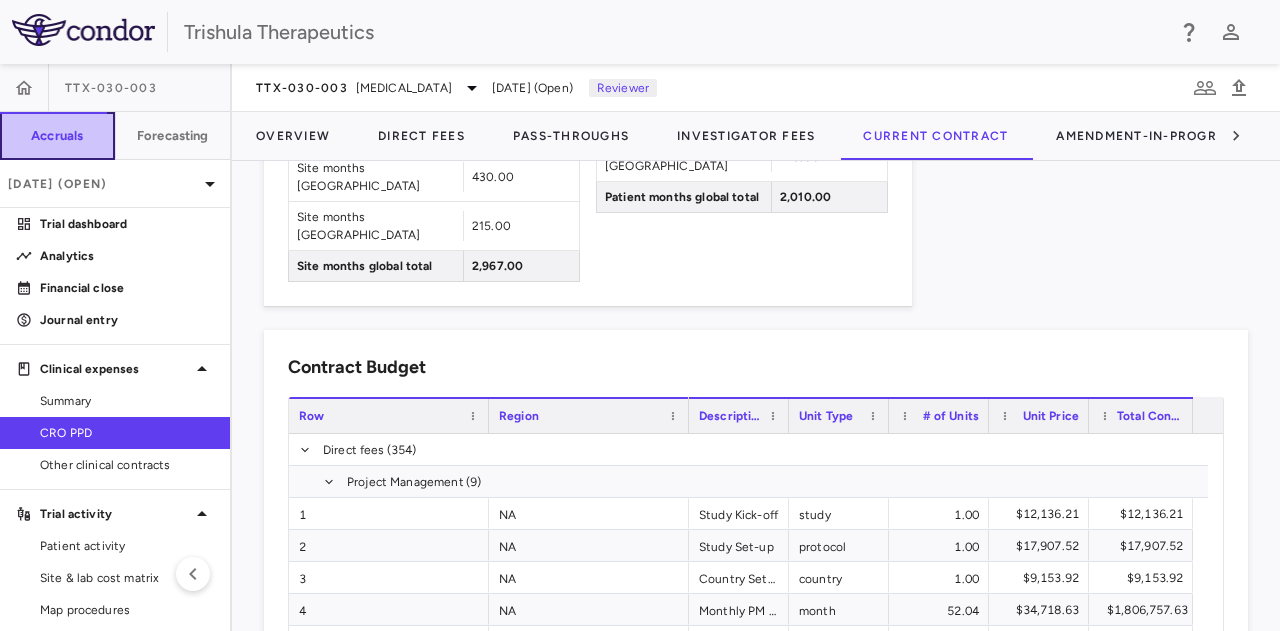 click on "Accruals" at bounding box center (57, 136) 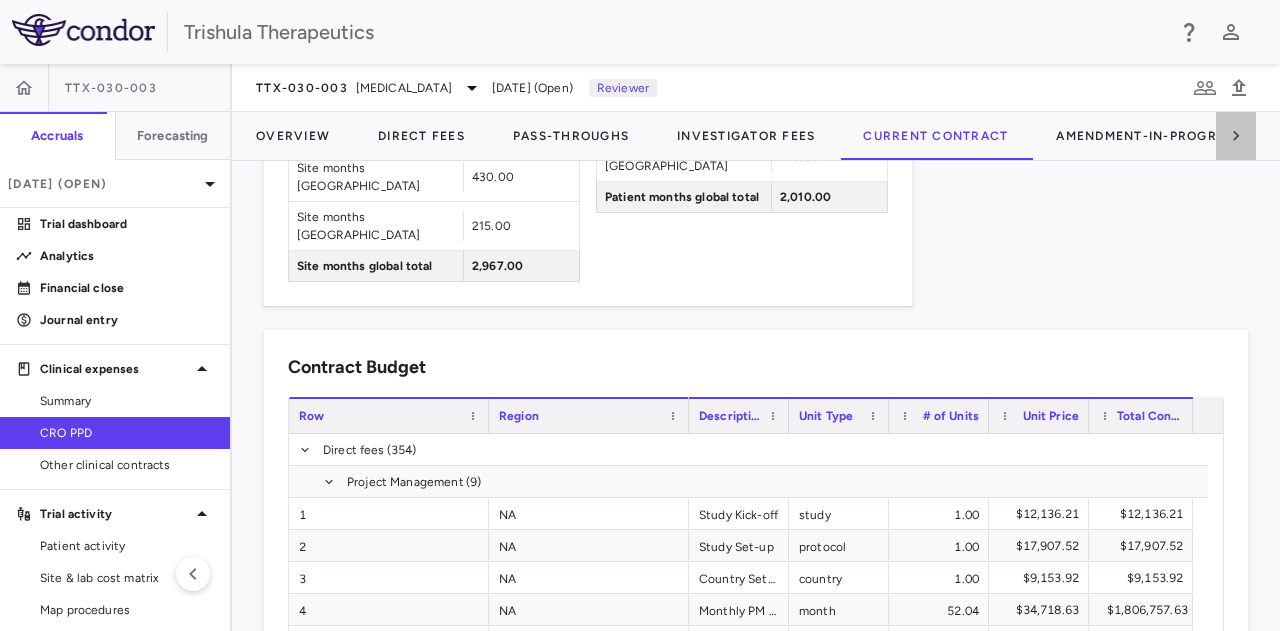 click 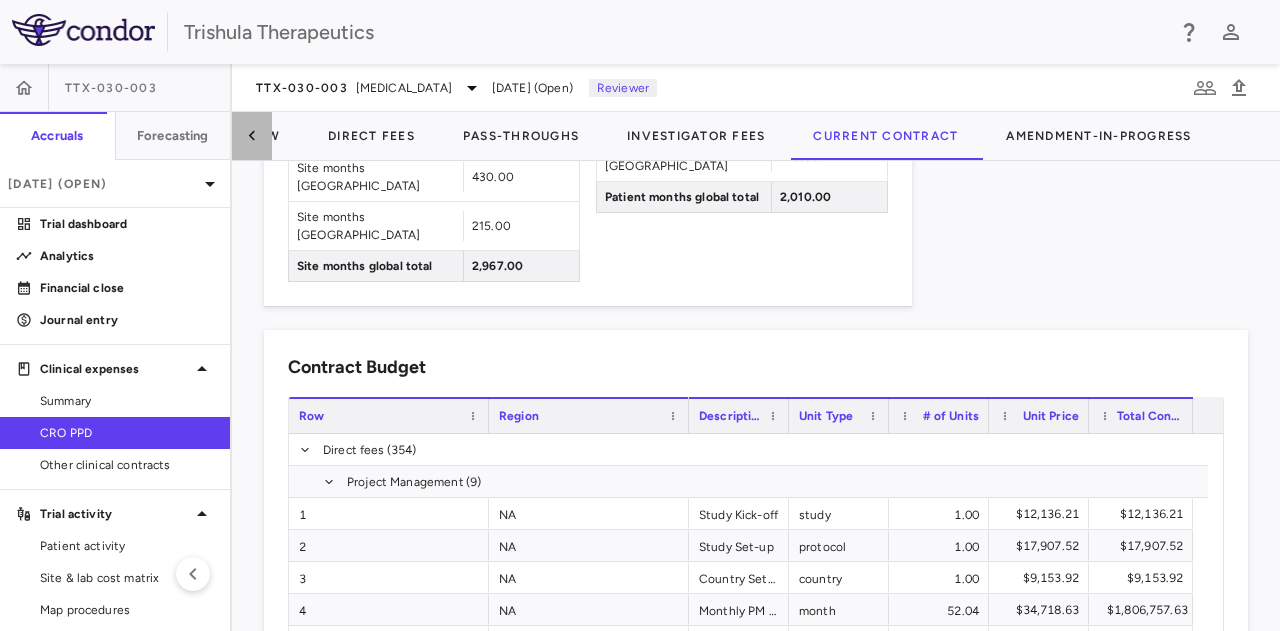 click 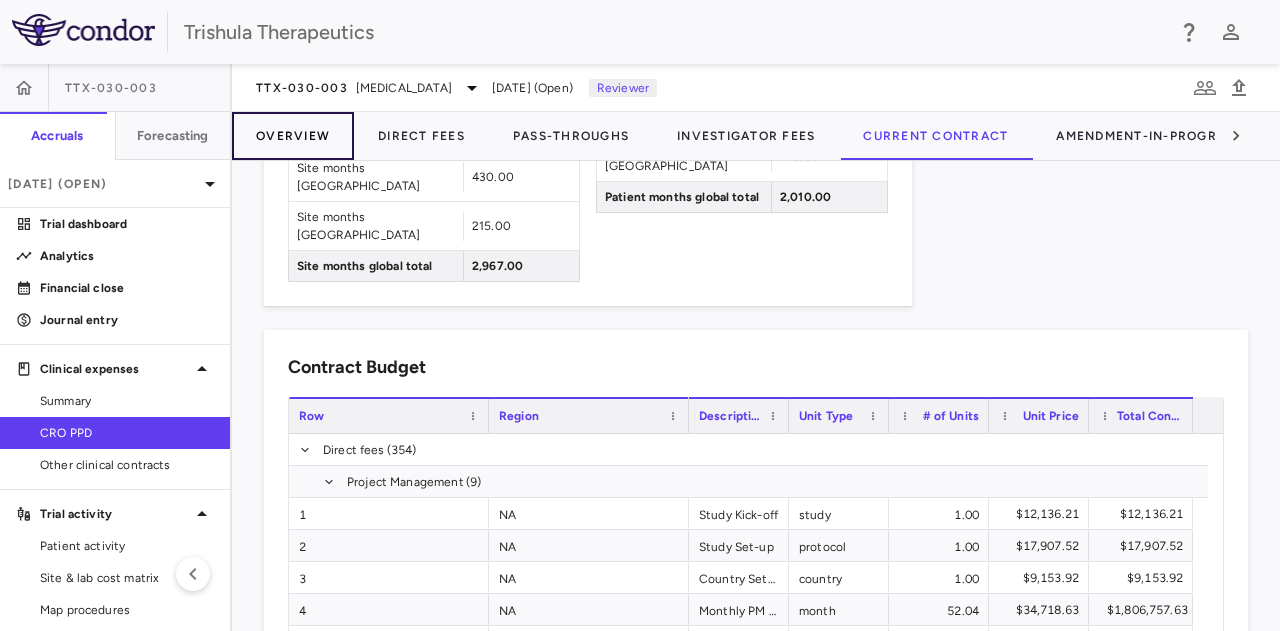 click on "Overview" at bounding box center [293, 136] 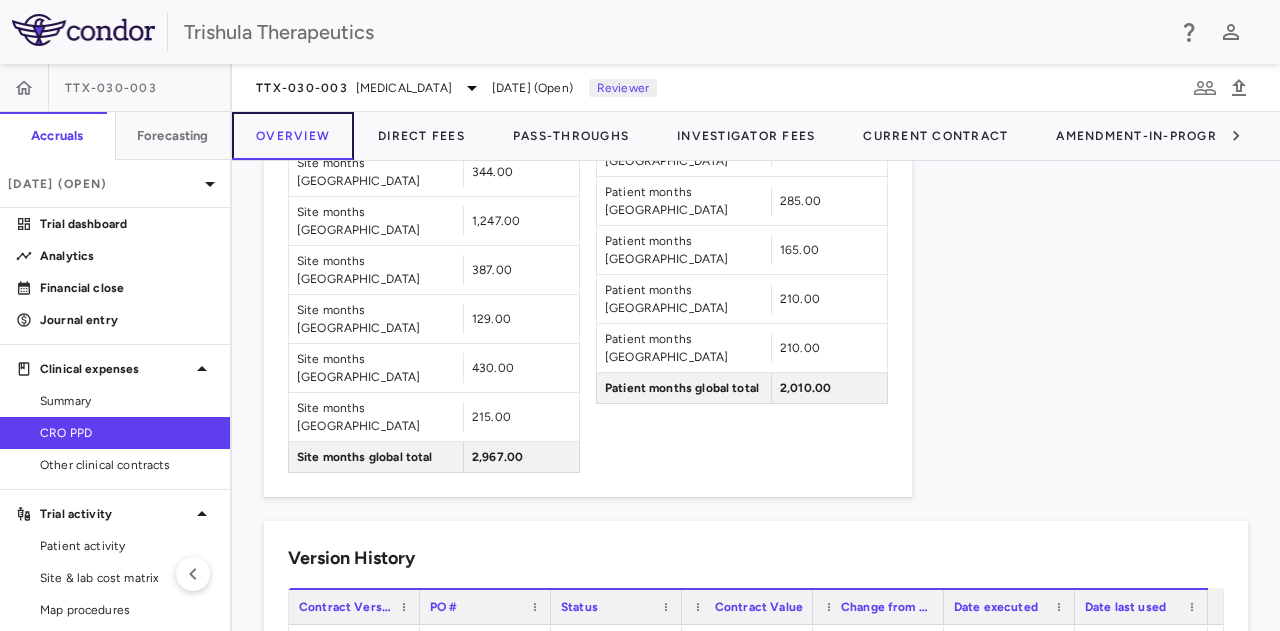 scroll, scrollTop: 1836, scrollLeft: 0, axis: vertical 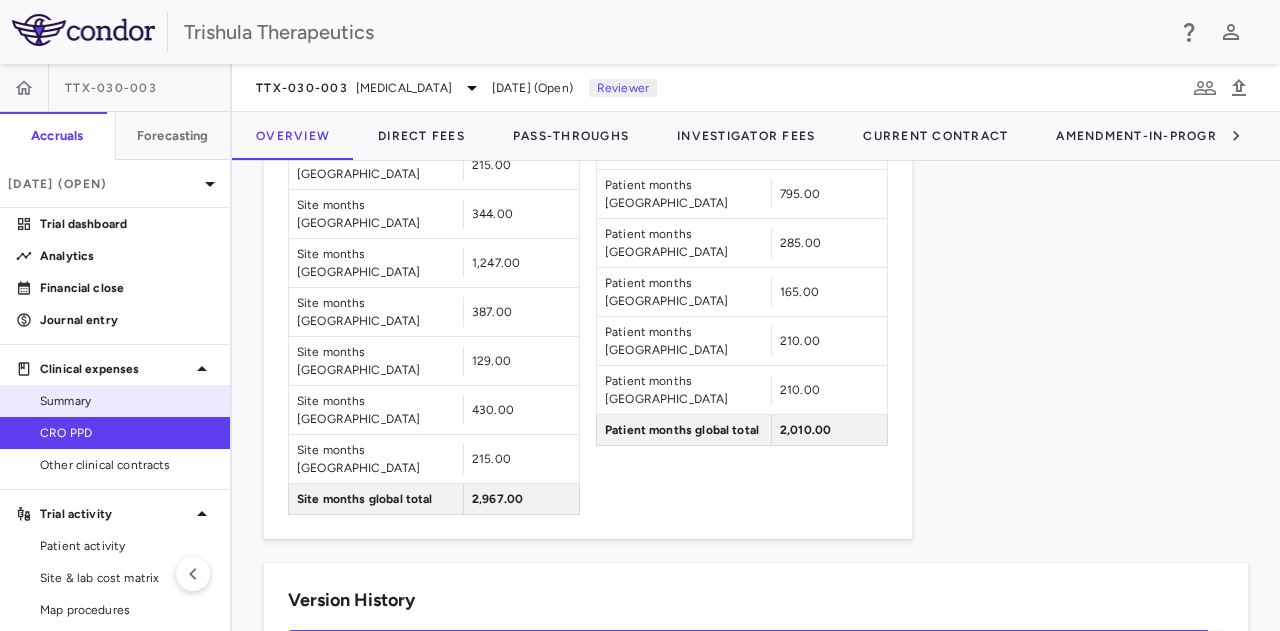 click on "Summary" at bounding box center [127, 401] 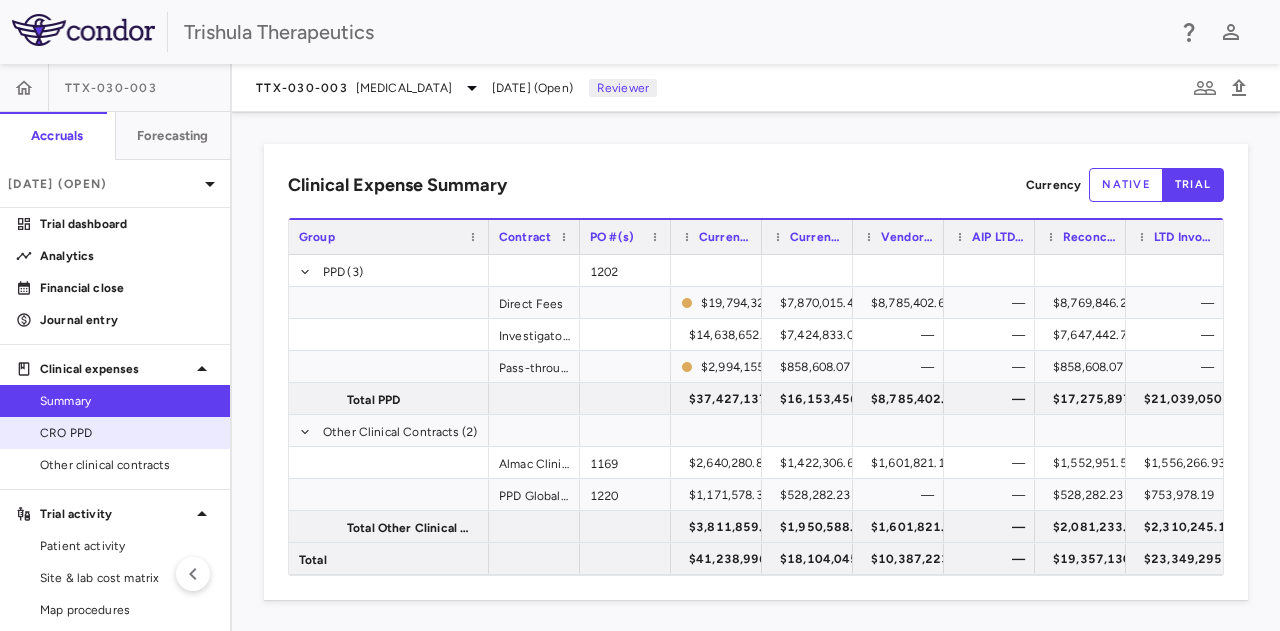click on "CRO PPD" at bounding box center (127, 433) 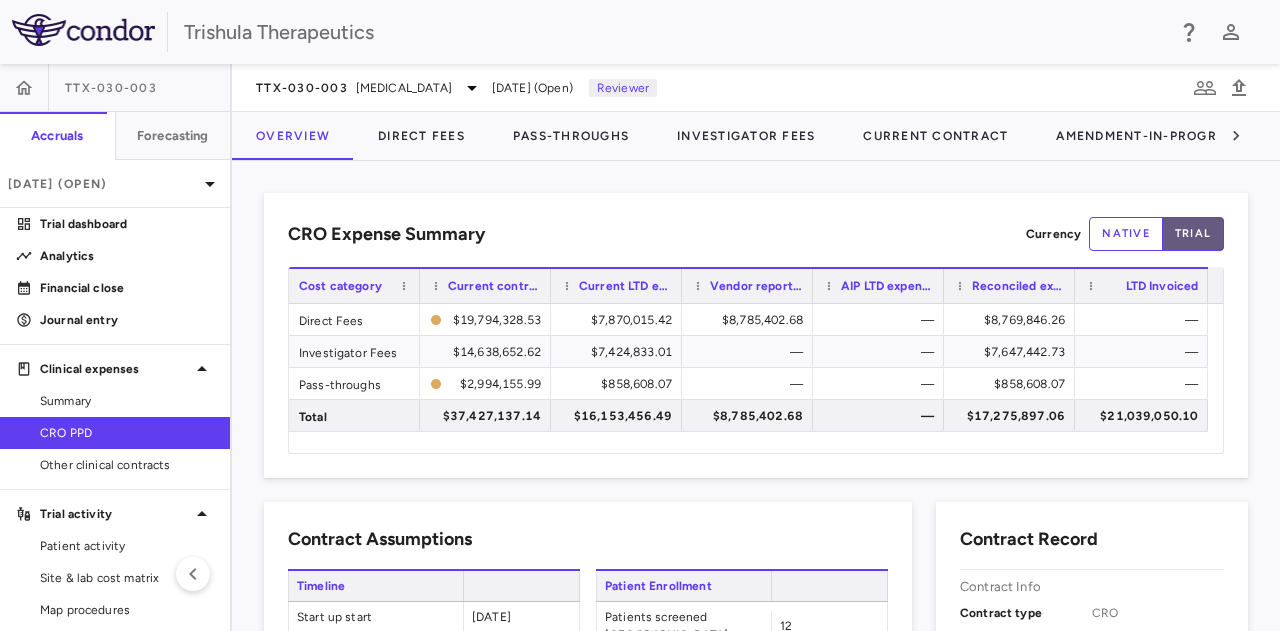 click on "trial" at bounding box center (1193, 234) 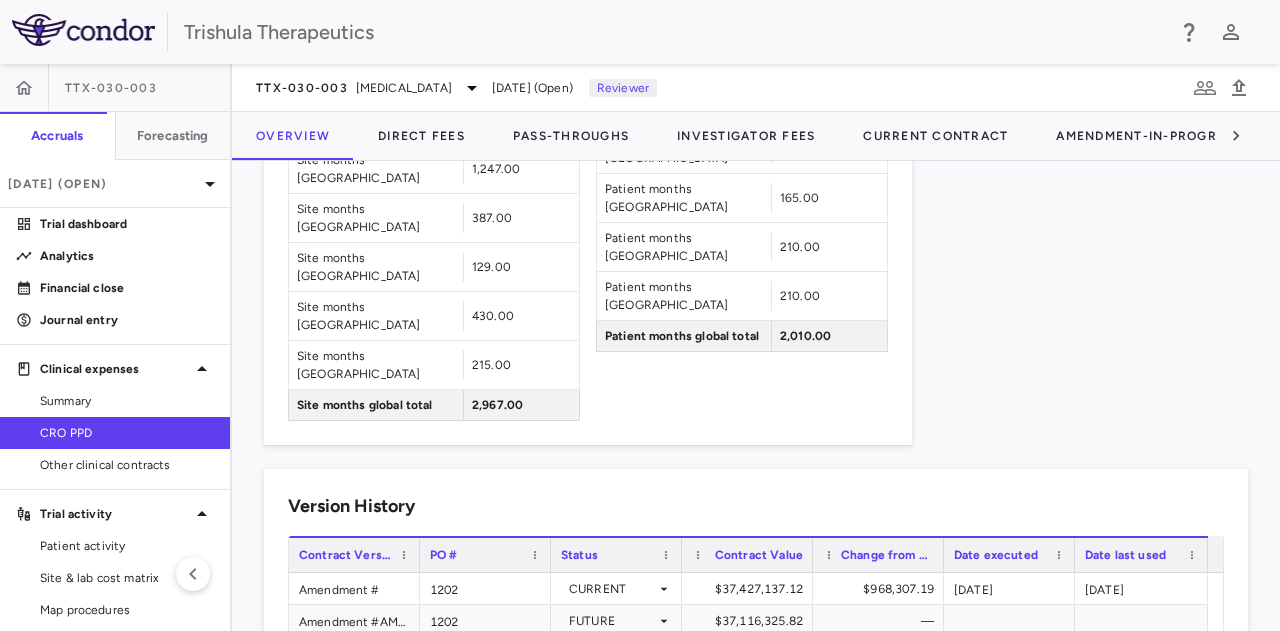 scroll, scrollTop: 1936, scrollLeft: 0, axis: vertical 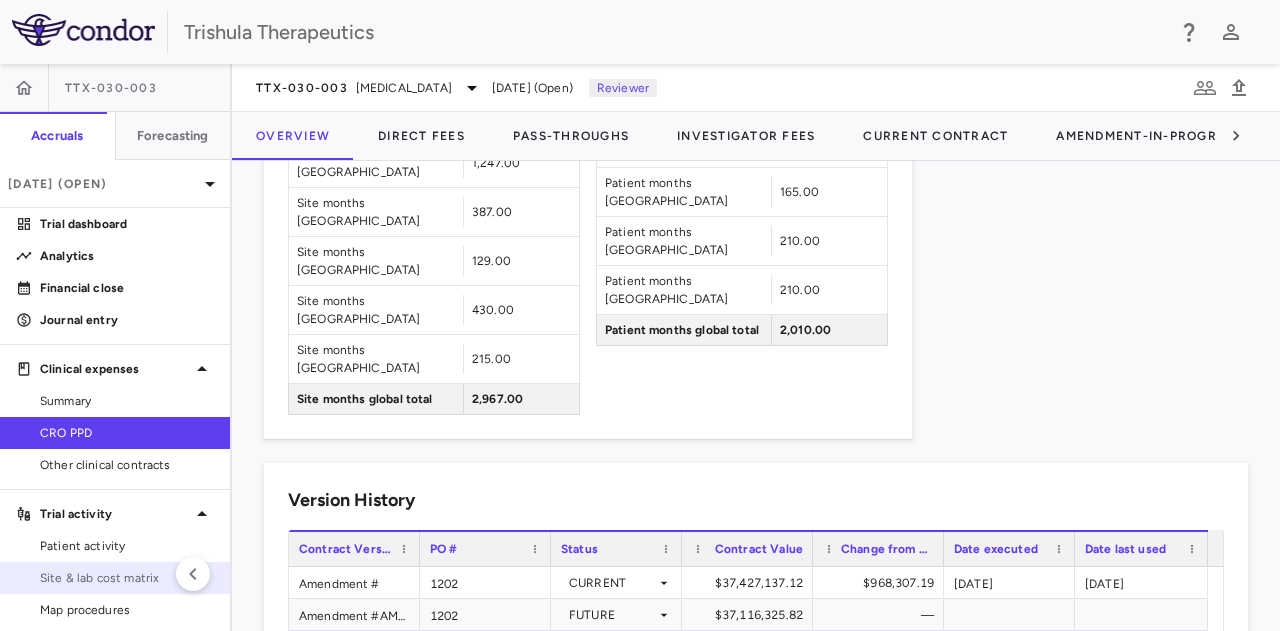 click on "Site & lab cost matrix" at bounding box center [127, 578] 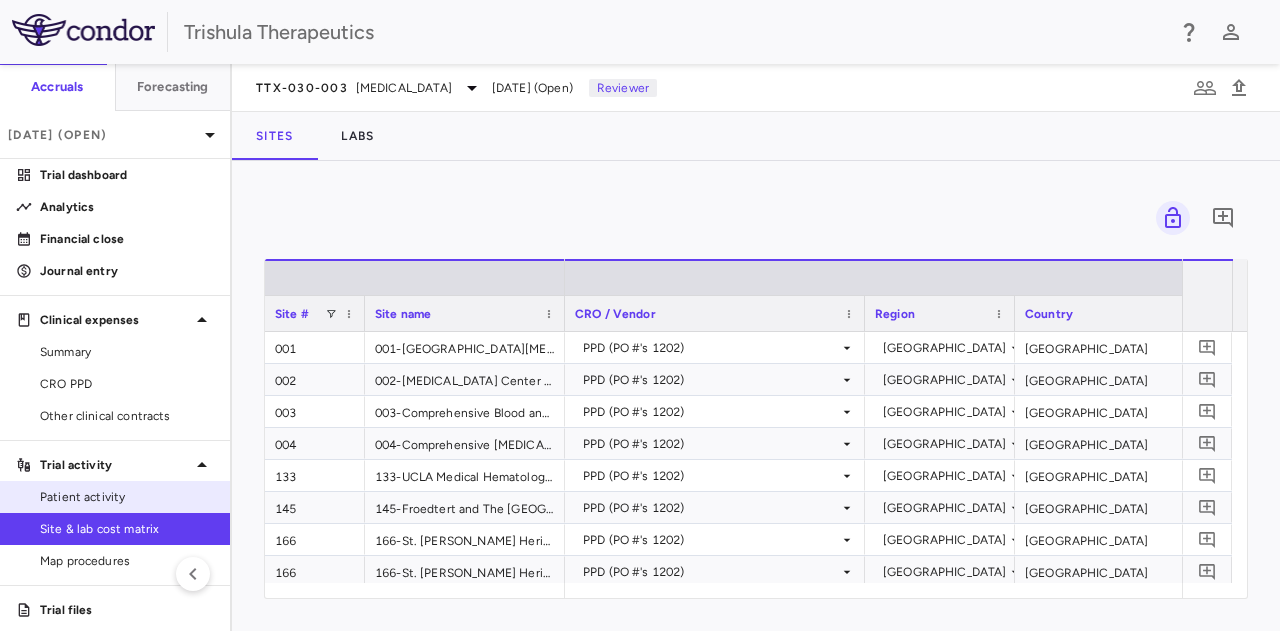 scroll, scrollTop: 90, scrollLeft: 0, axis: vertical 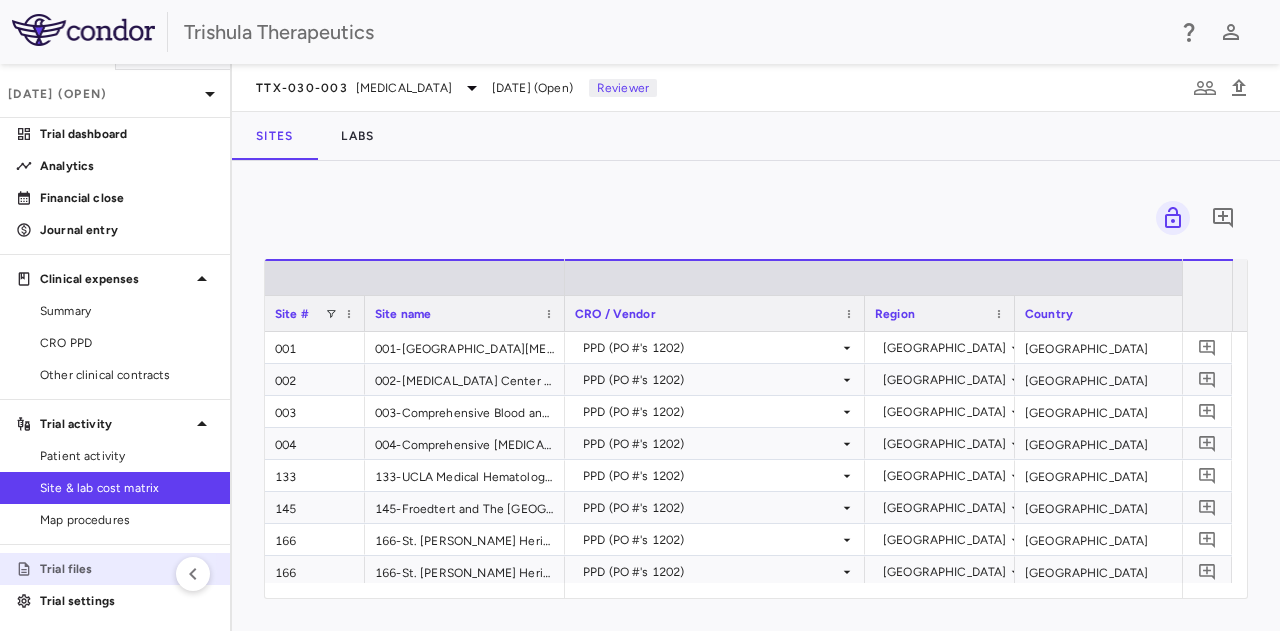 click on "Trial files" at bounding box center (127, 569) 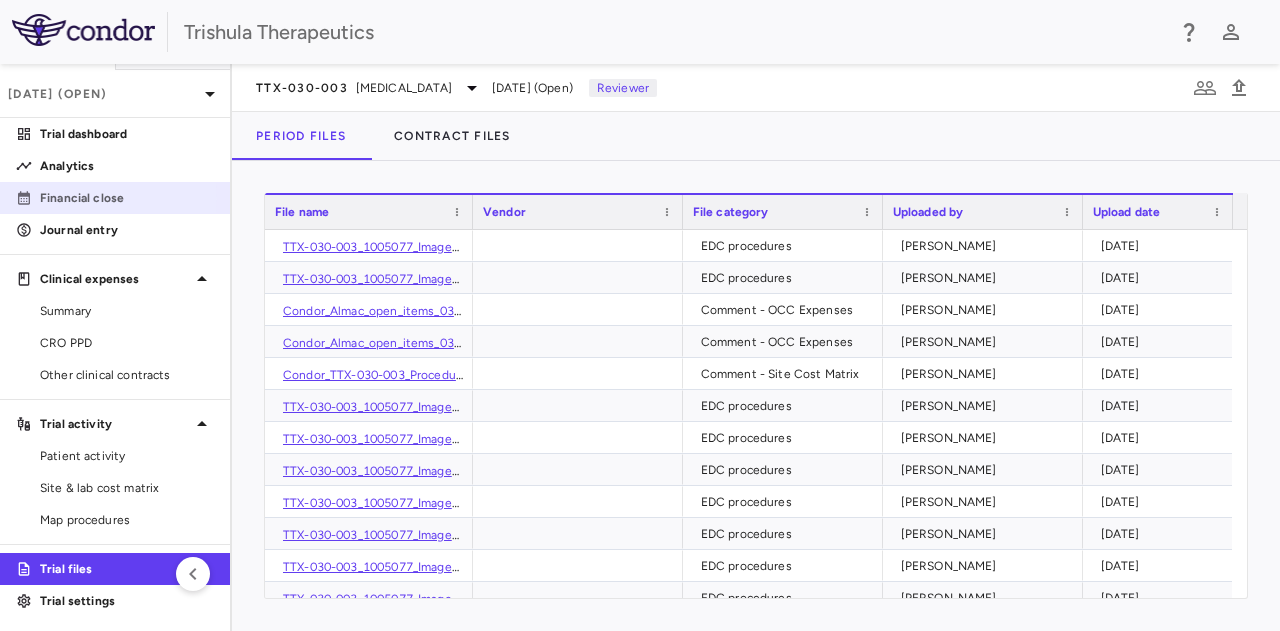 click on "Financial close" at bounding box center (127, 198) 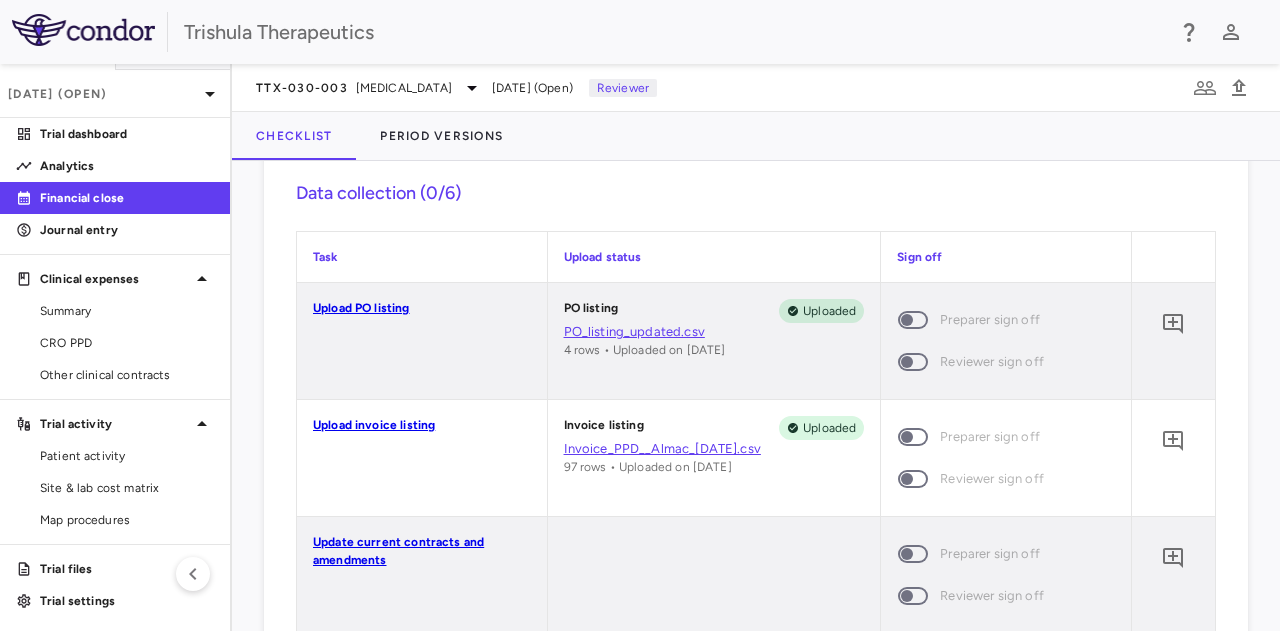 scroll, scrollTop: 0, scrollLeft: 0, axis: both 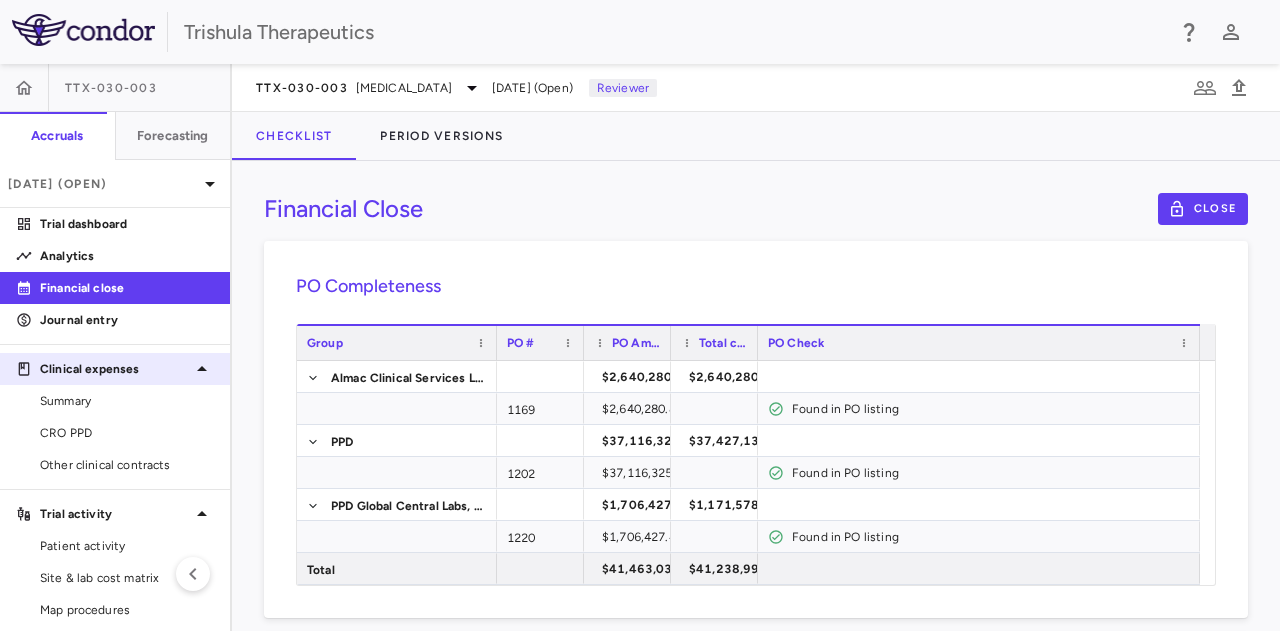 click on "Clinical expenses" at bounding box center (115, 369) 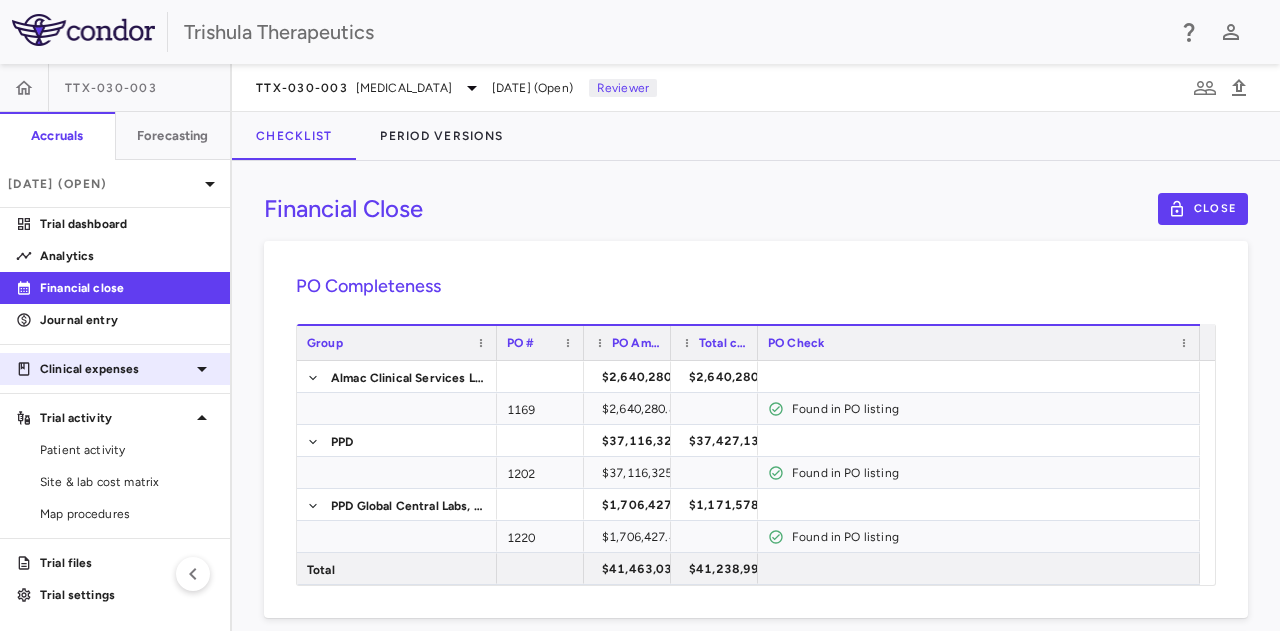 click on "Clinical expenses" at bounding box center [115, 369] 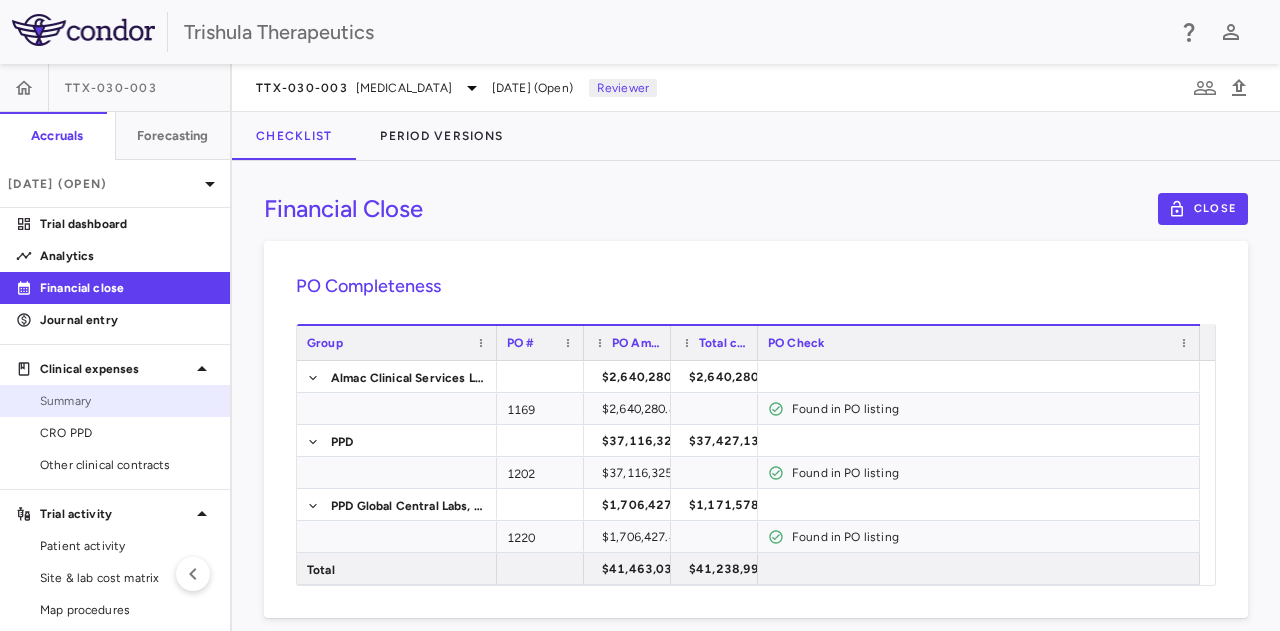 click on "Summary" at bounding box center (127, 401) 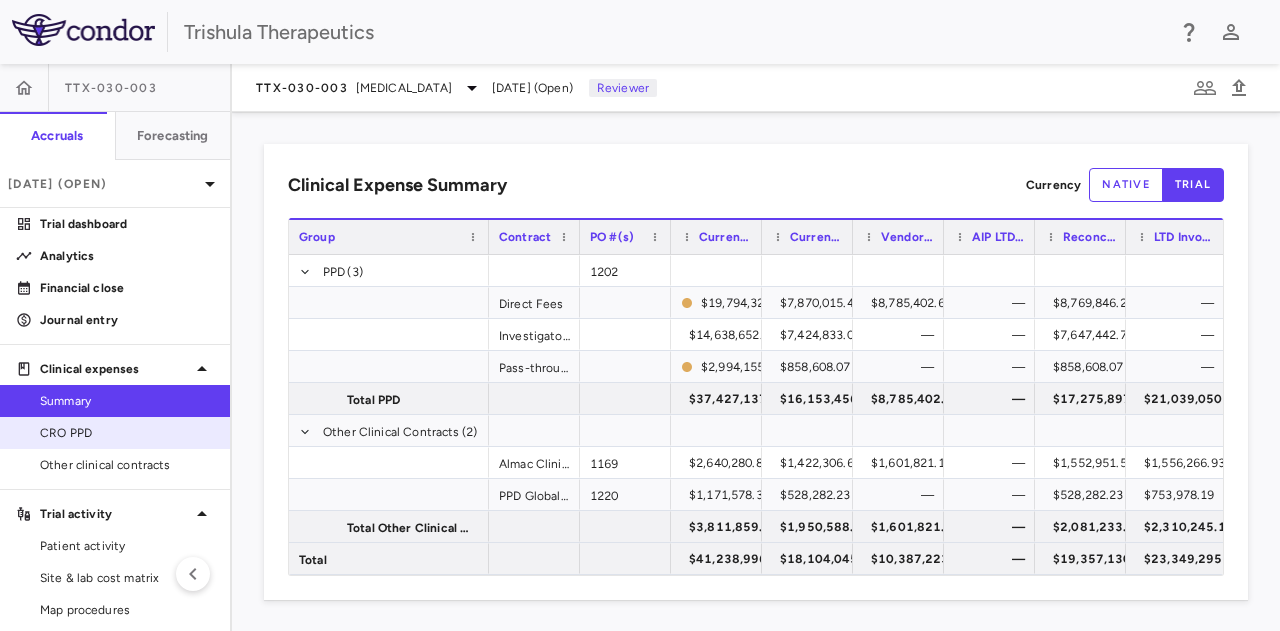 click on "CRO PPD" at bounding box center (127, 433) 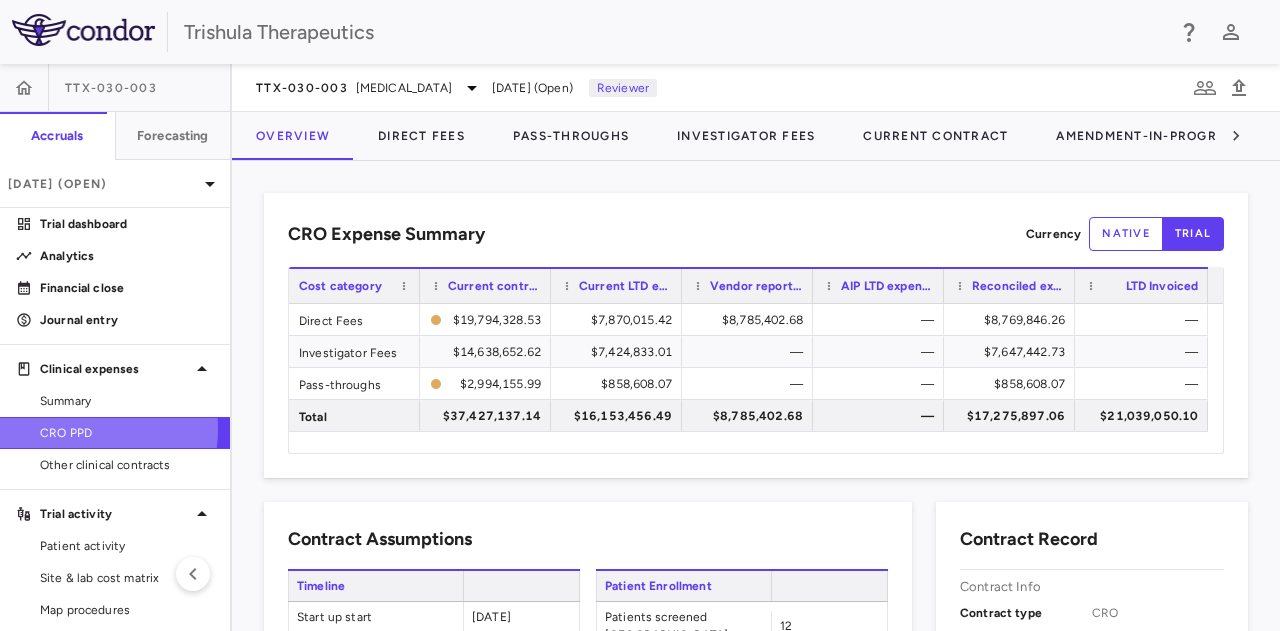 click on "CRO PPD" at bounding box center (127, 433) 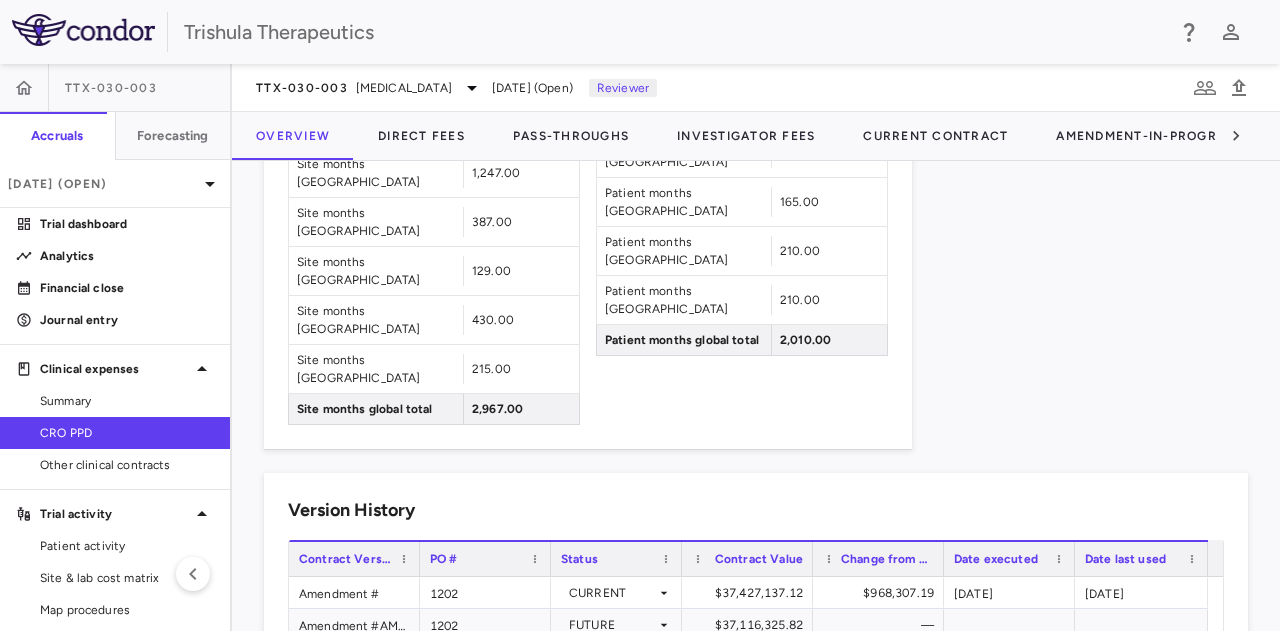 scroll, scrollTop: 1936, scrollLeft: 0, axis: vertical 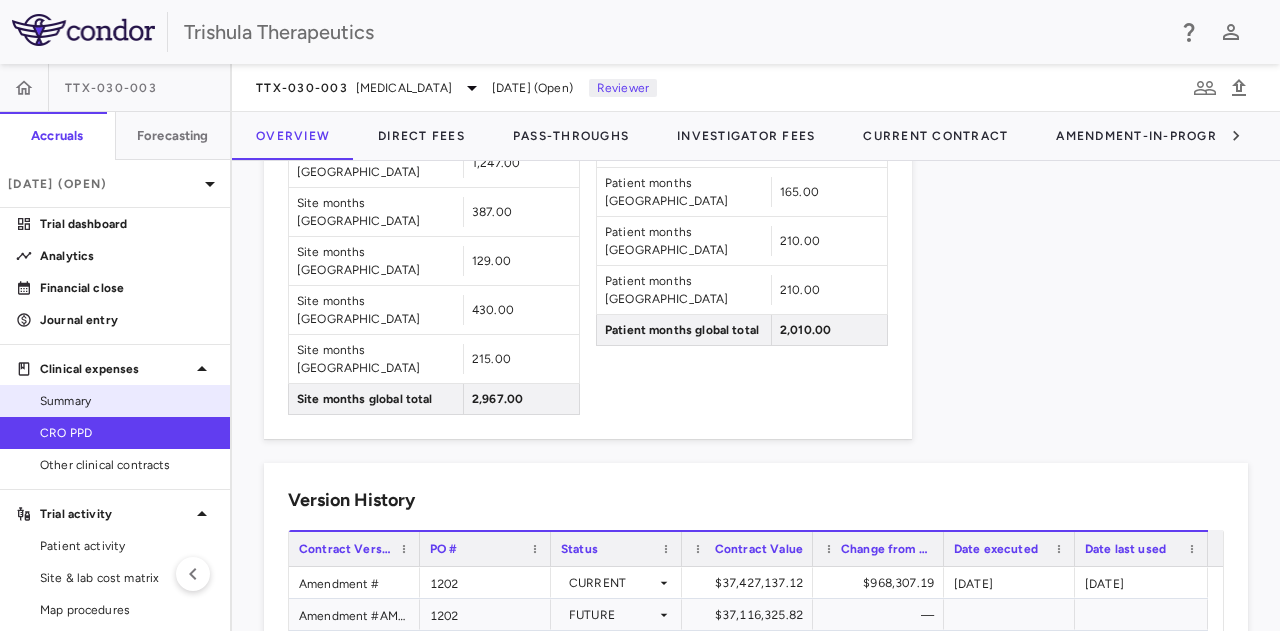 click on "Summary" at bounding box center (115, 401) 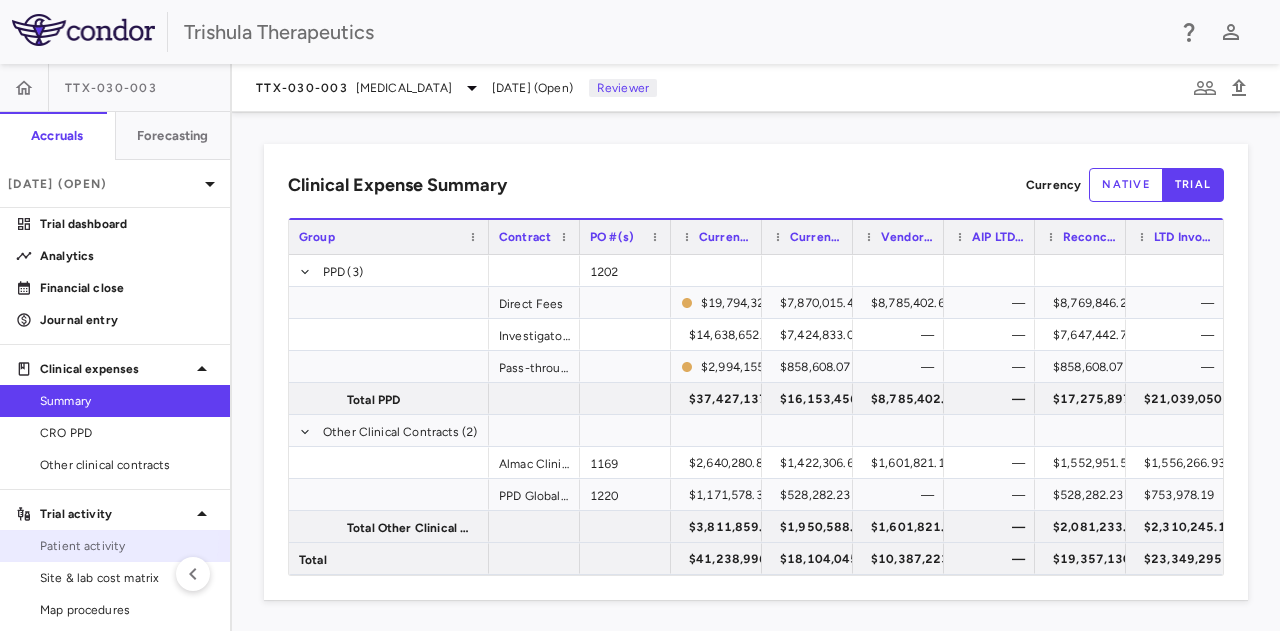 click on "Patient activity" at bounding box center [127, 546] 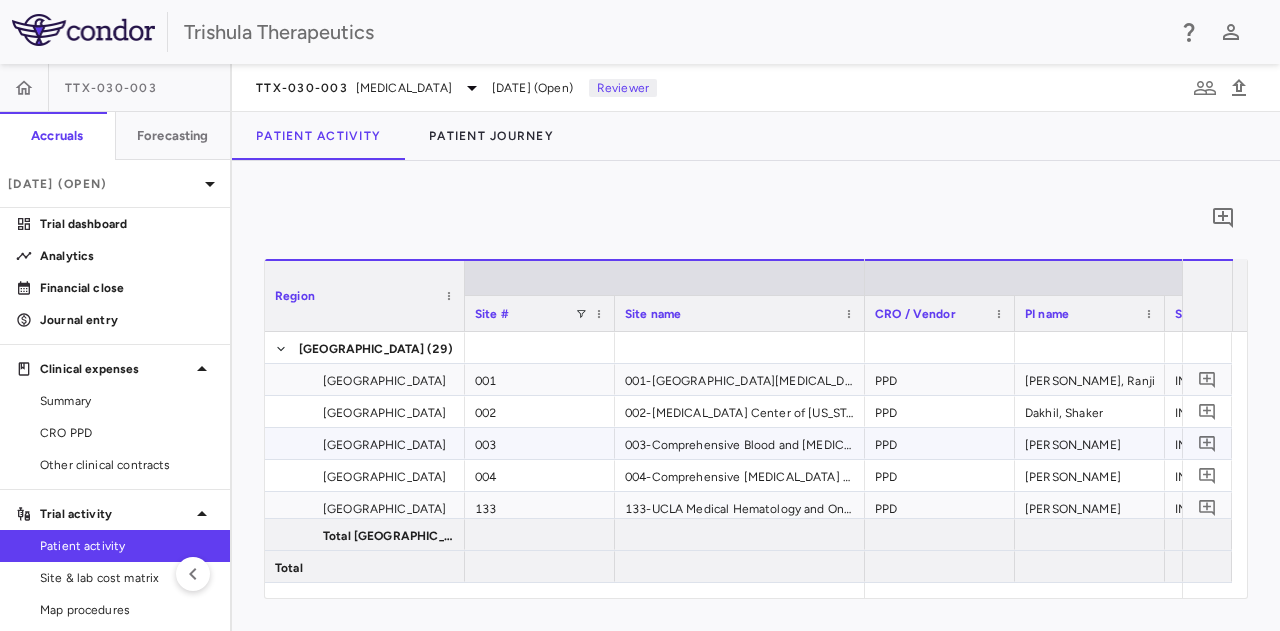 scroll, scrollTop: 101, scrollLeft: 0, axis: vertical 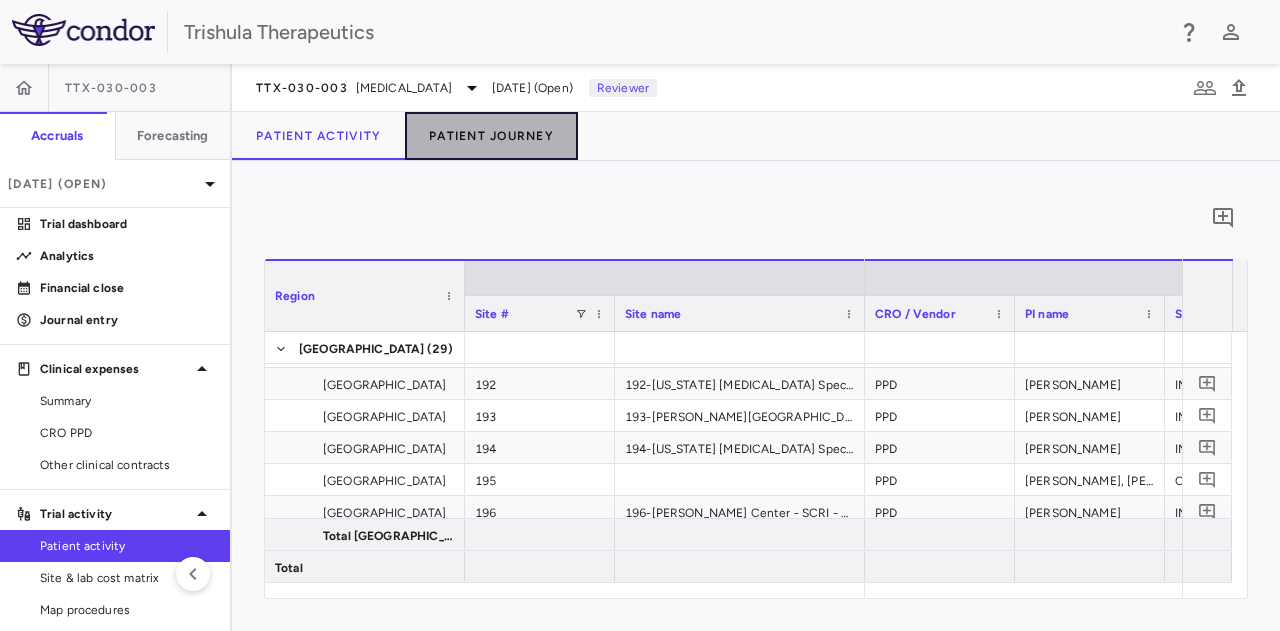 click on "Patient Journey" at bounding box center (491, 136) 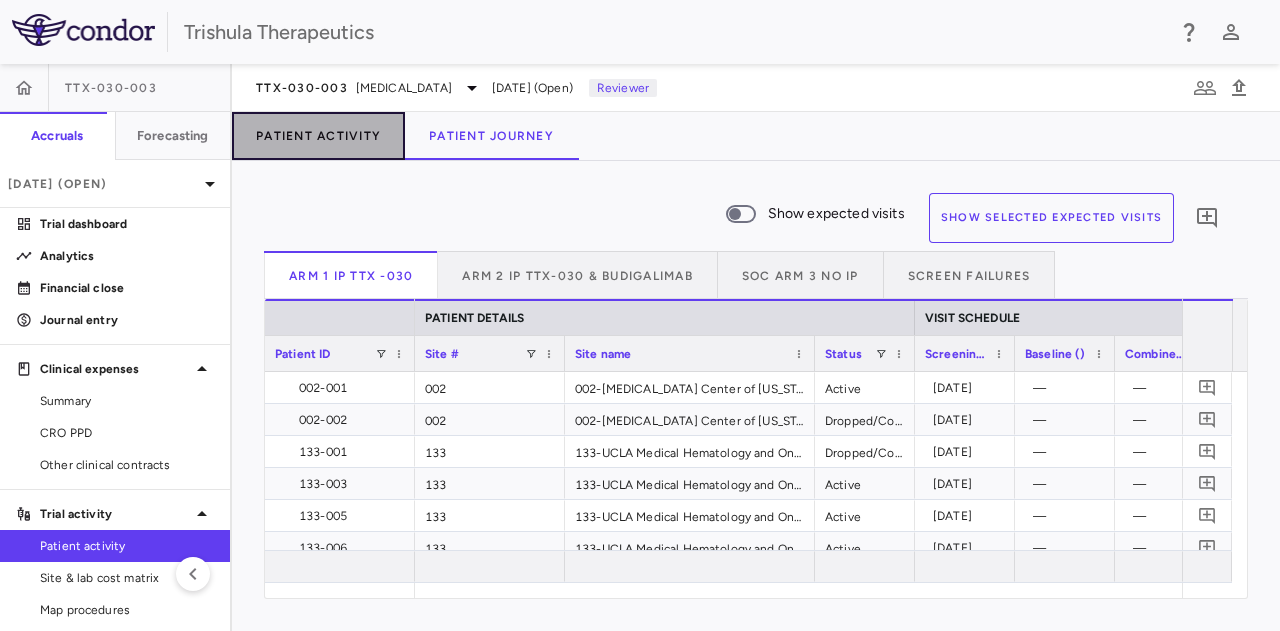 click on "Patient Activity" at bounding box center (318, 136) 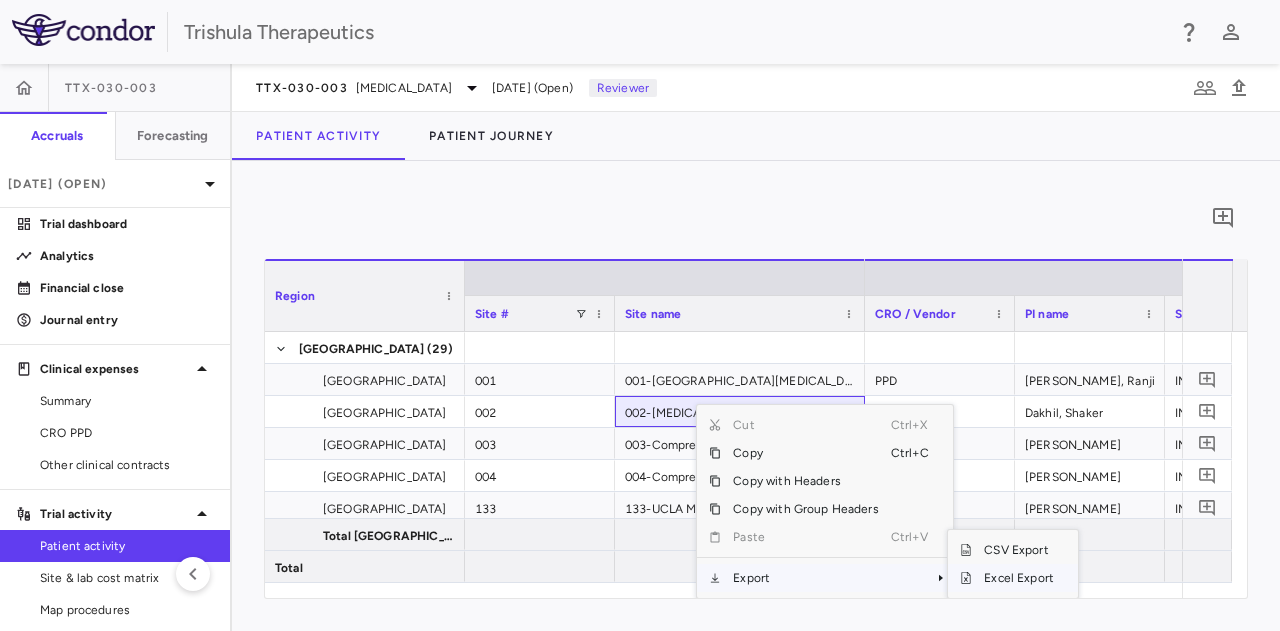 click on "Excel Export" at bounding box center (1019, 578) 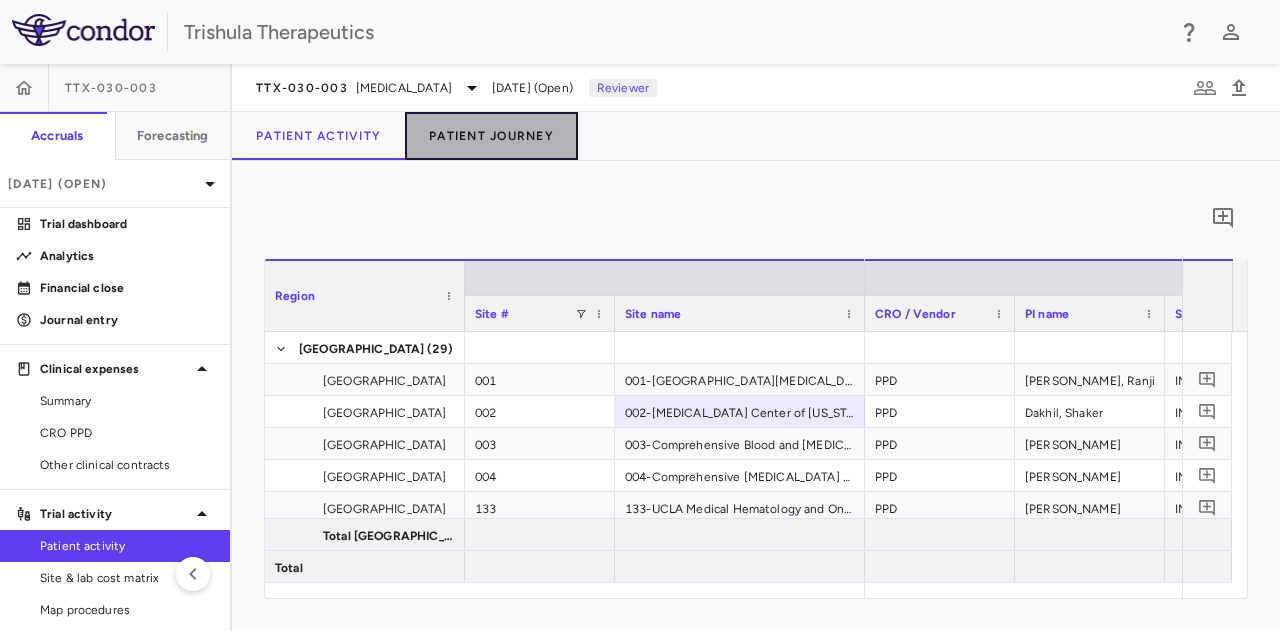 click on "Patient Journey" at bounding box center (491, 136) 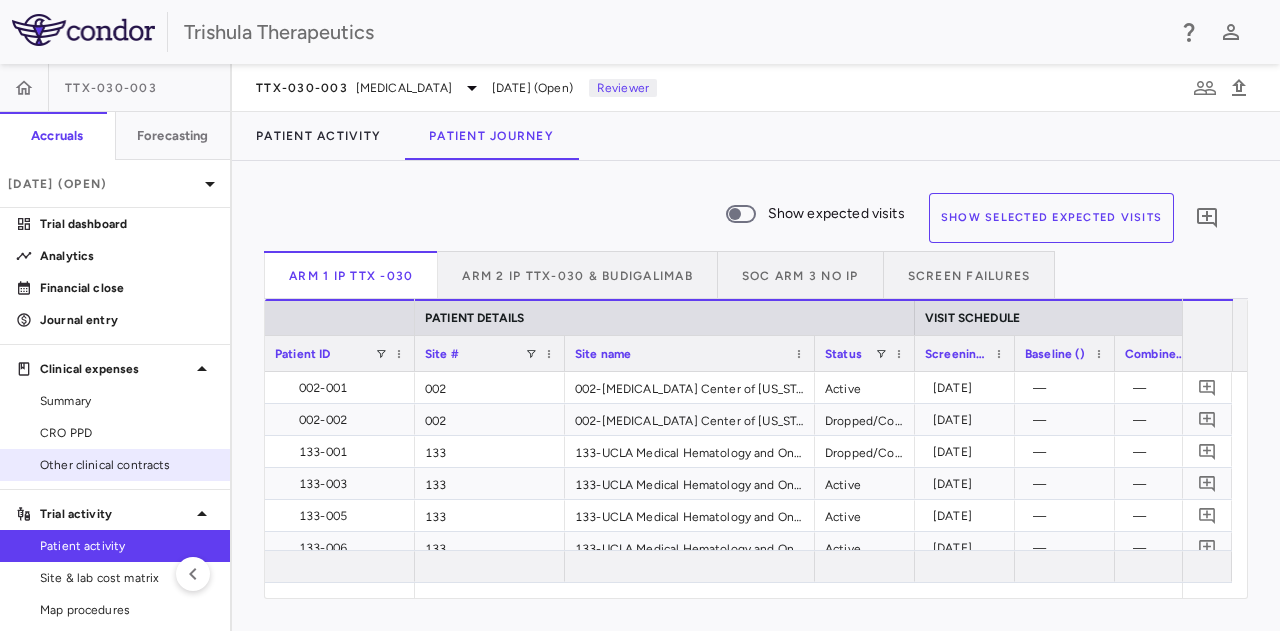 click on "Other clinical contracts" at bounding box center [127, 465] 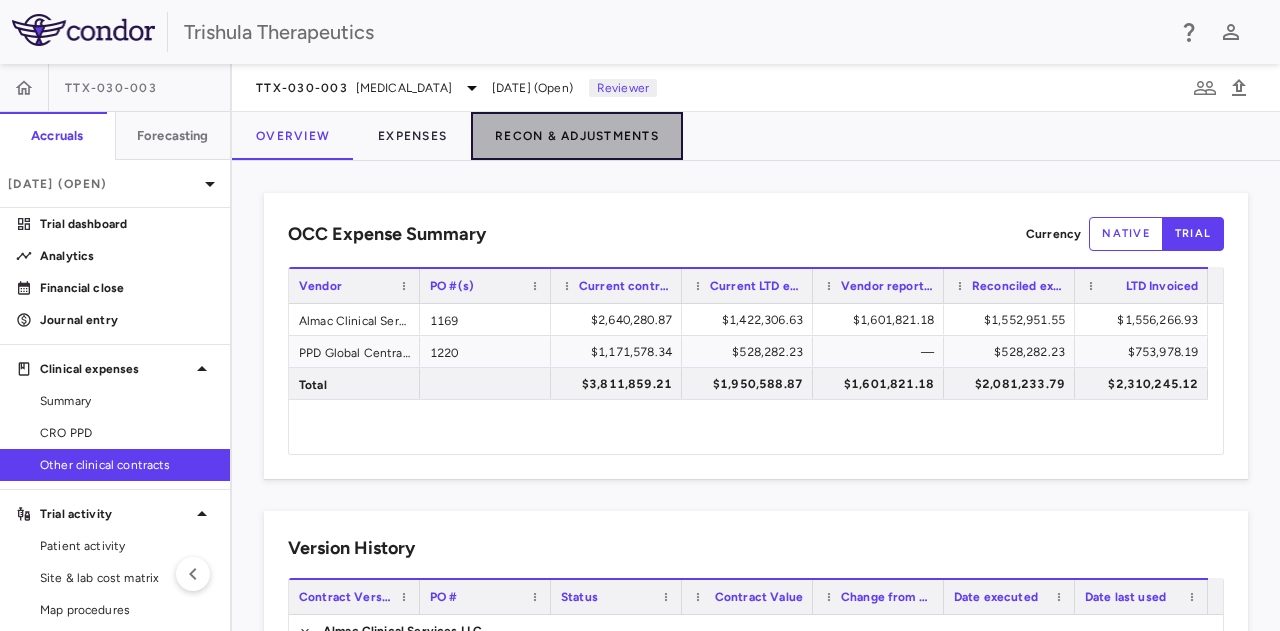 click on "Recon & Adjustments" at bounding box center [577, 136] 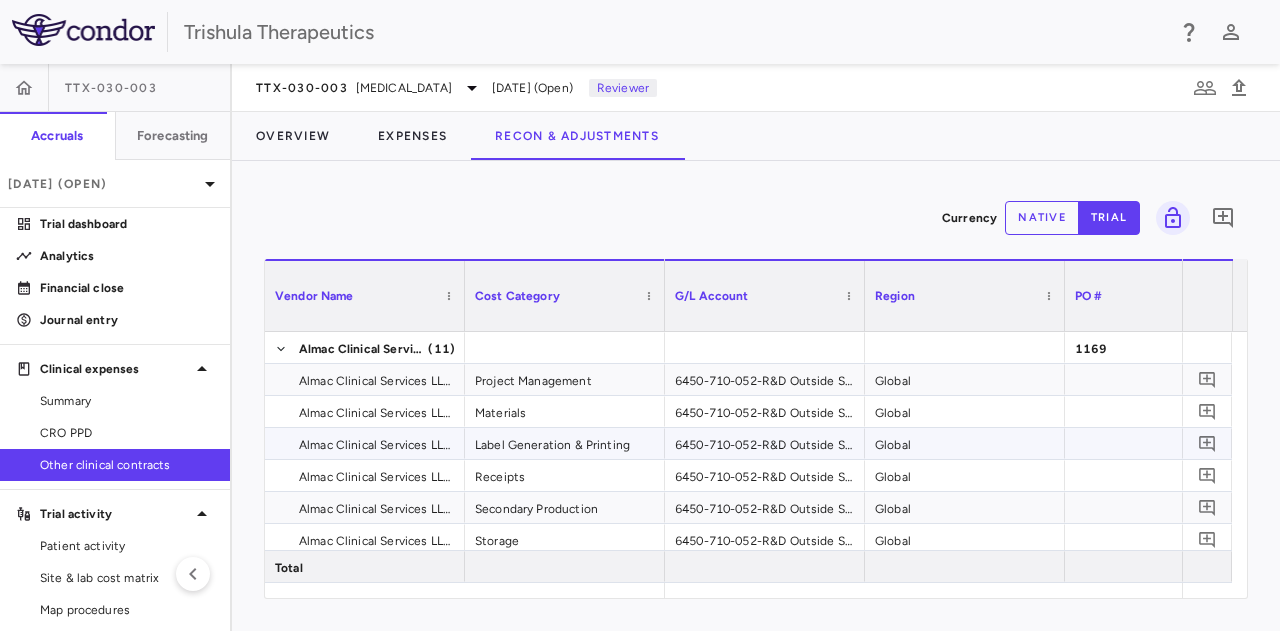 scroll, scrollTop: 368, scrollLeft: 0, axis: vertical 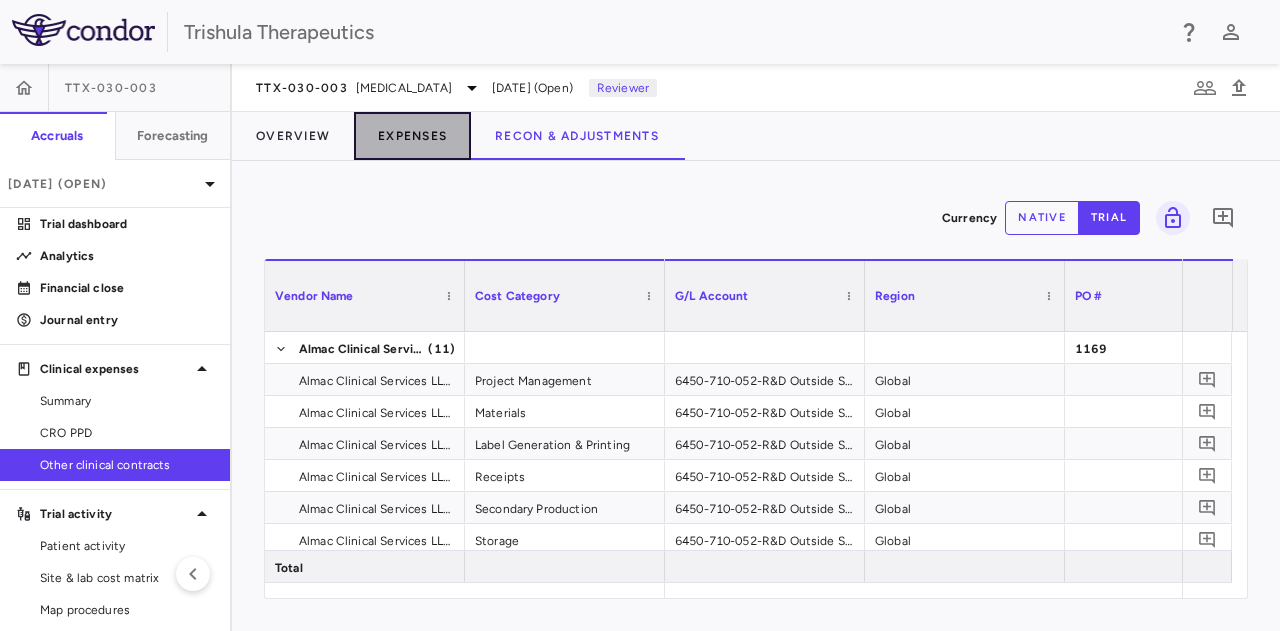 click on "Expenses" at bounding box center (412, 136) 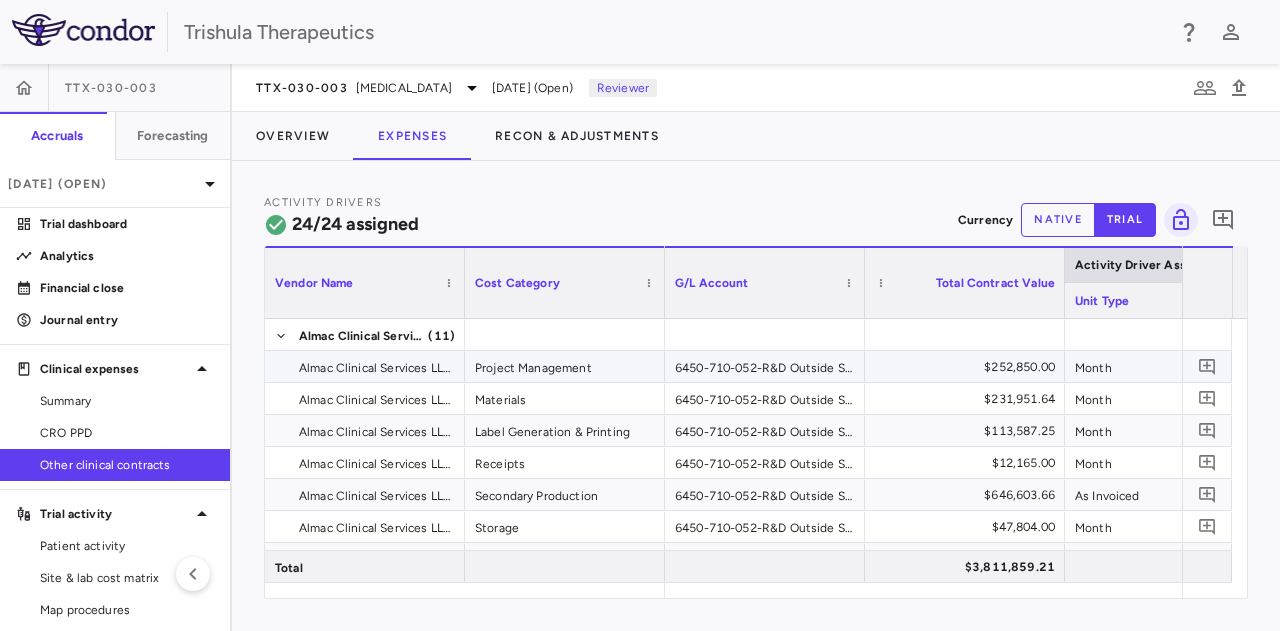 scroll, scrollTop: 186, scrollLeft: 0, axis: vertical 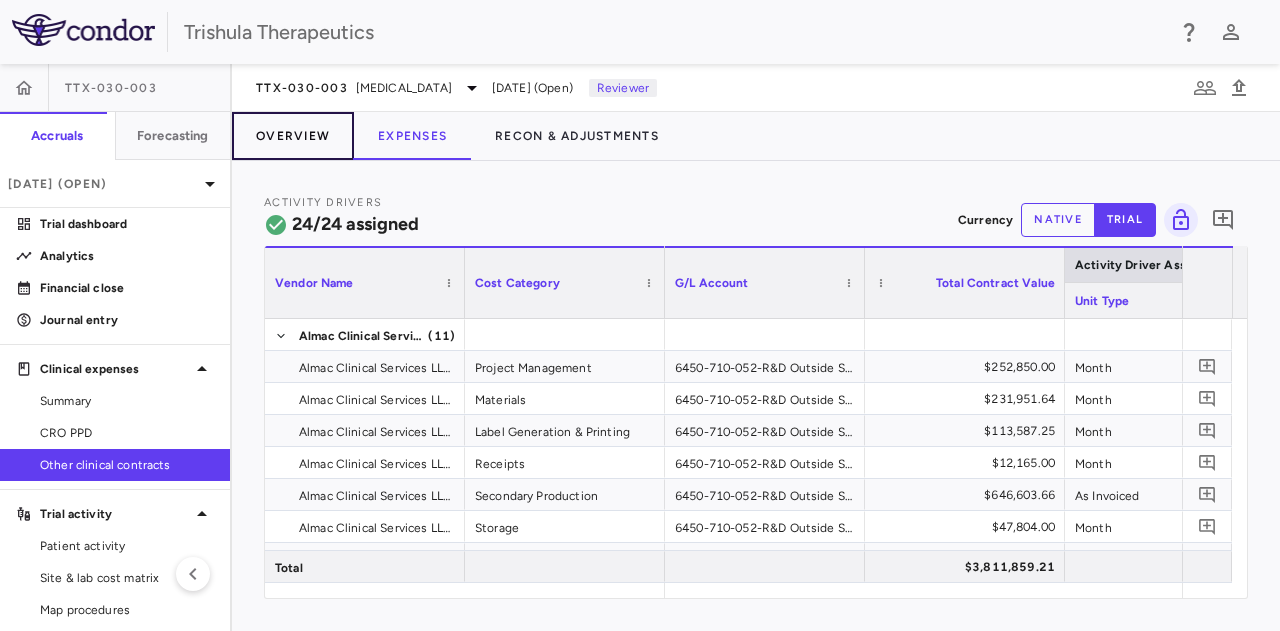 click on "Overview" at bounding box center (293, 136) 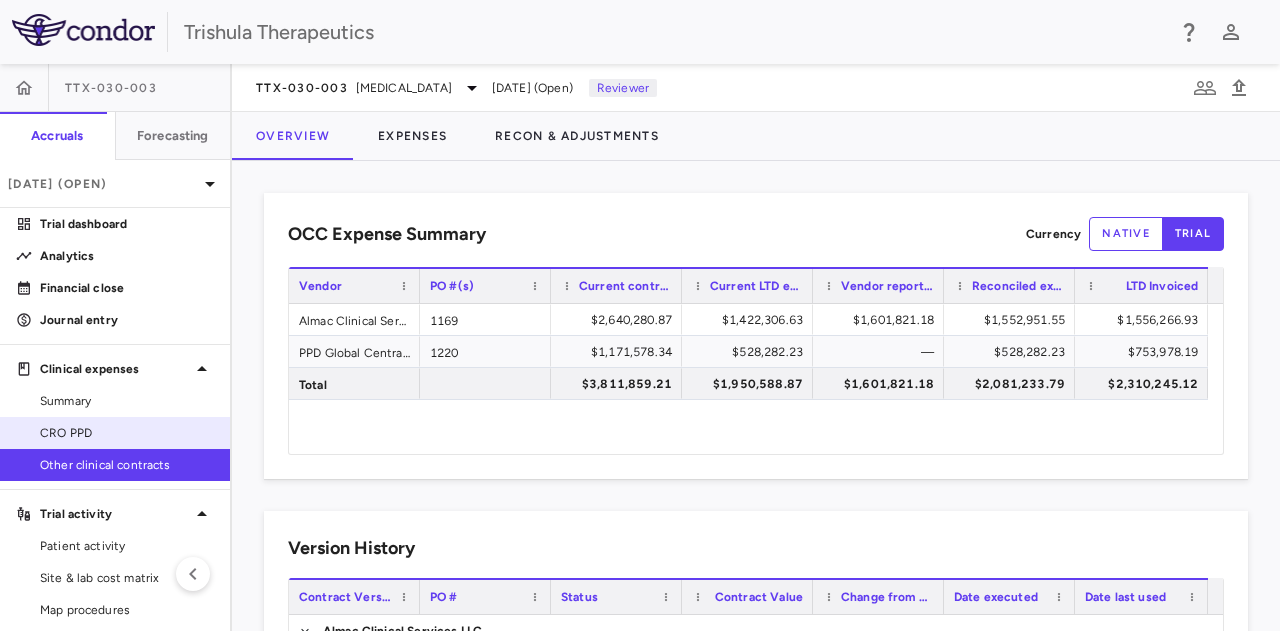 click on "CRO PPD" at bounding box center (127, 433) 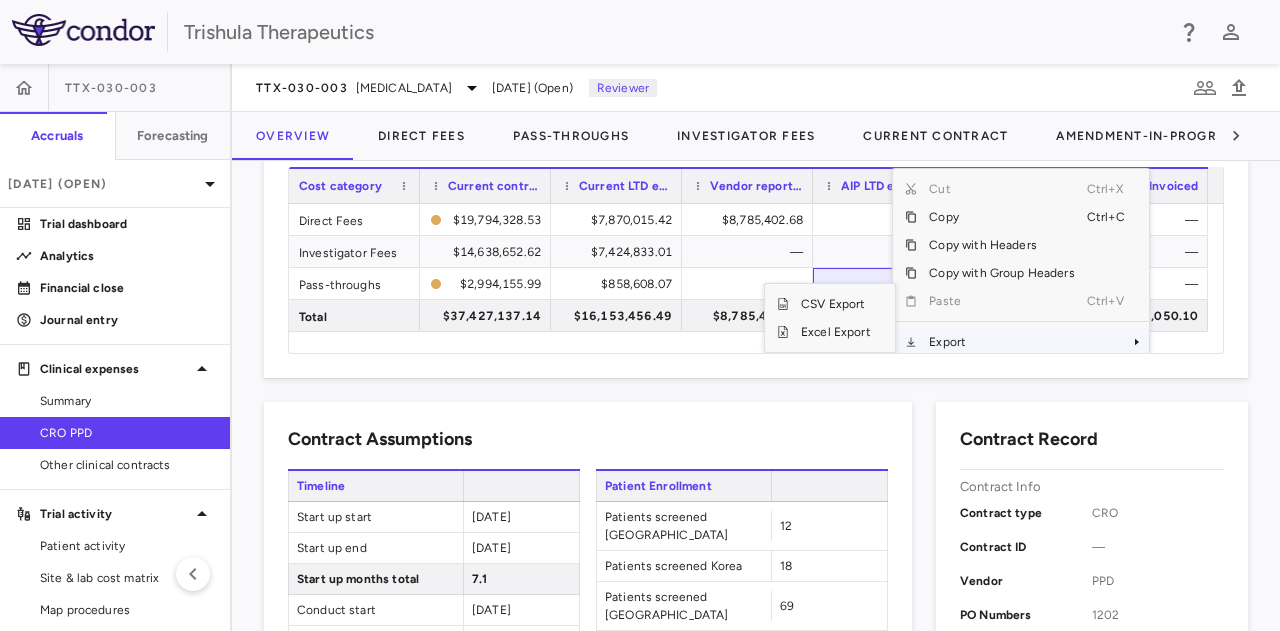 click on "Export" at bounding box center (1001, 342) 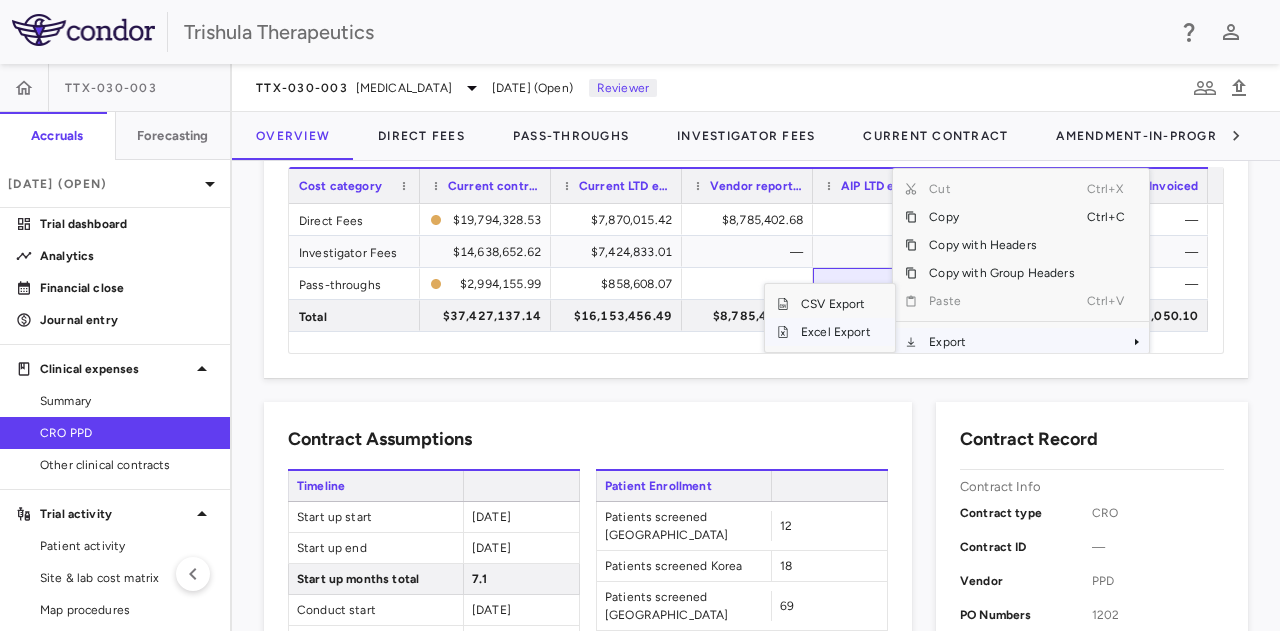 click on "Excel Export" at bounding box center (836, 332) 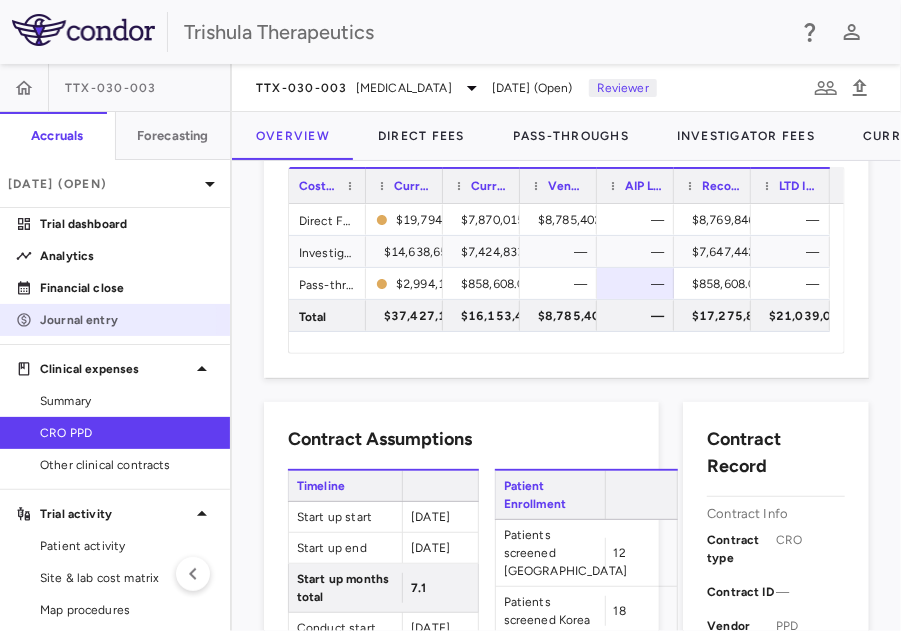 click on "Journal entry" at bounding box center [127, 320] 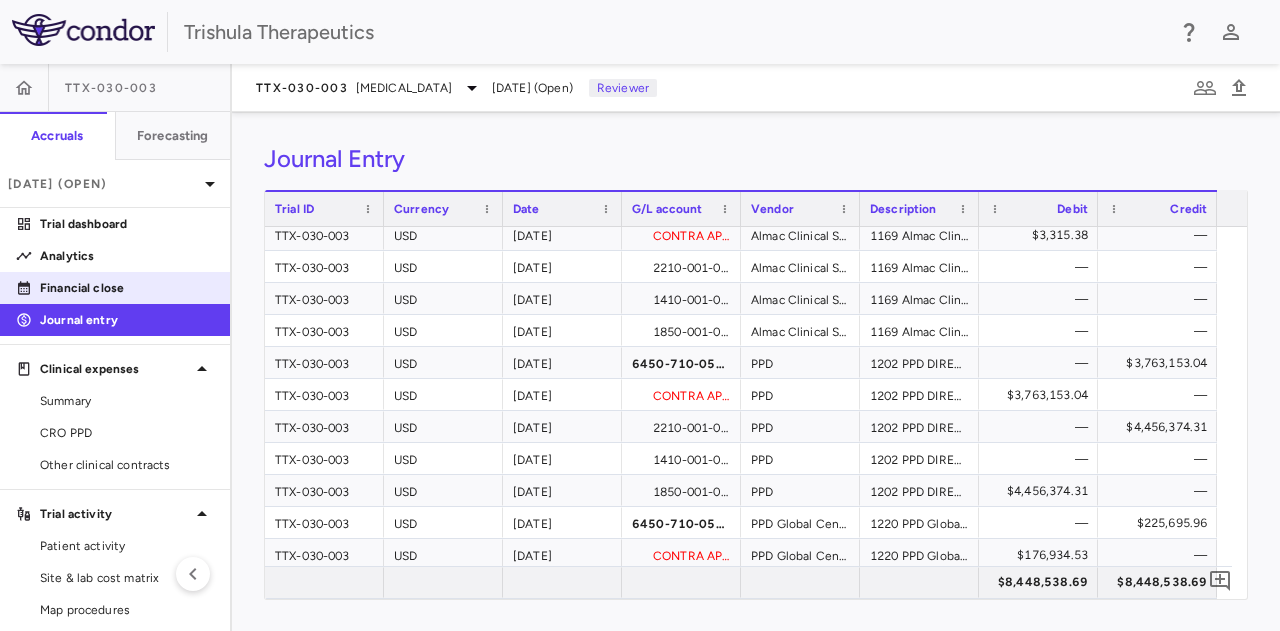 click on "Financial close" at bounding box center (127, 288) 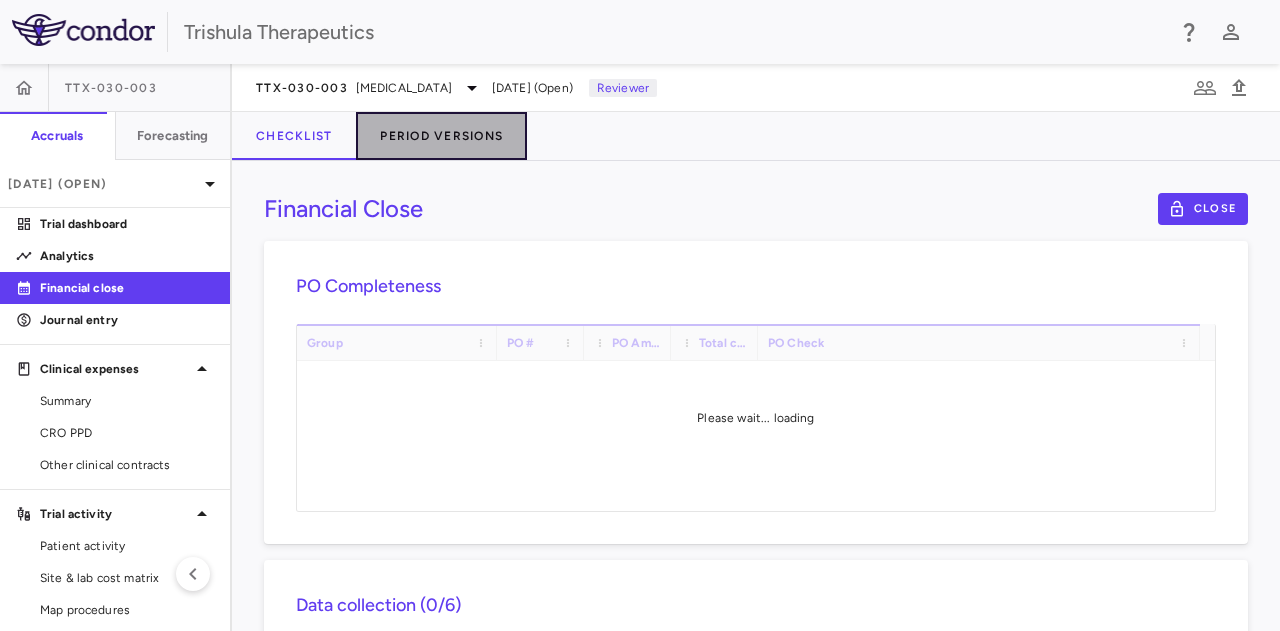 click on "Period Versions" at bounding box center (441, 136) 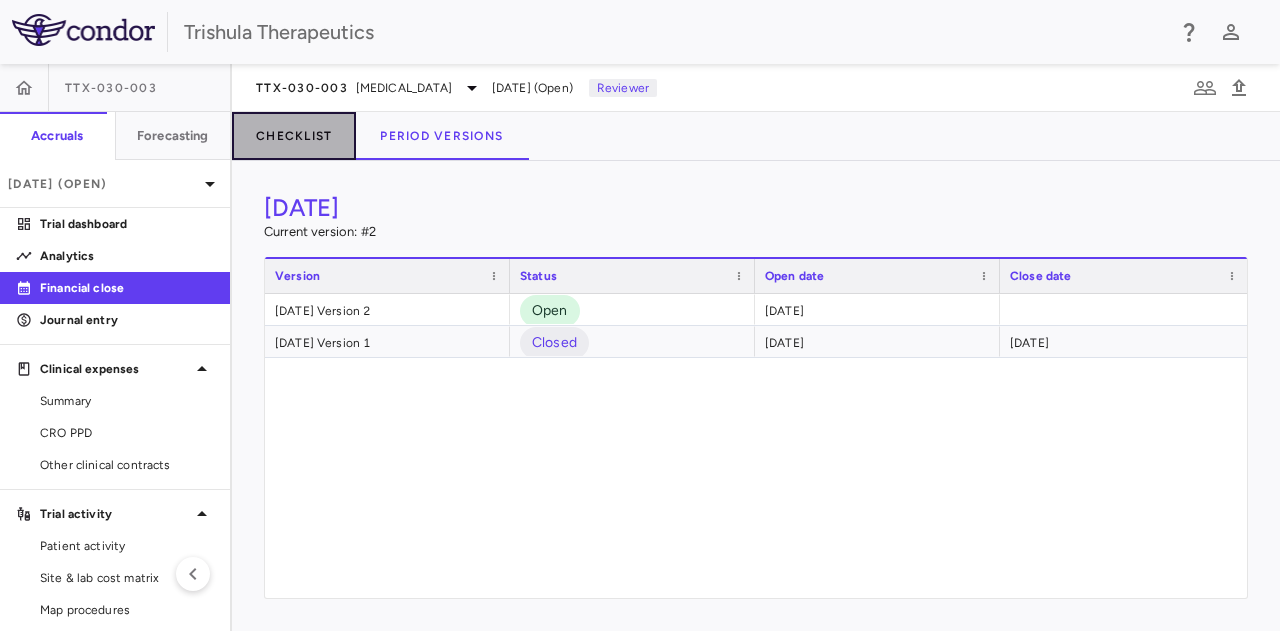 click on "Checklist" at bounding box center (294, 136) 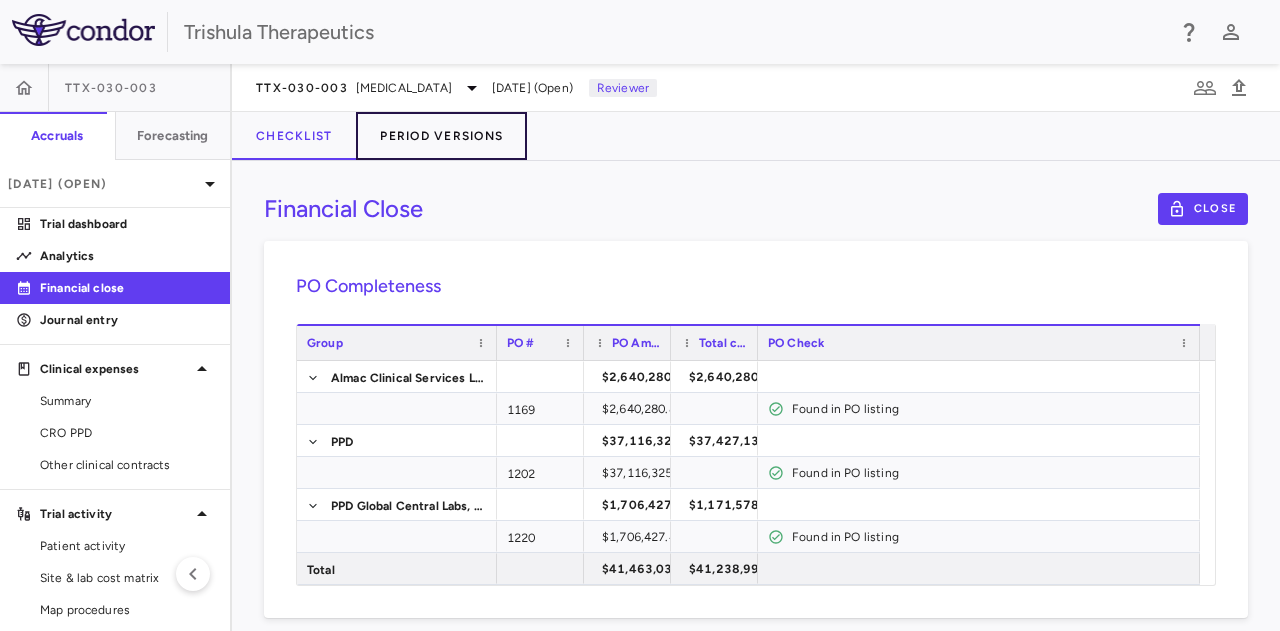 click on "Period Versions" at bounding box center (441, 136) 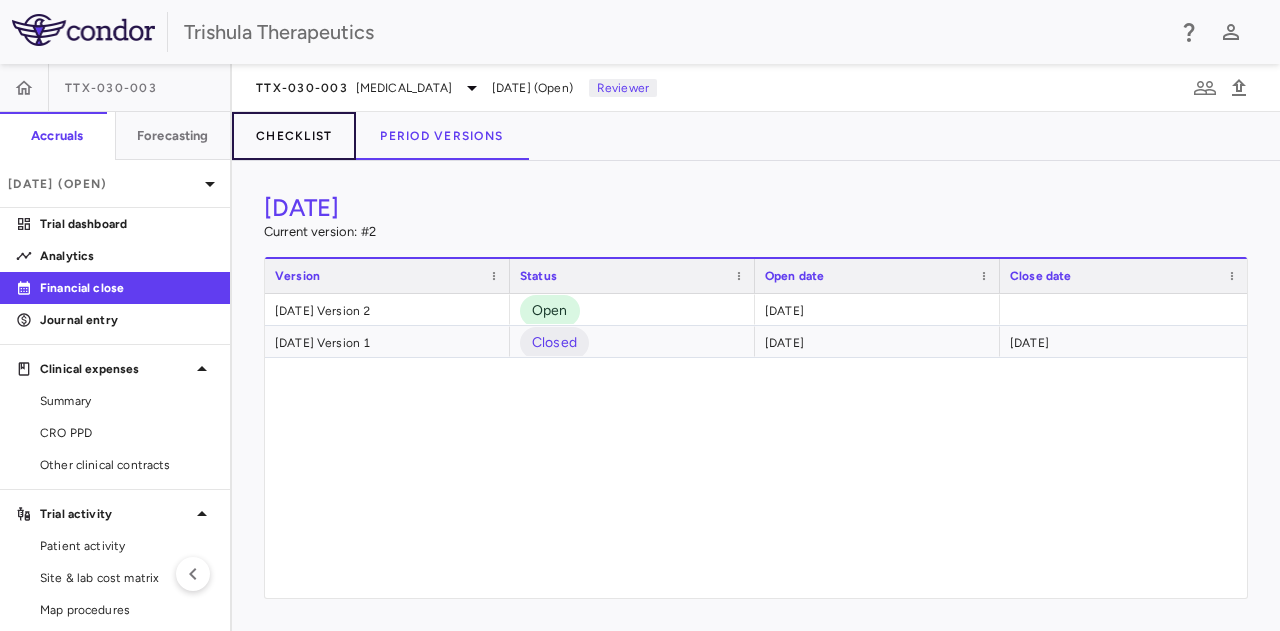 click on "Checklist" at bounding box center (294, 136) 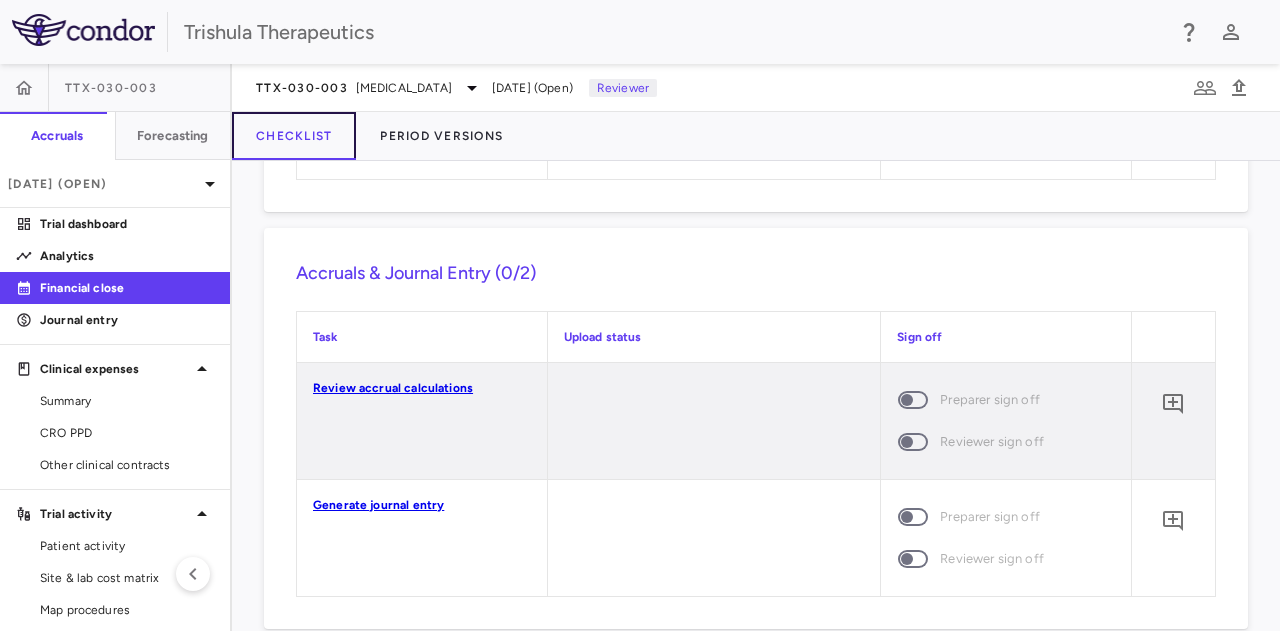 scroll, scrollTop: 2713, scrollLeft: 0, axis: vertical 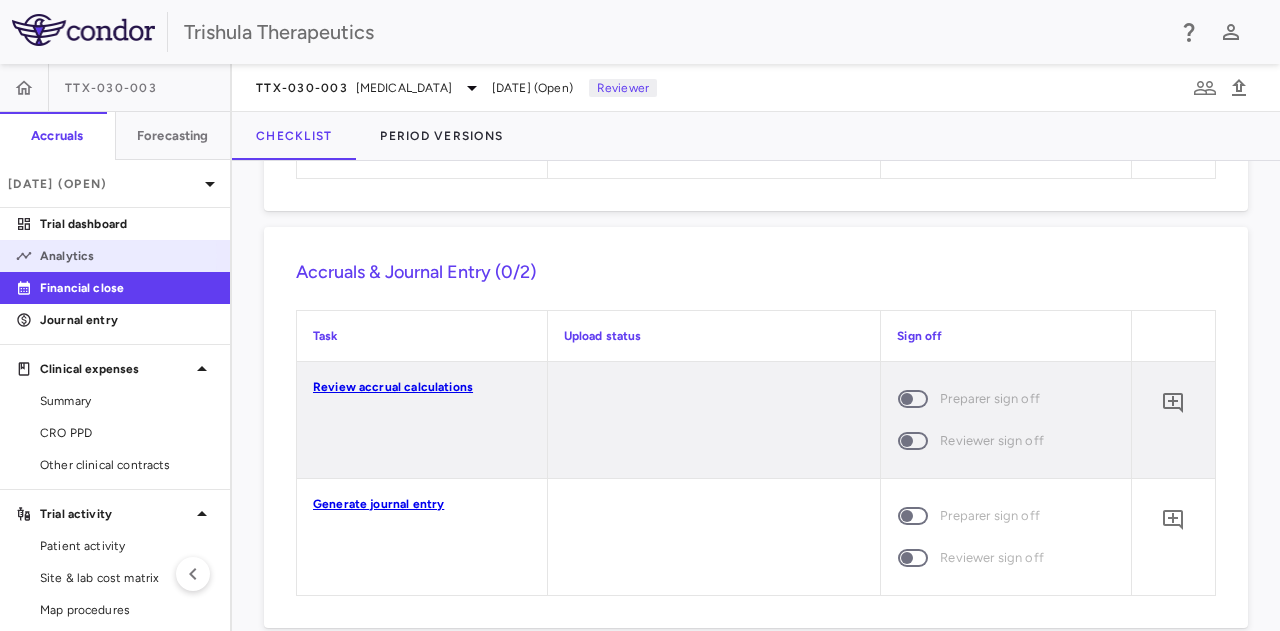 click on "Analytics" at bounding box center (127, 256) 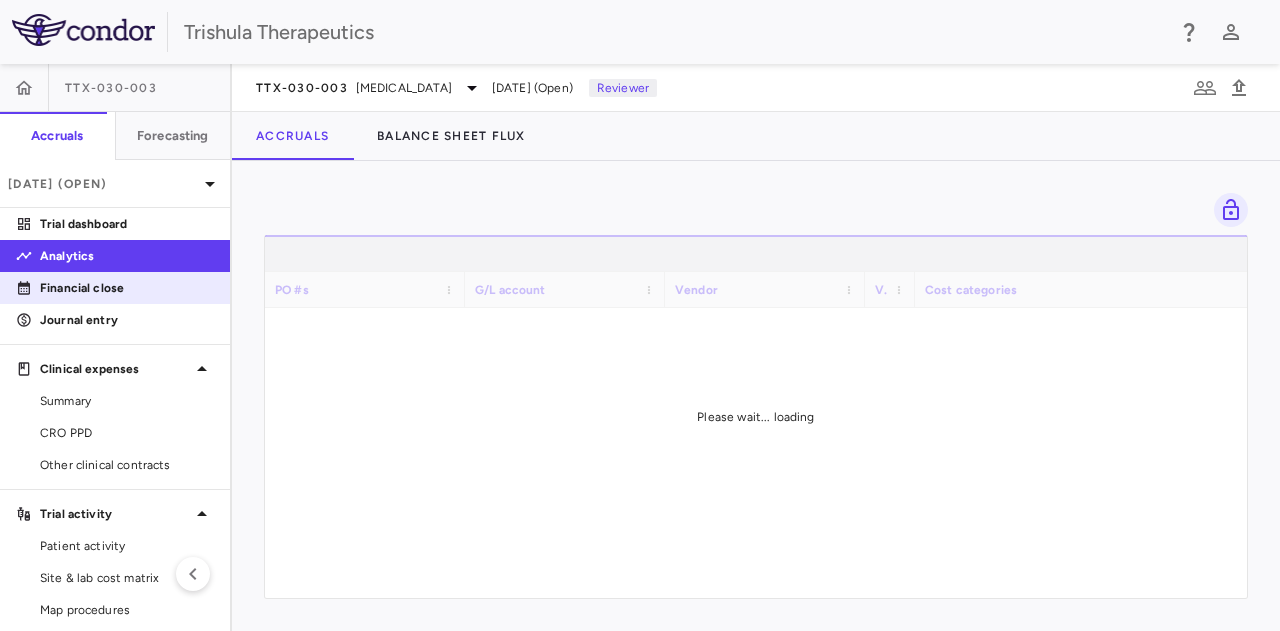 click on "Financial close" at bounding box center [127, 288] 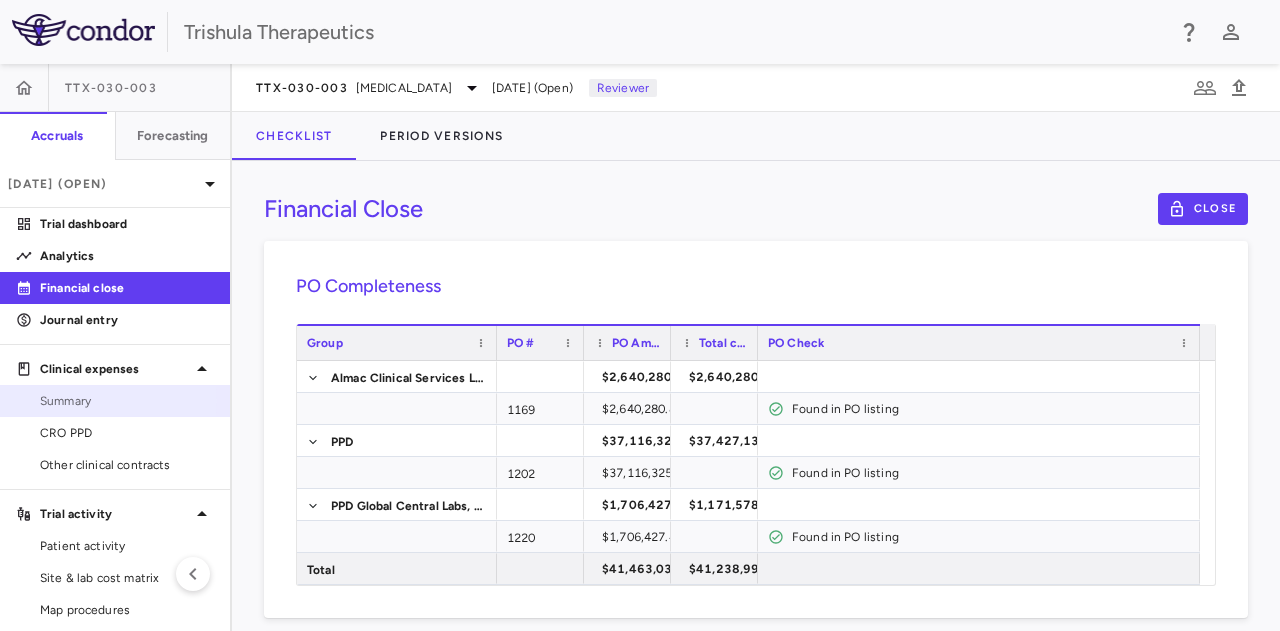 click on "Summary" at bounding box center [127, 401] 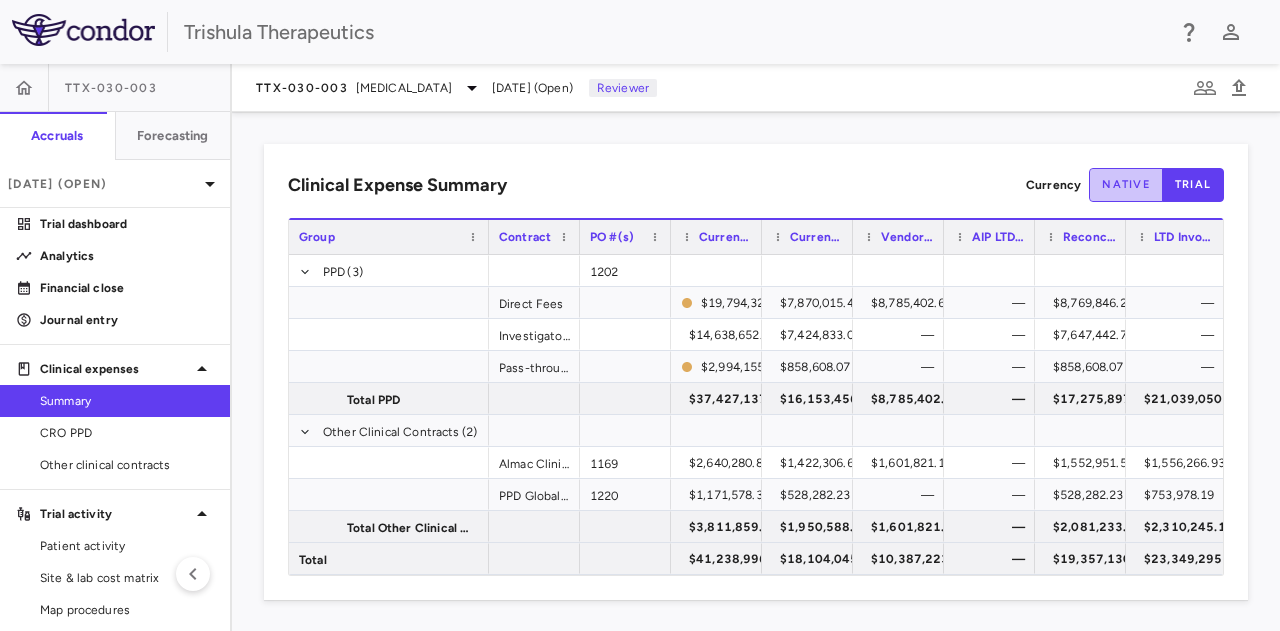 click on "native" at bounding box center [1126, 185] 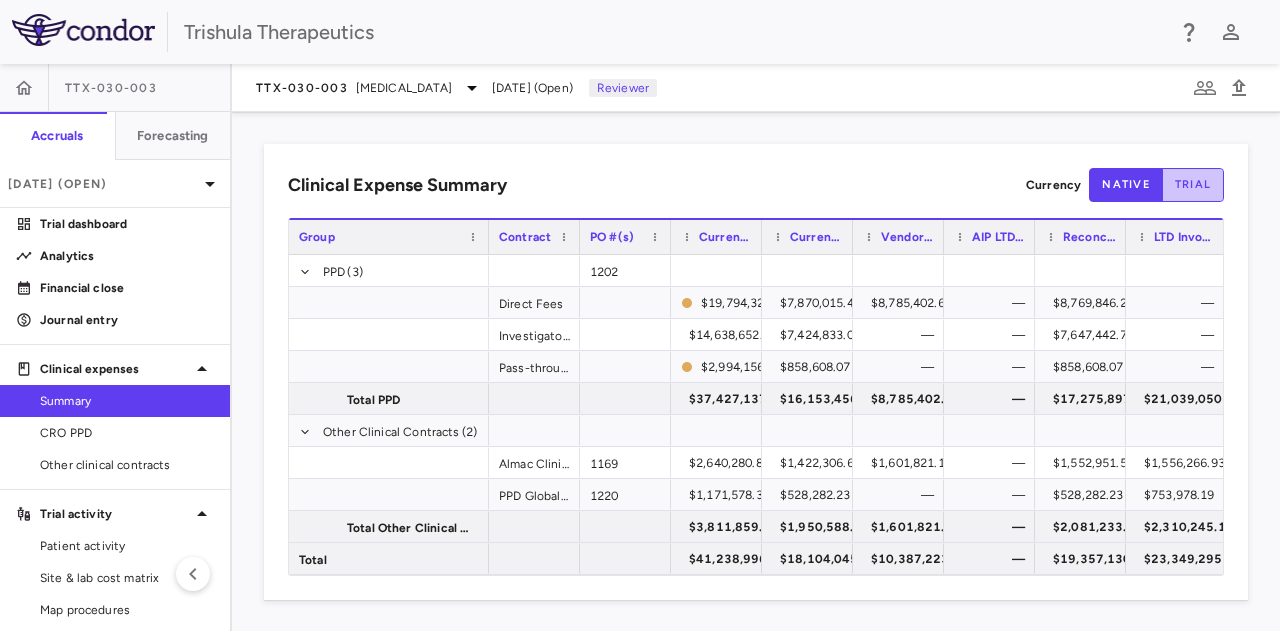 click on "trial" at bounding box center (1193, 185) 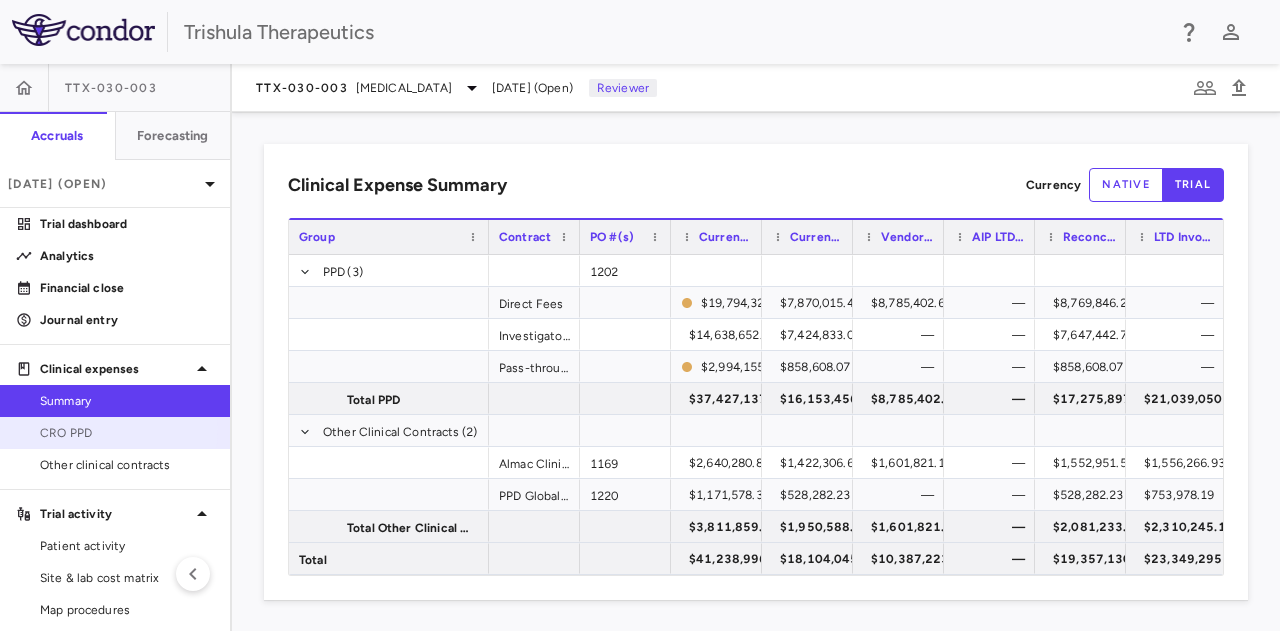 click on "CRO PPD" at bounding box center (127, 433) 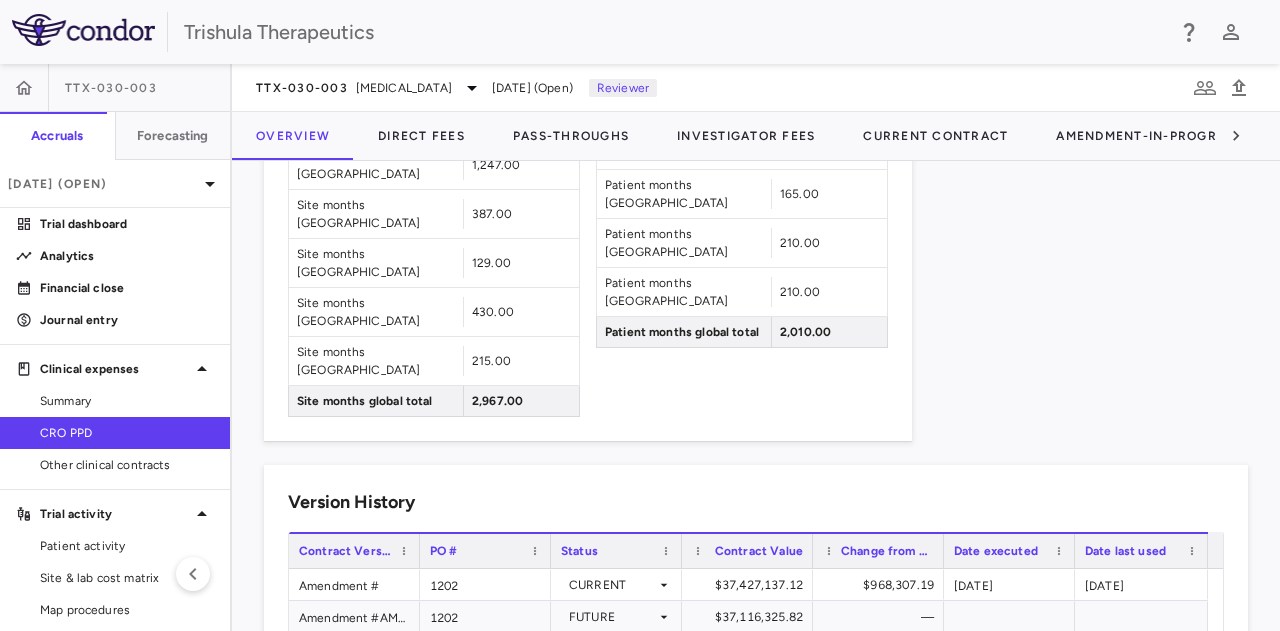 scroll, scrollTop: 1936, scrollLeft: 0, axis: vertical 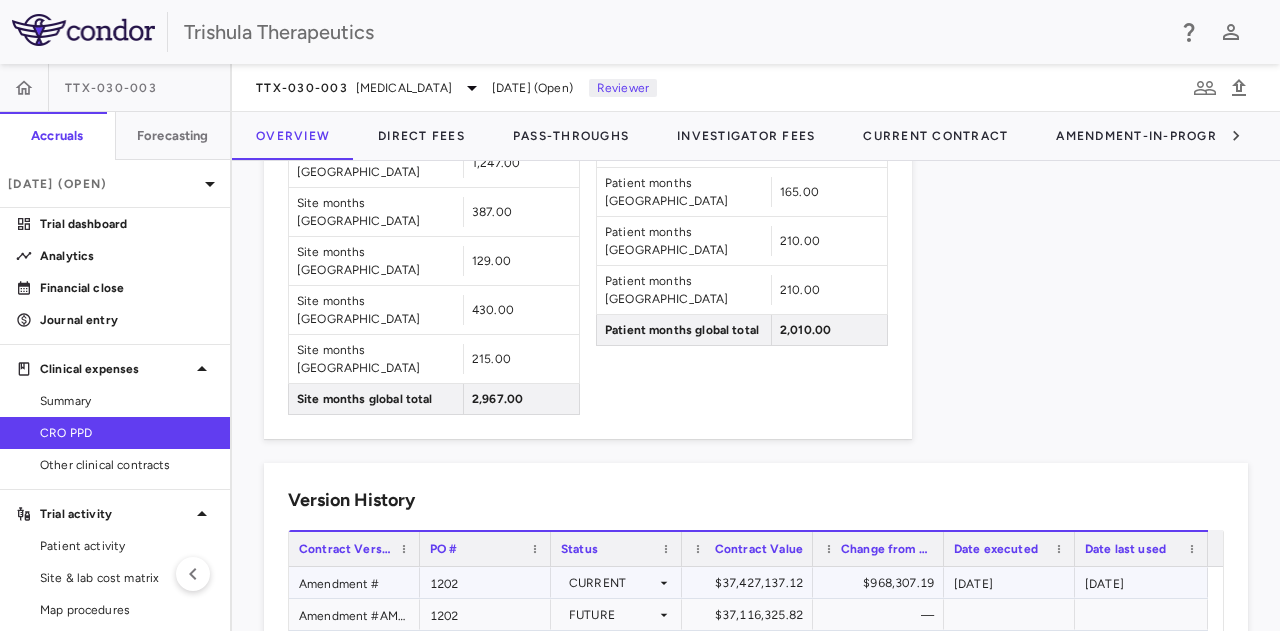click on "CURRENT" at bounding box center [612, 583] 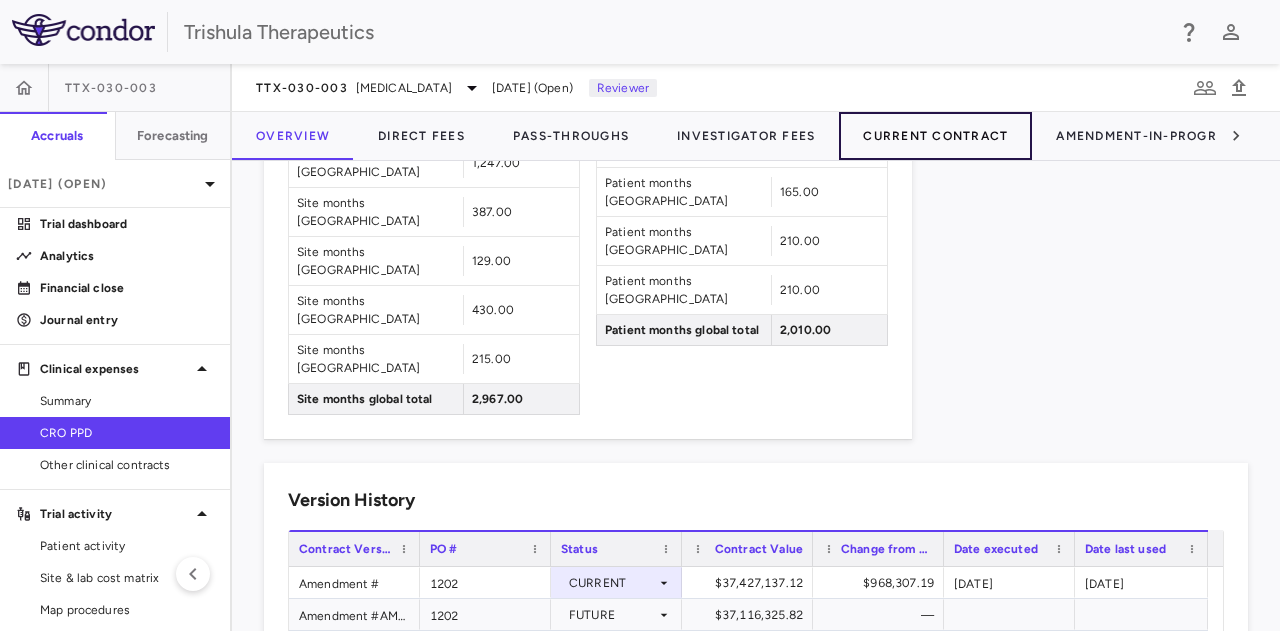 click on "Current Contract" at bounding box center (935, 136) 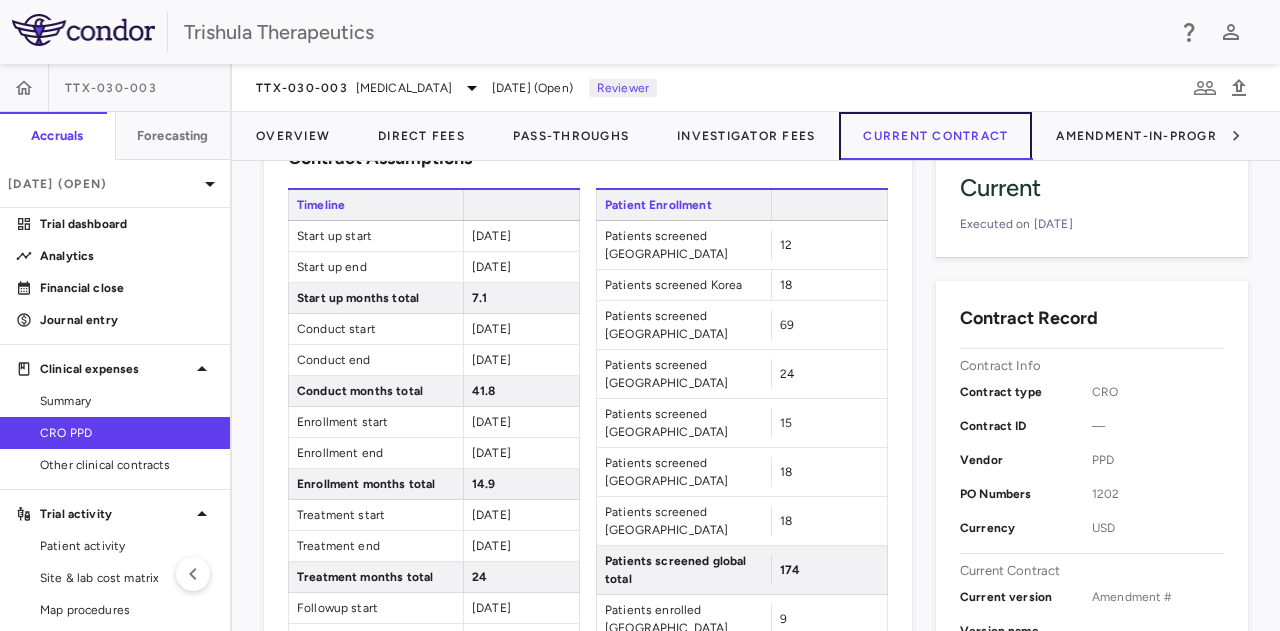 scroll, scrollTop: 0, scrollLeft: 0, axis: both 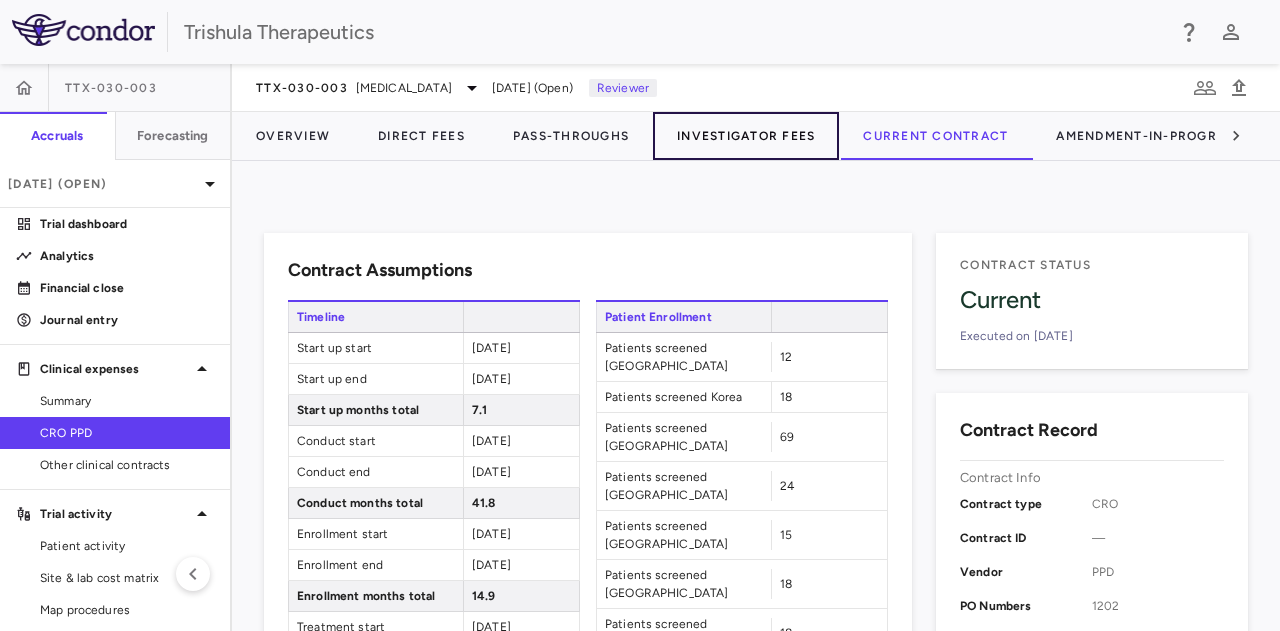 click on "Investigator Fees" at bounding box center (746, 136) 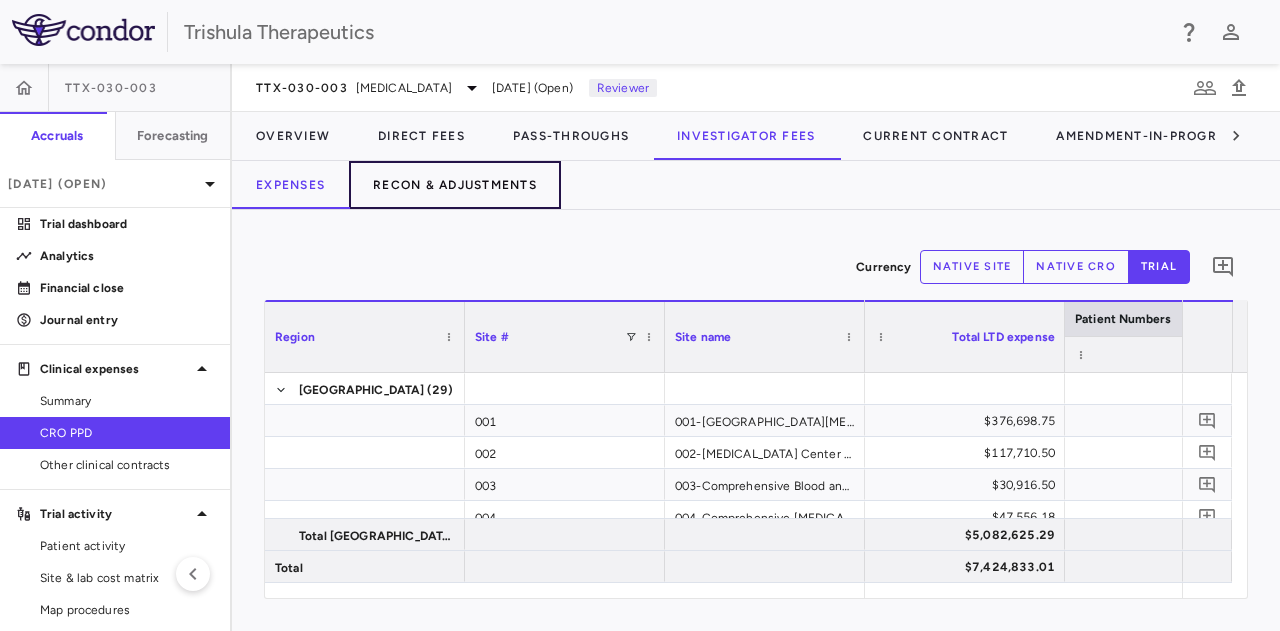 click on "Recon & Adjustments" at bounding box center [455, 185] 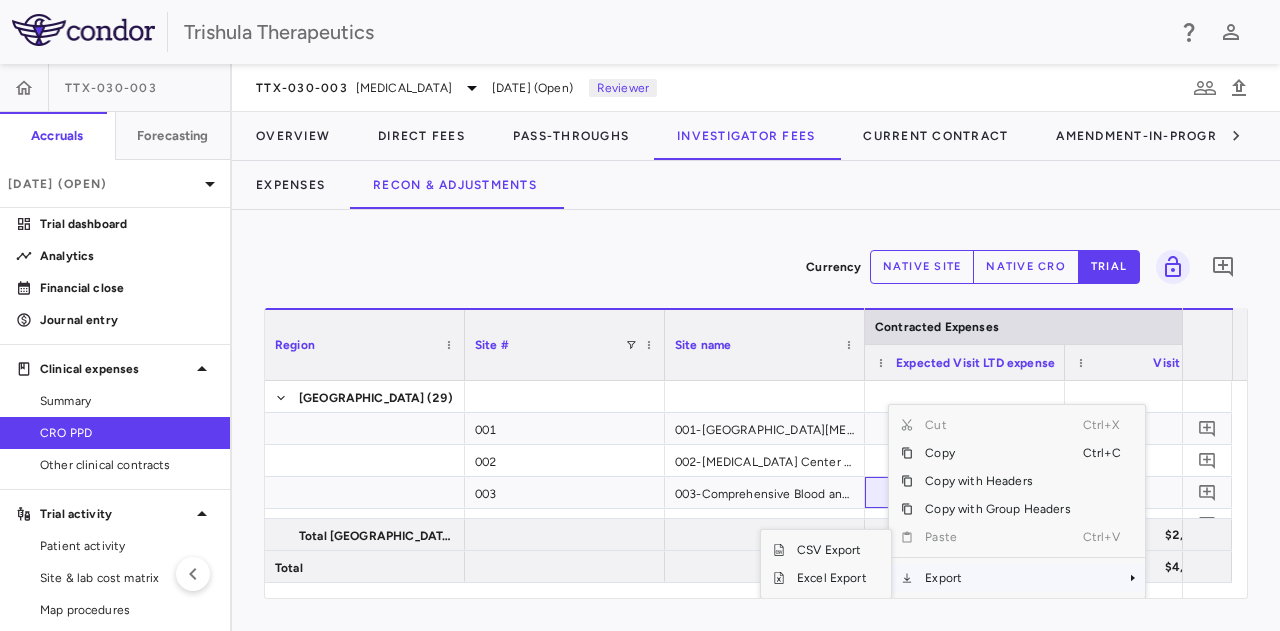 click on "Export" at bounding box center (997, 578) 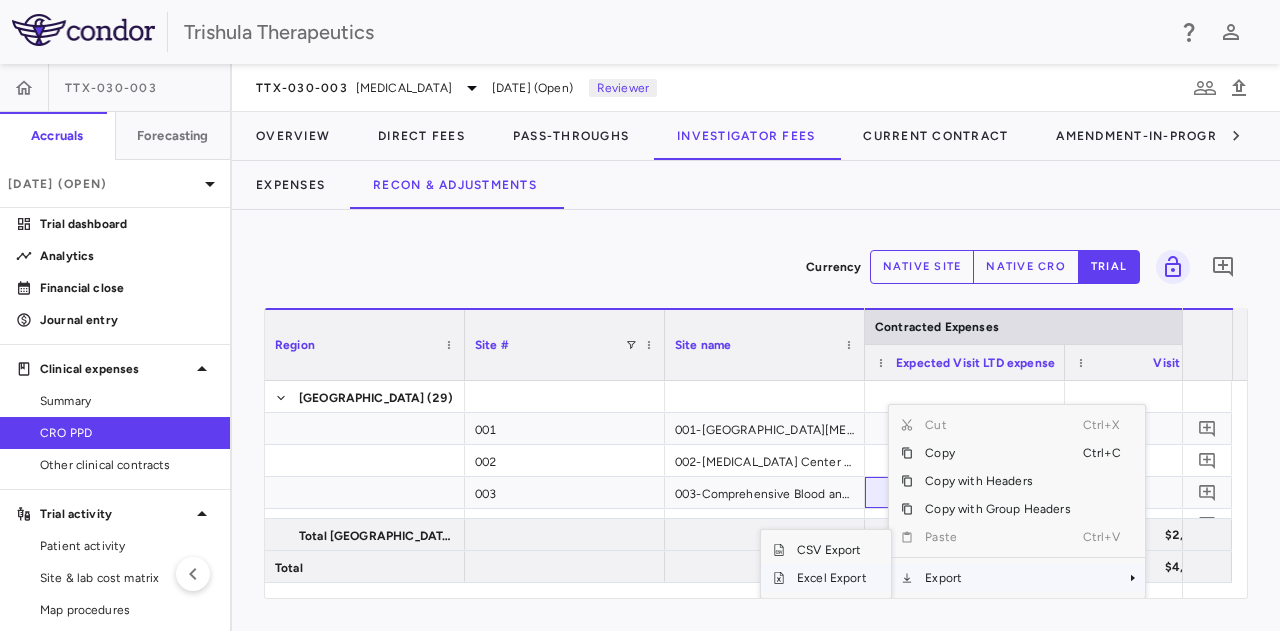 click on "Excel Export" at bounding box center (832, 578) 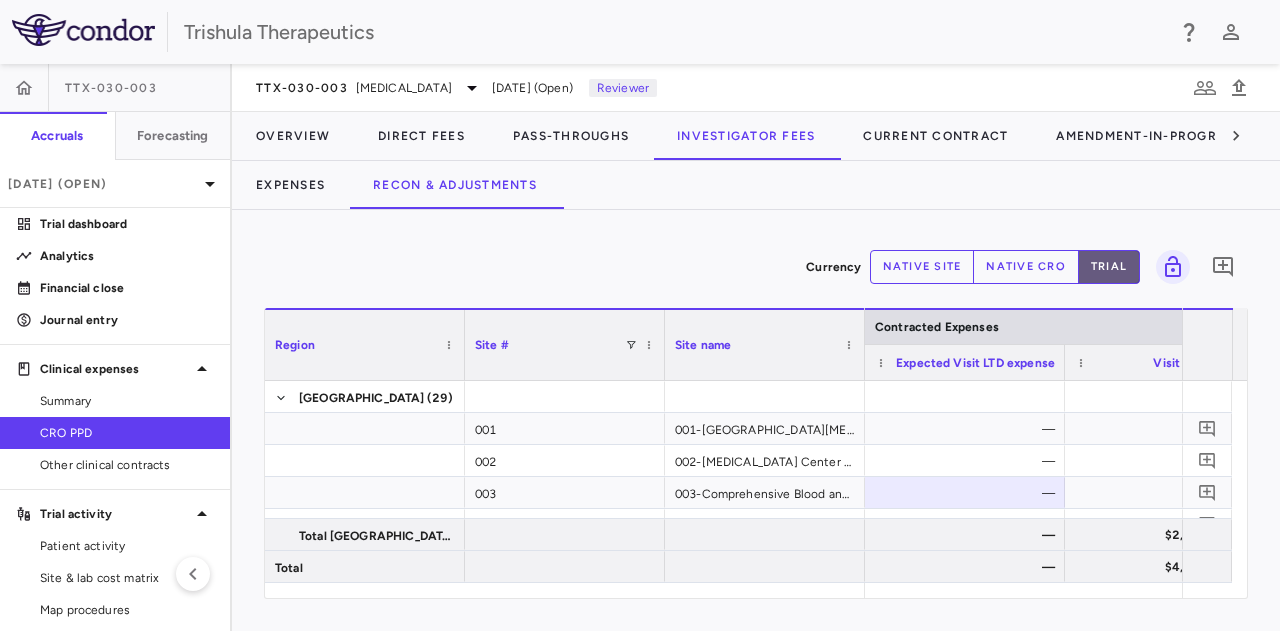 click on "trial" at bounding box center (1109, 267) 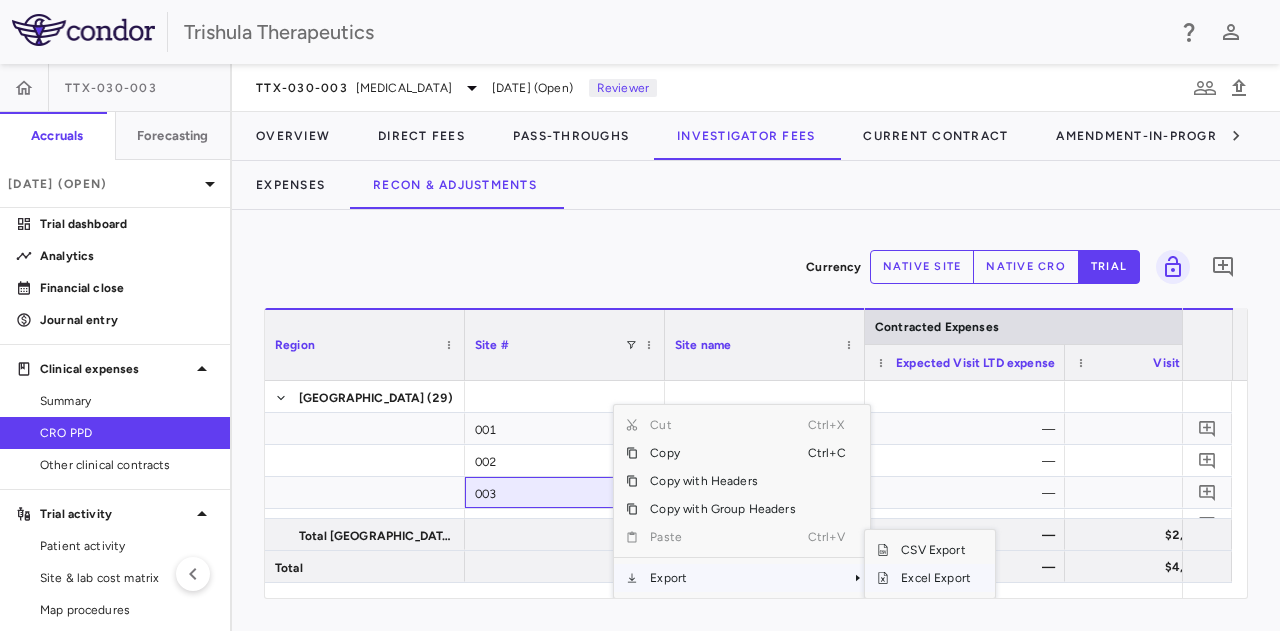 click on "Excel Export" at bounding box center [936, 578] 